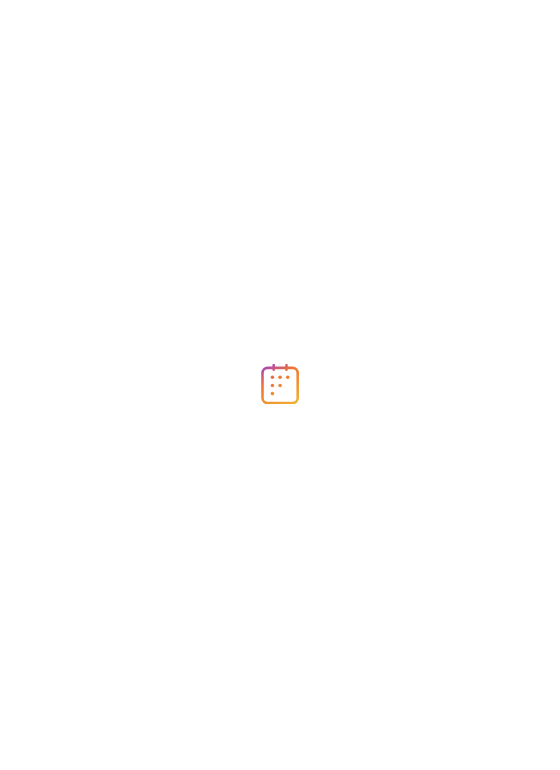 scroll, scrollTop: 0, scrollLeft: 0, axis: both 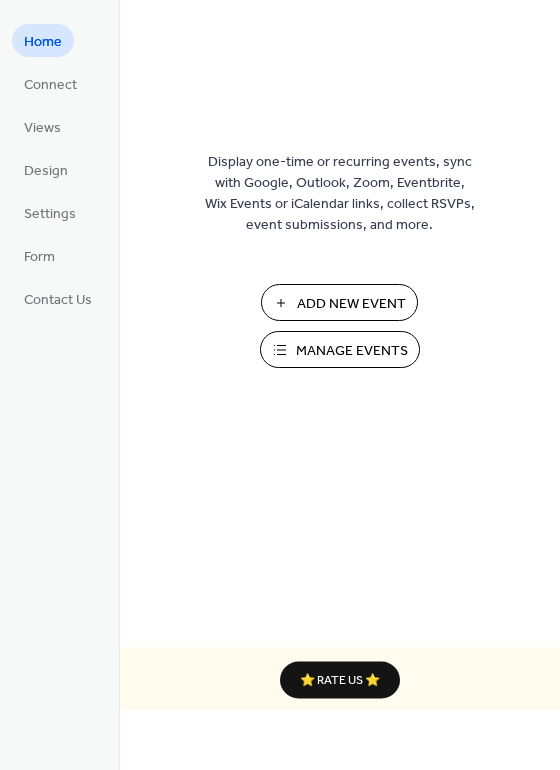 click on "Home" at bounding box center [43, 42] 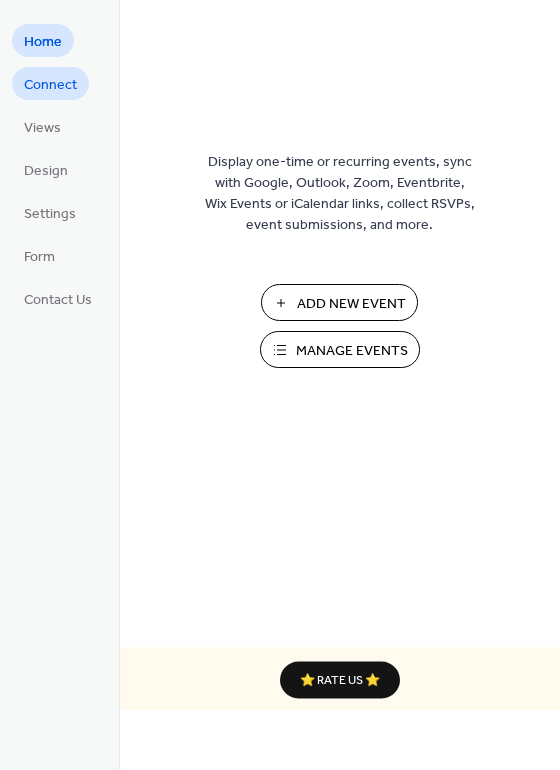 click on "Connect" at bounding box center [50, 85] 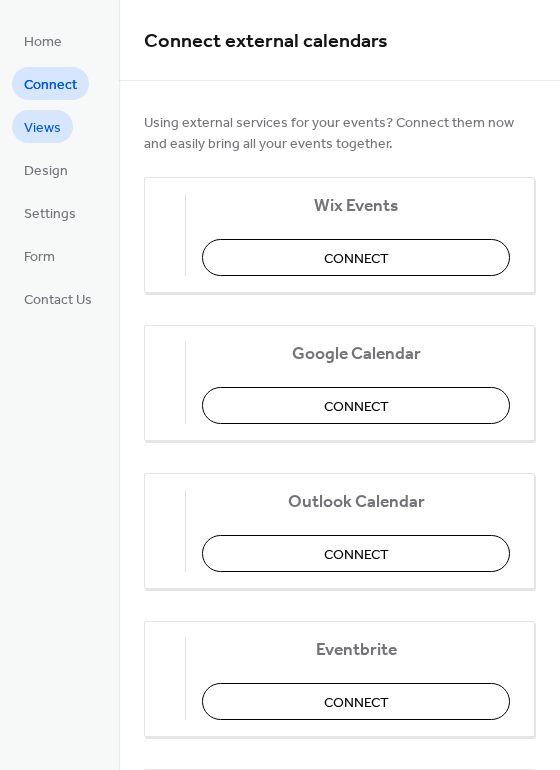 click on "Views" at bounding box center [42, 128] 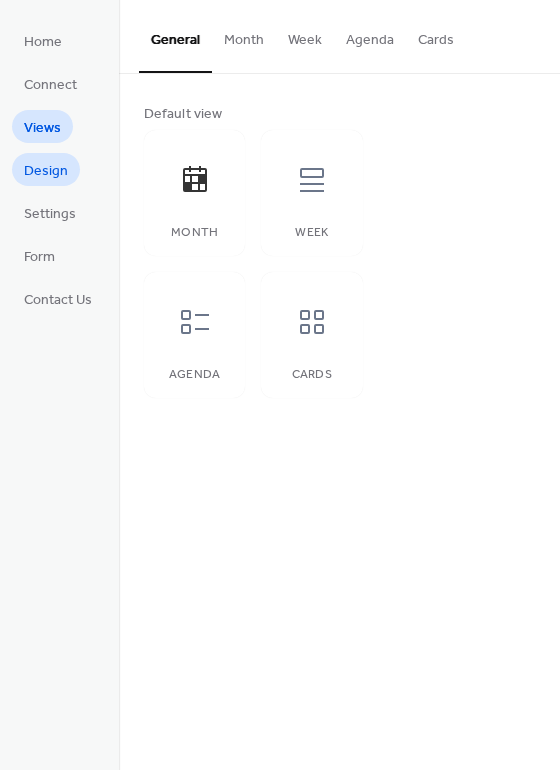 click on "Design" at bounding box center [46, 171] 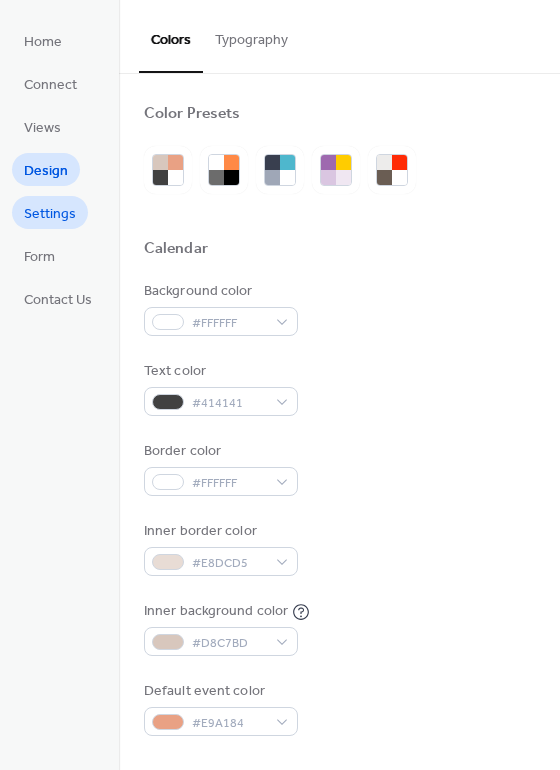 click on "Settings" at bounding box center [50, 214] 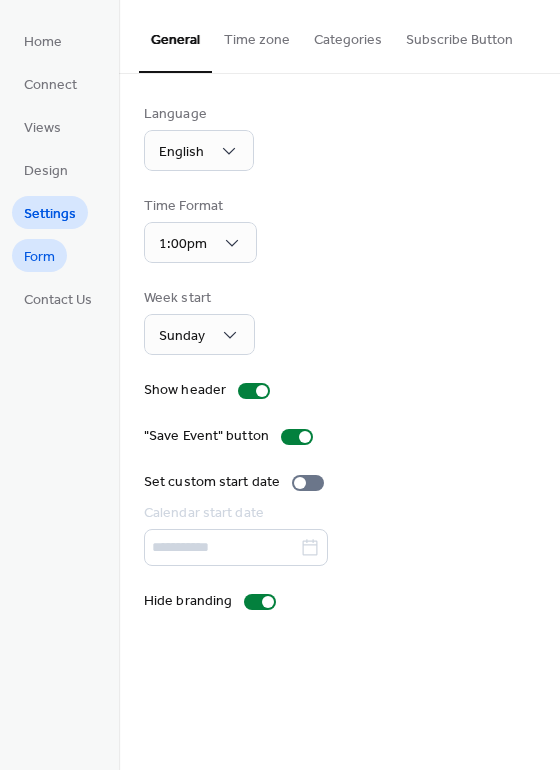 click on "Form" at bounding box center (39, 257) 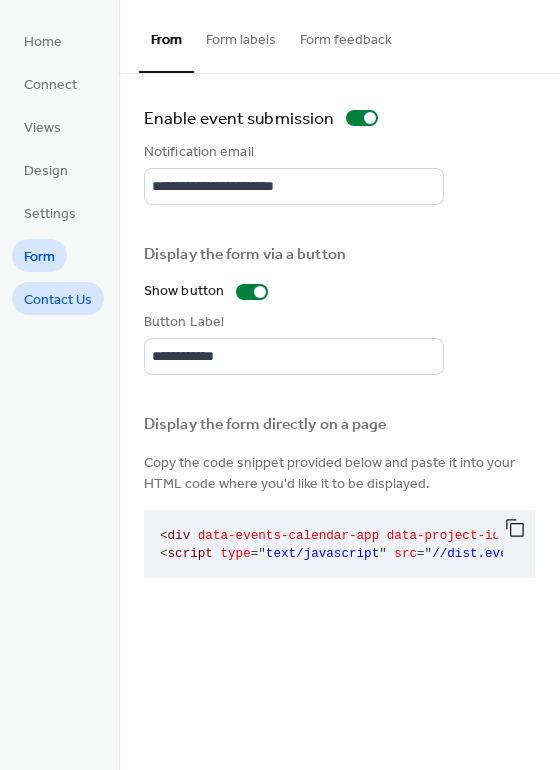 click on "Contact Us" at bounding box center (58, 300) 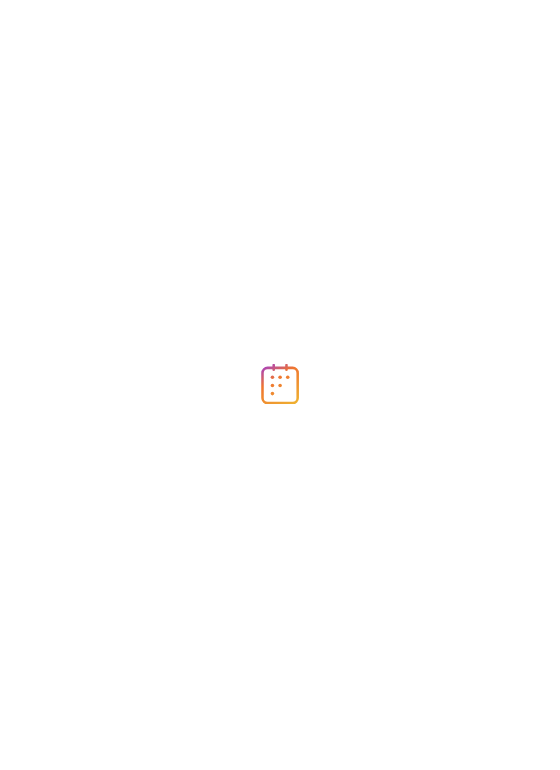 scroll, scrollTop: 0, scrollLeft: 0, axis: both 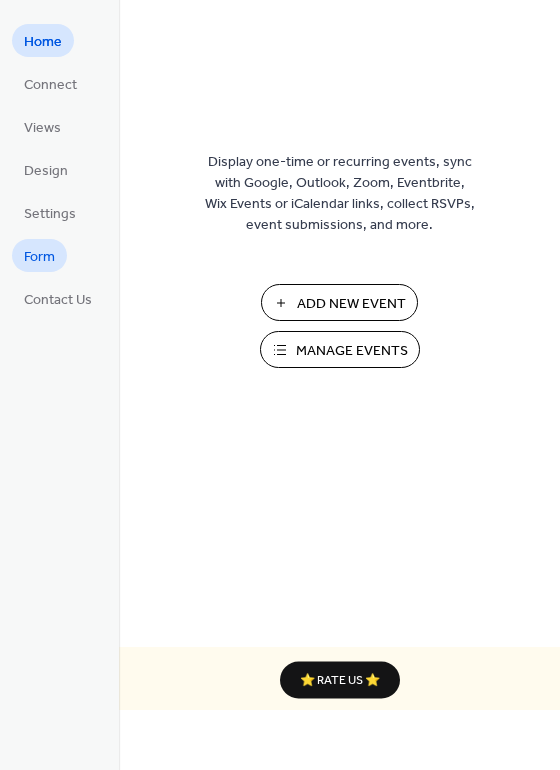 click on "Form" at bounding box center [39, 257] 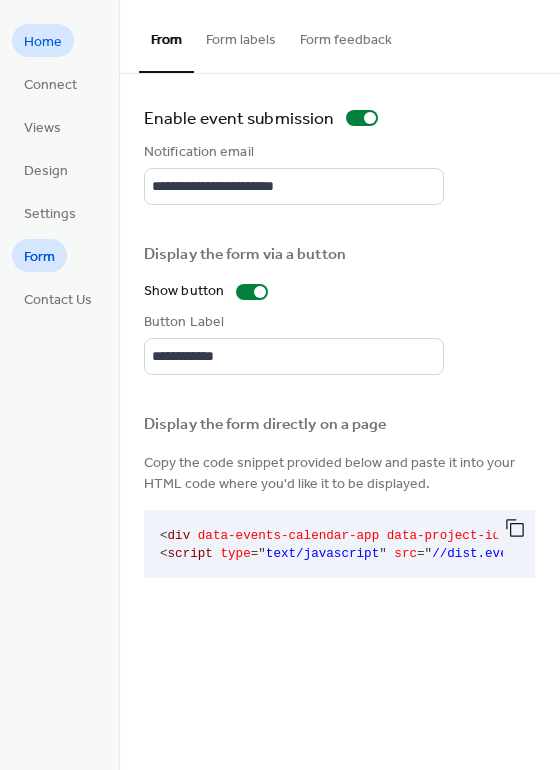 click on "Home" at bounding box center (43, 42) 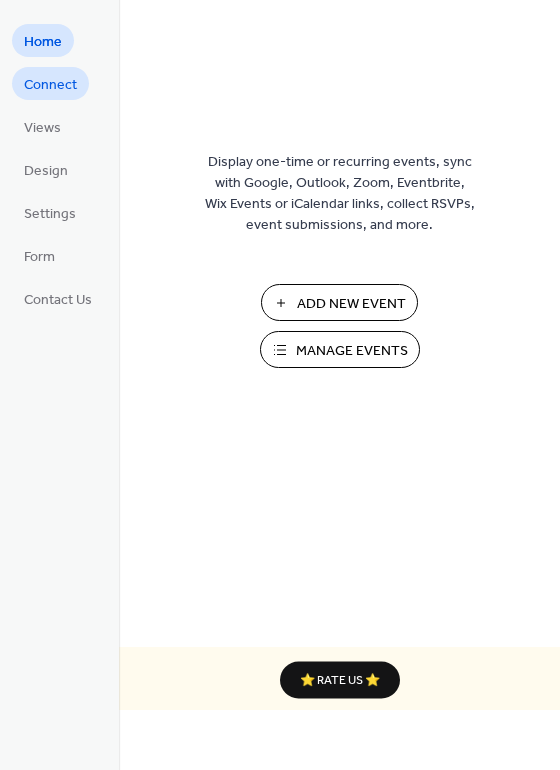 click on "Connect" at bounding box center (50, 85) 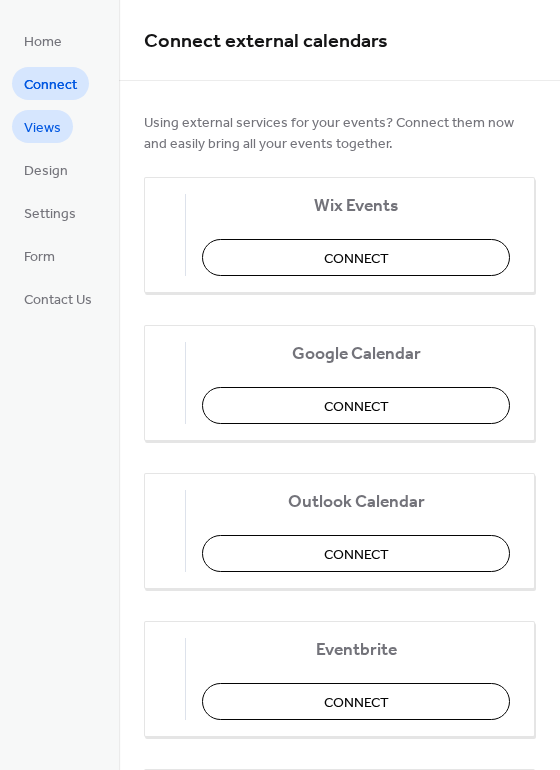 click on "Views" at bounding box center [42, 128] 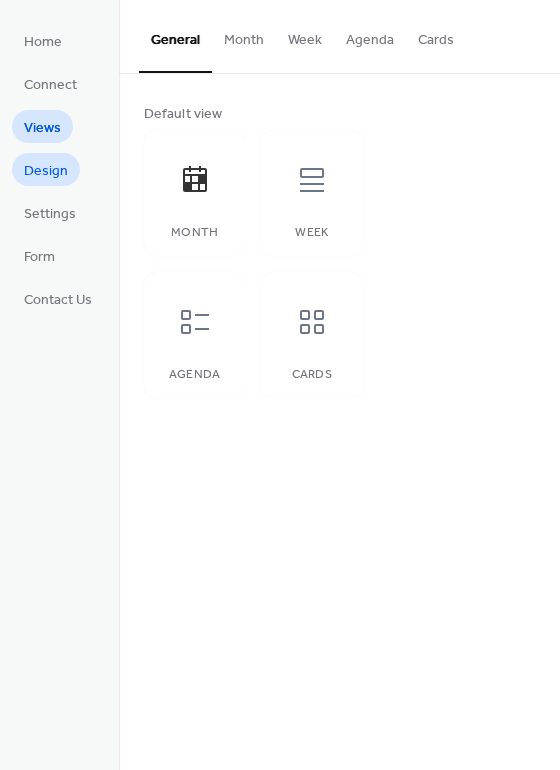 click on "Design" at bounding box center [46, 171] 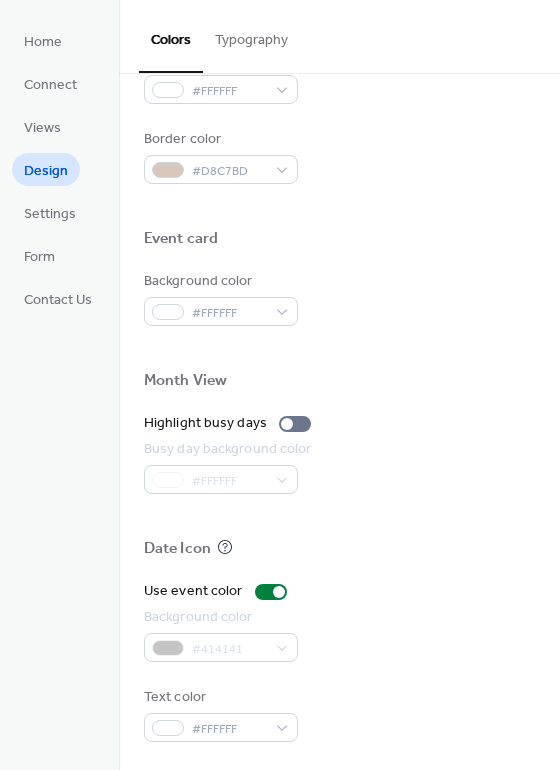 scroll, scrollTop: 720, scrollLeft: 0, axis: vertical 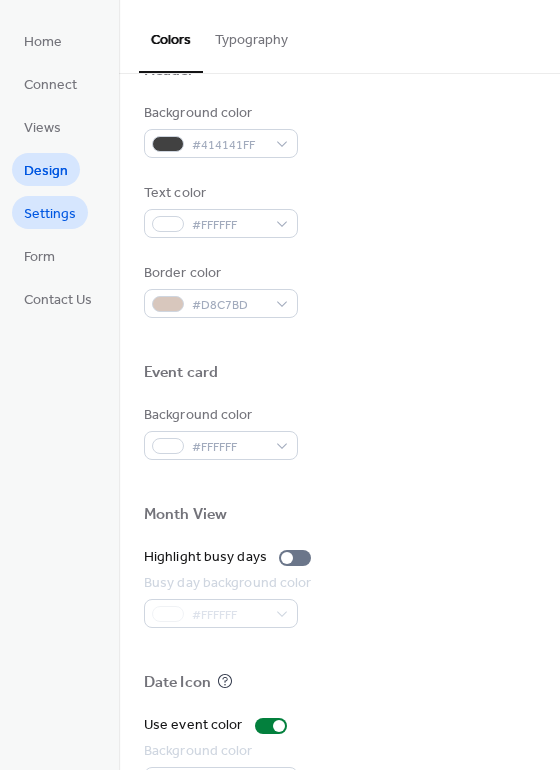 click on "Settings" at bounding box center (50, 214) 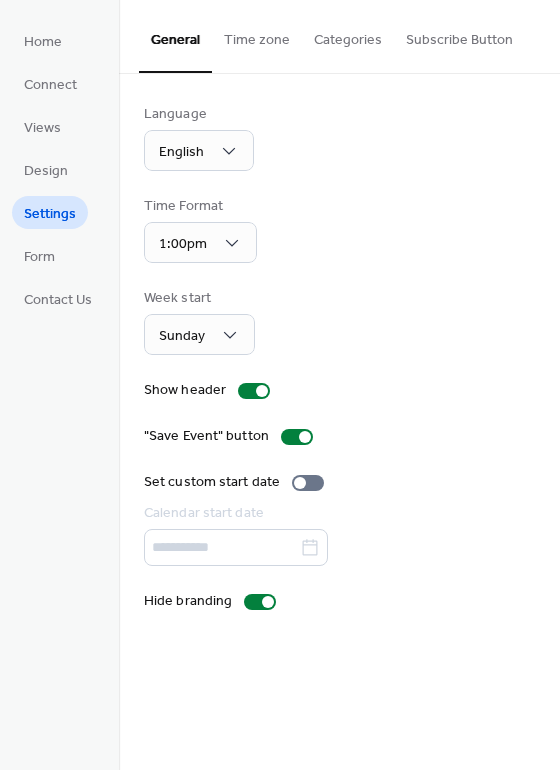 click on "Time zone" at bounding box center (257, 35) 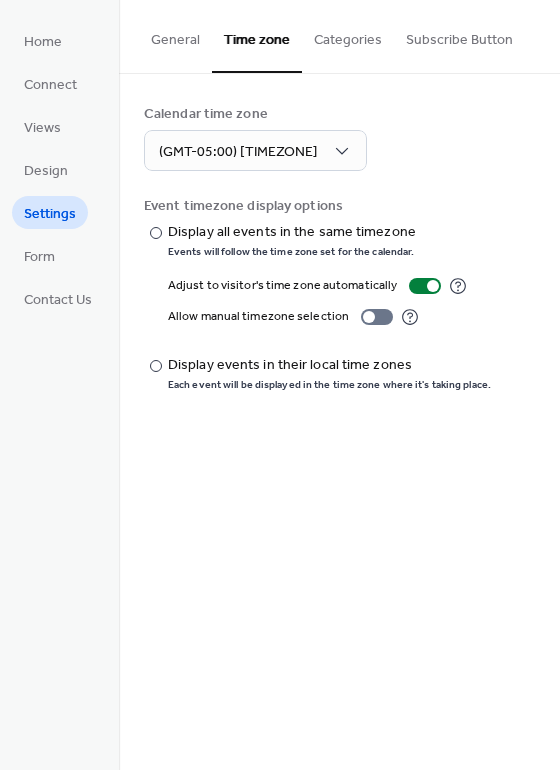 click on "Categories" at bounding box center (348, 35) 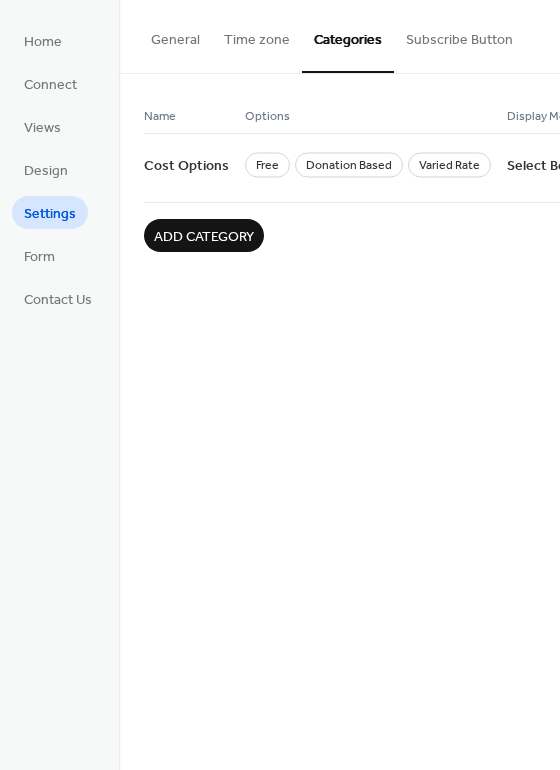 click on "Subscribe Button" at bounding box center [459, 35] 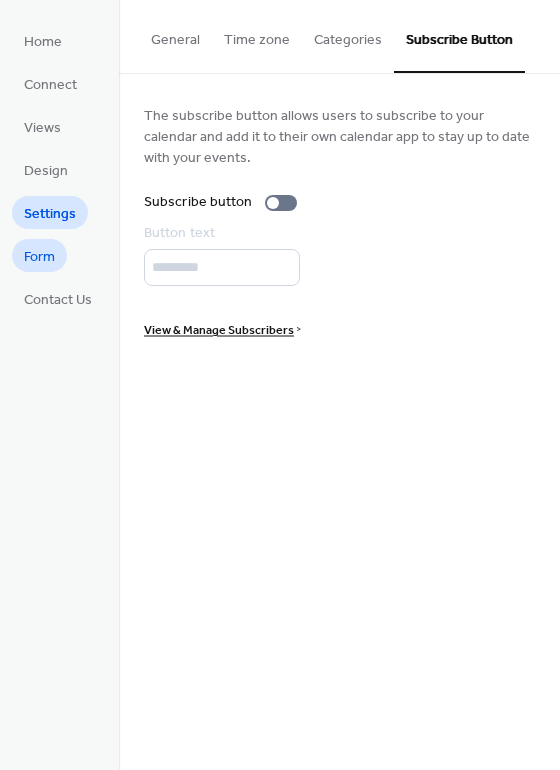 click on "Form" at bounding box center (39, 257) 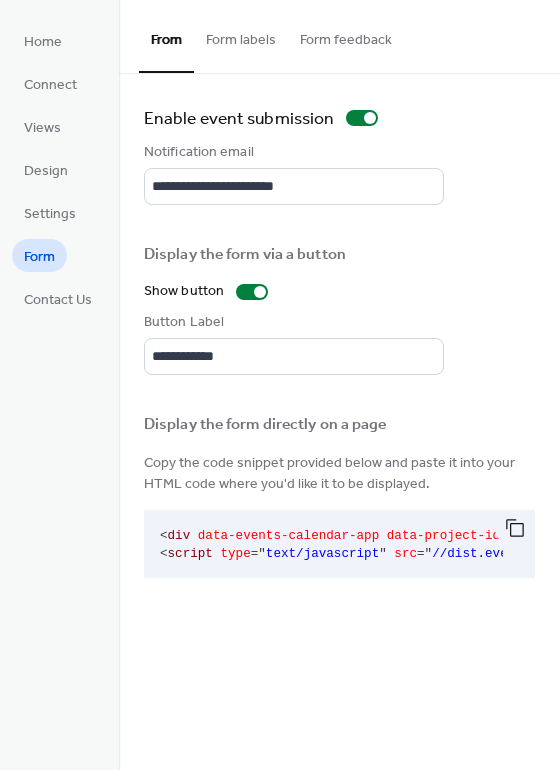 click on "Form labels" at bounding box center (241, 35) 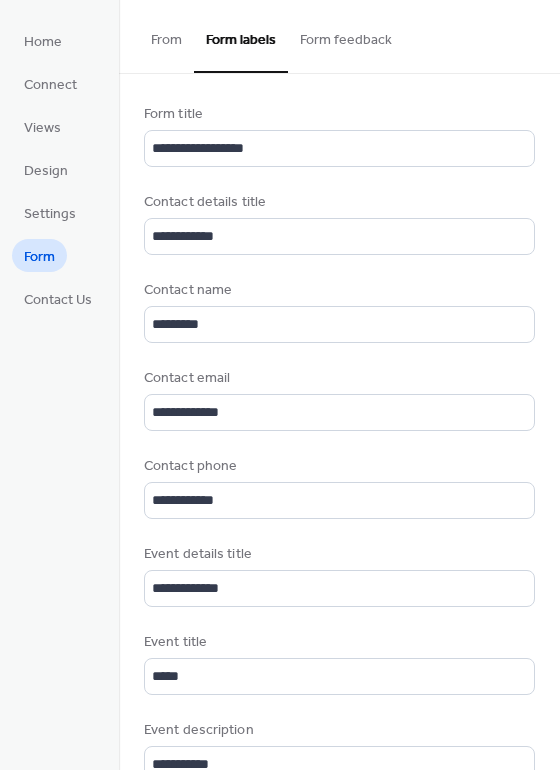 click on "Form feedback" at bounding box center (346, 35) 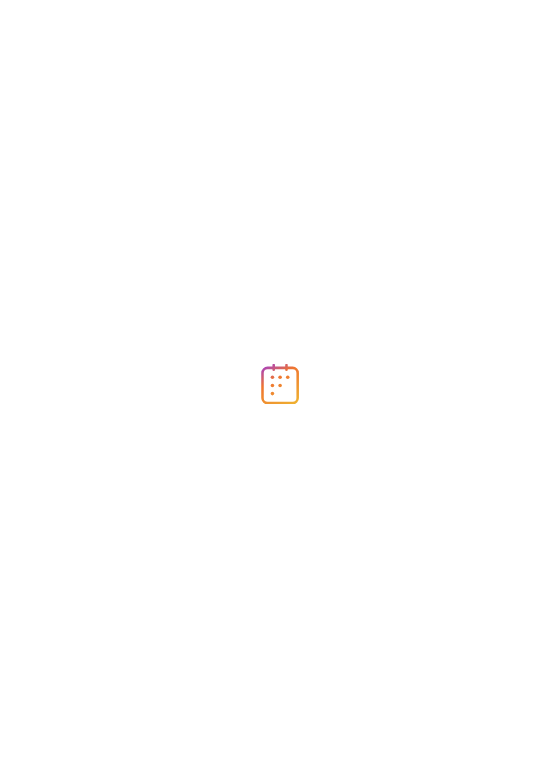 scroll, scrollTop: 0, scrollLeft: 0, axis: both 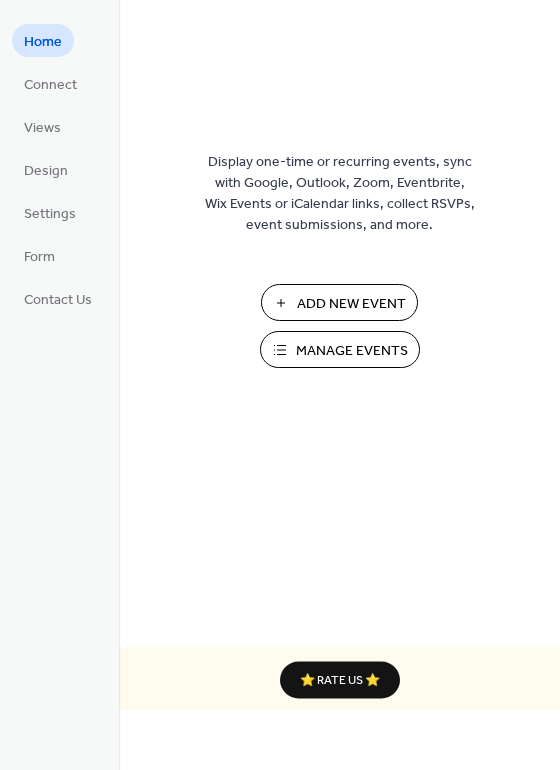 click on "Manage Events" at bounding box center (352, 351) 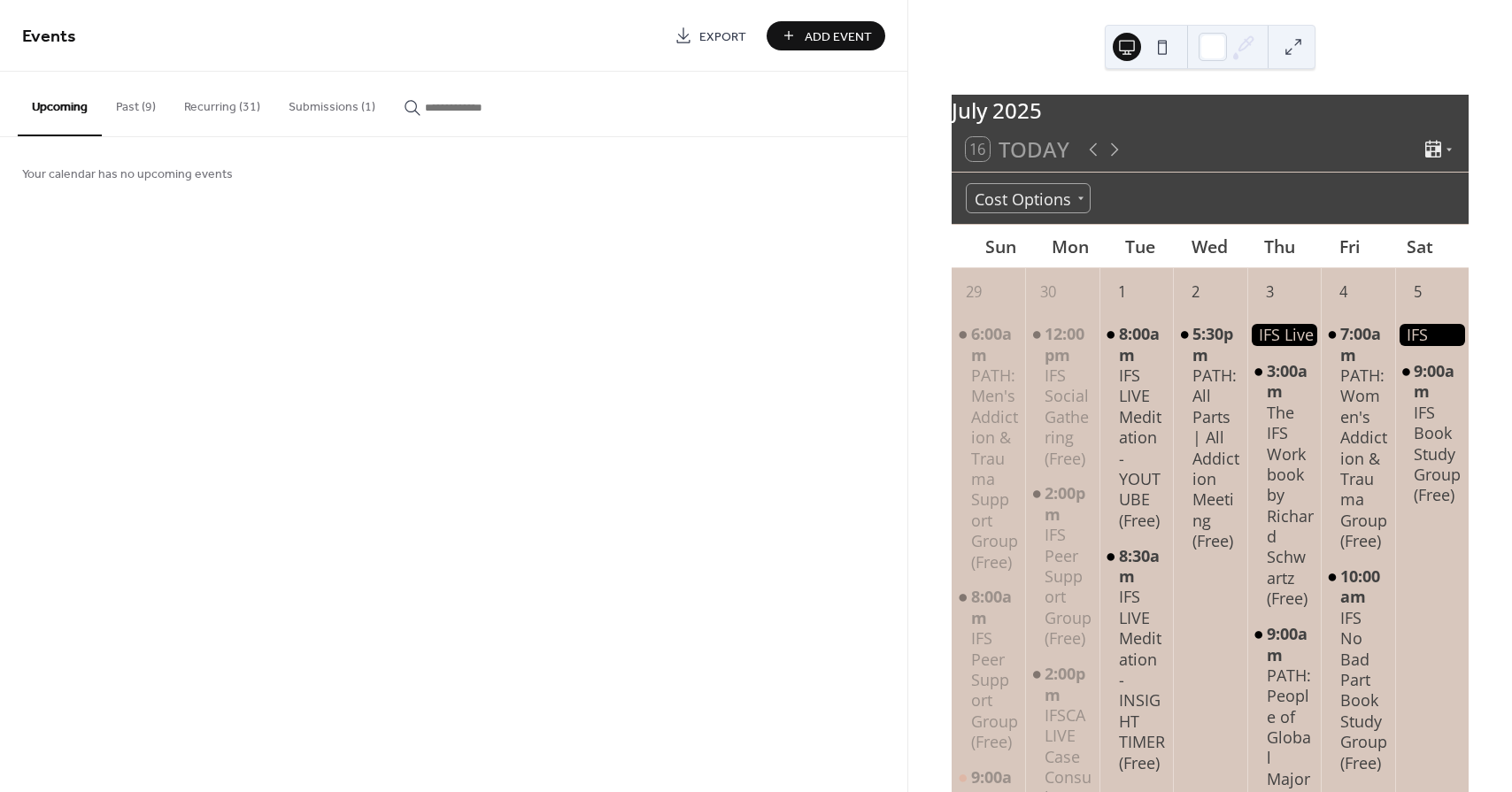 scroll, scrollTop: 0, scrollLeft: 0, axis: both 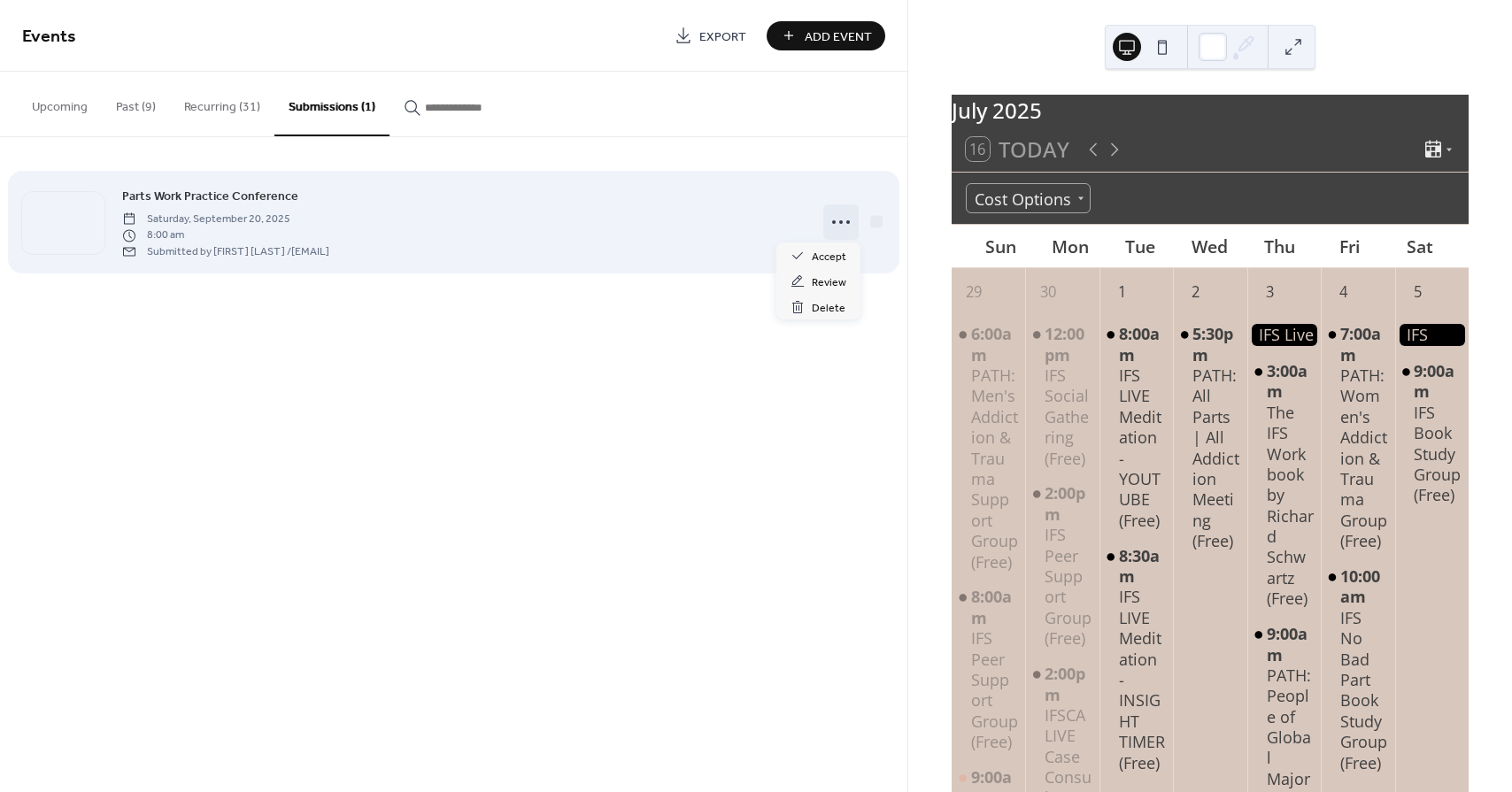 click 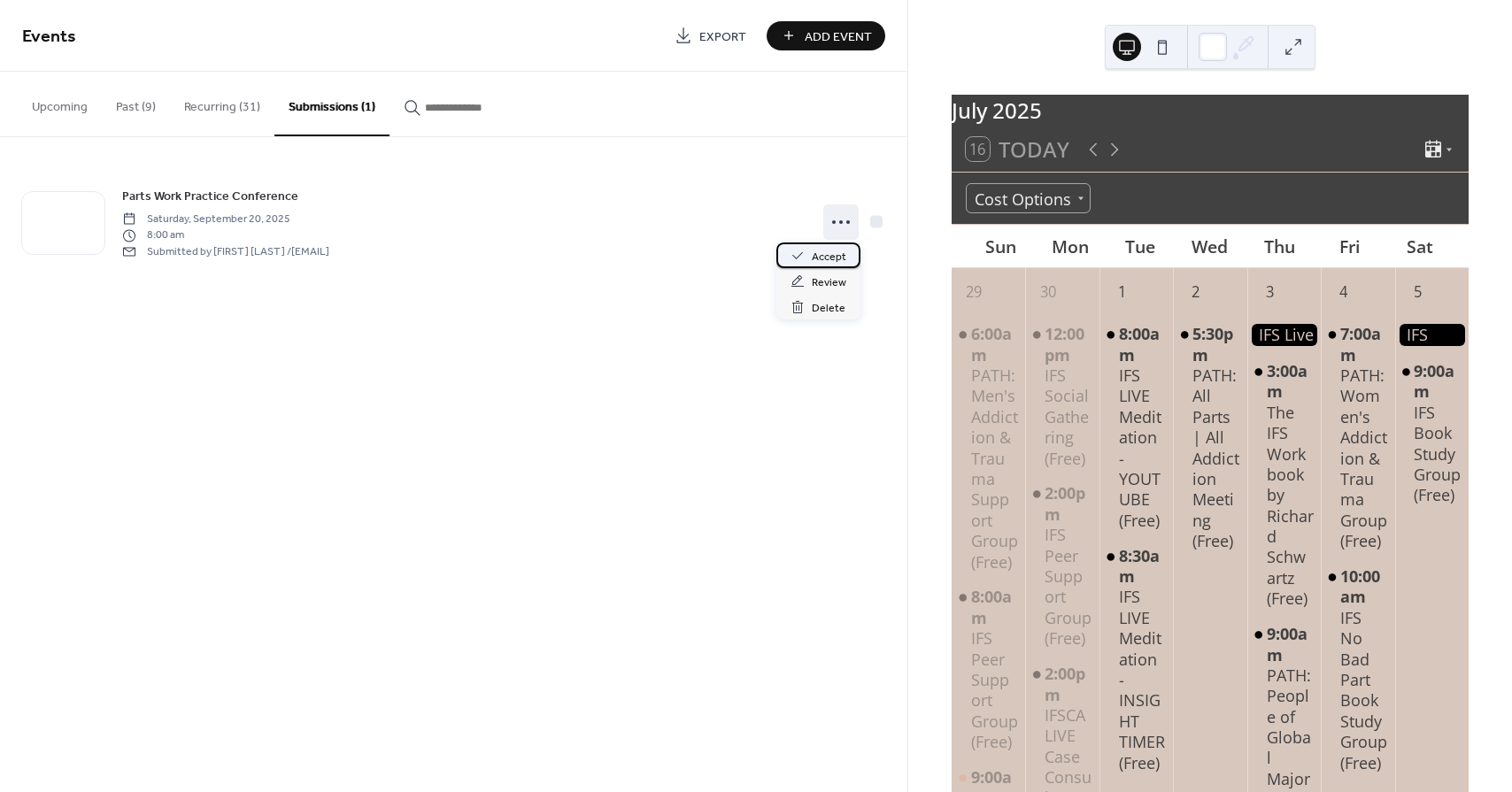 click on "Accept" at bounding box center [829, 257] 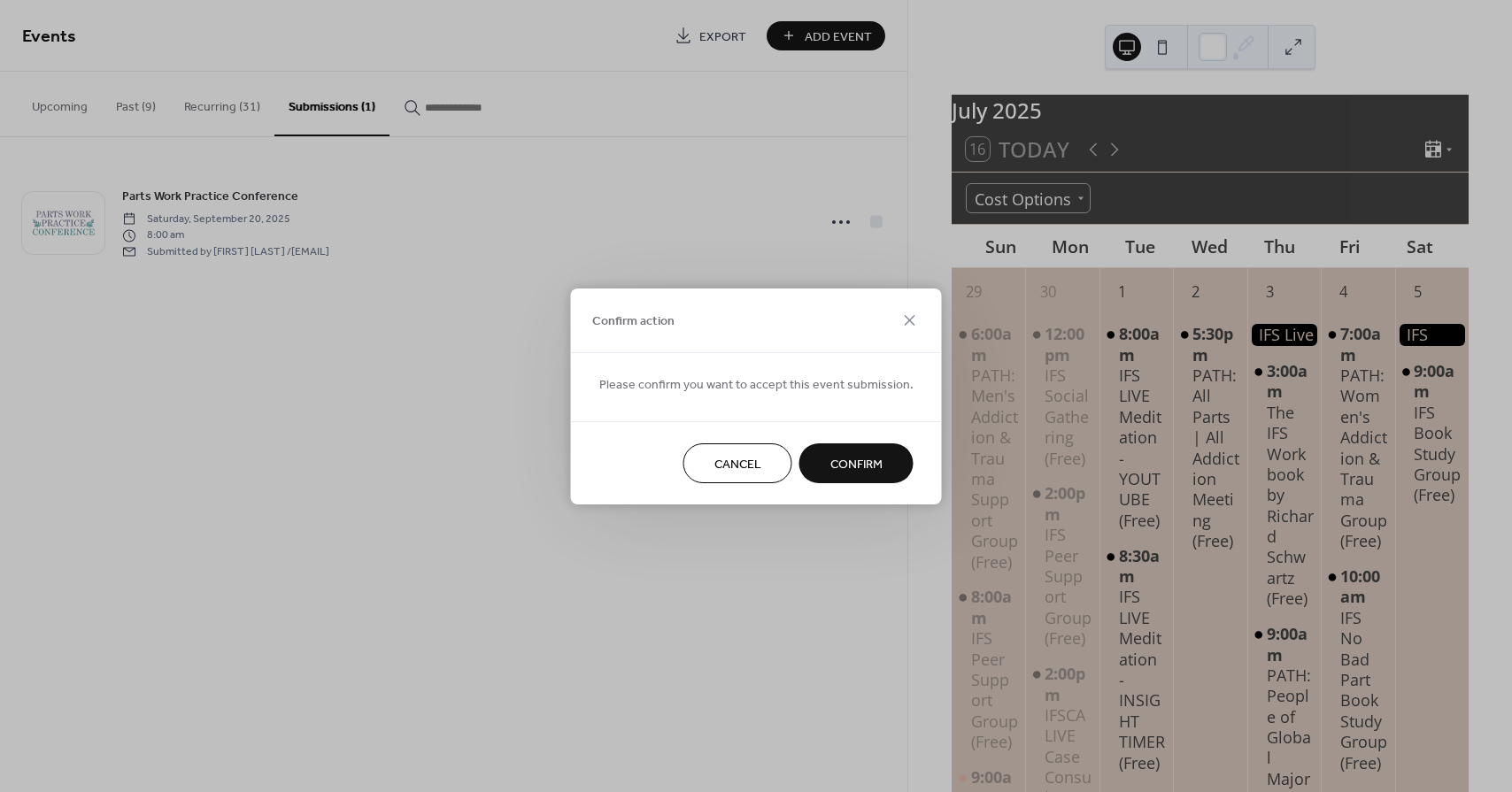 click on "Confirm" at bounding box center (856, 464) 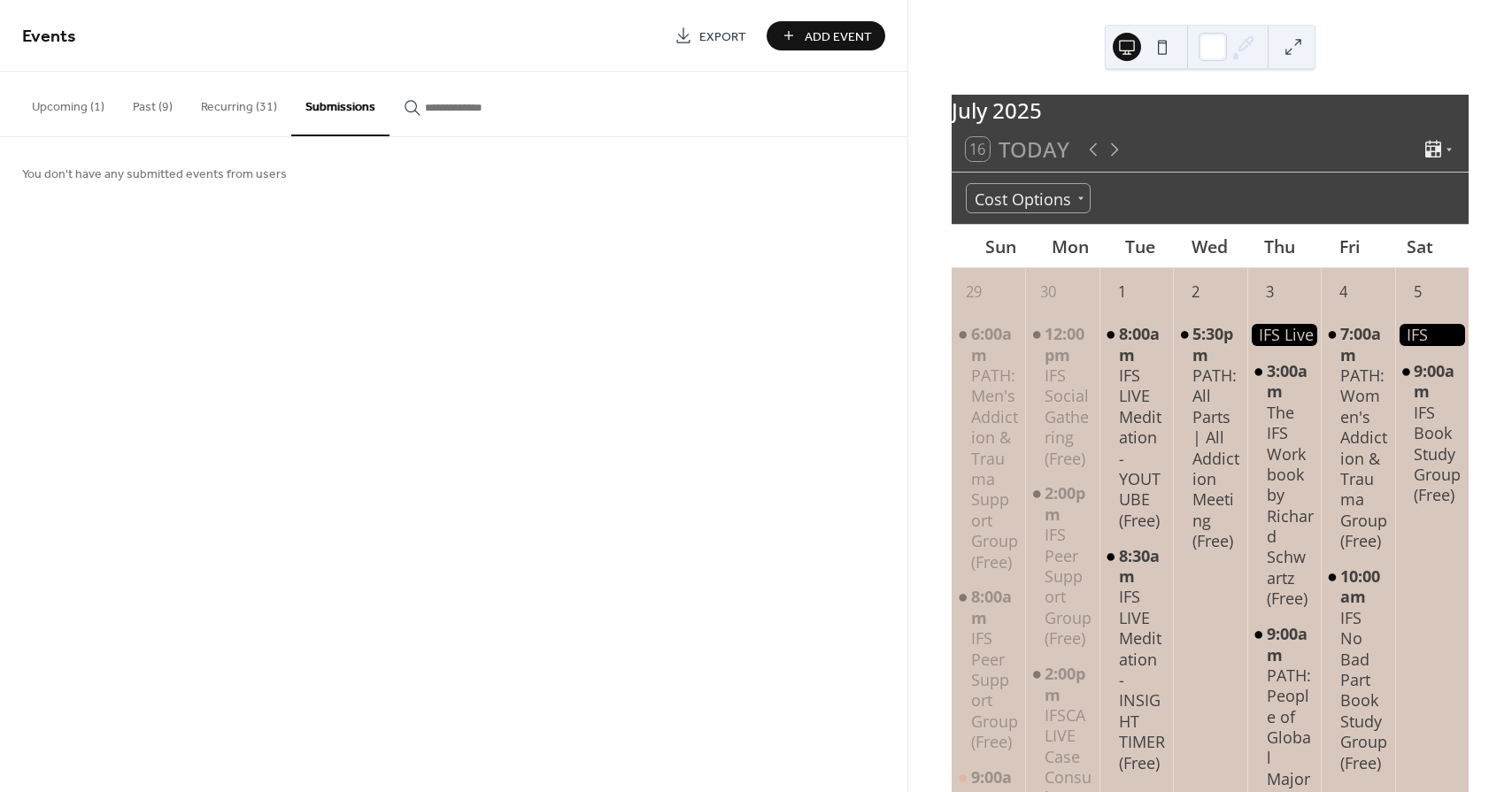 click on "Upcoming (1)" at bounding box center [68, 103] 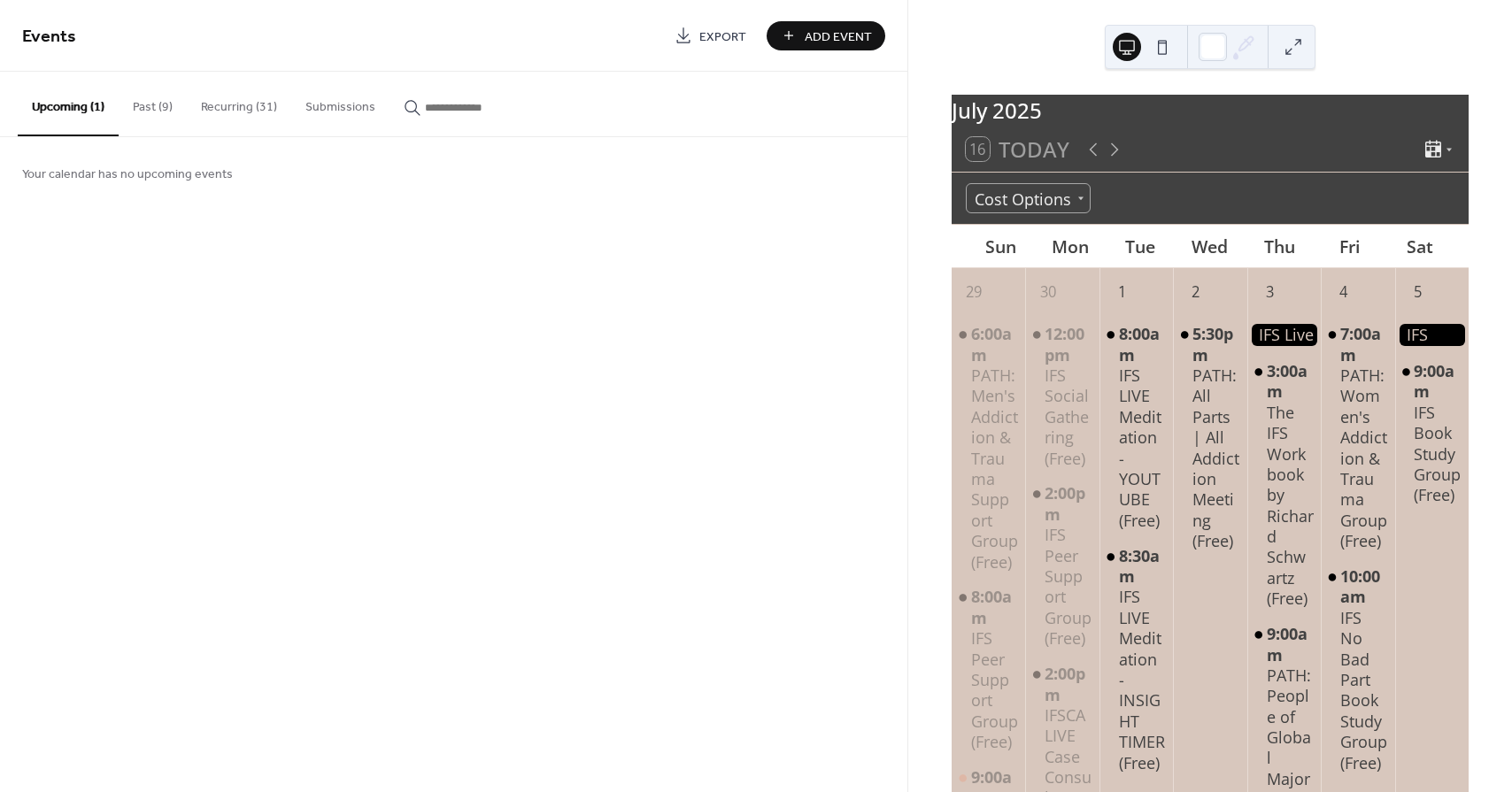 click on "Past (9)" at bounding box center (152, 103) 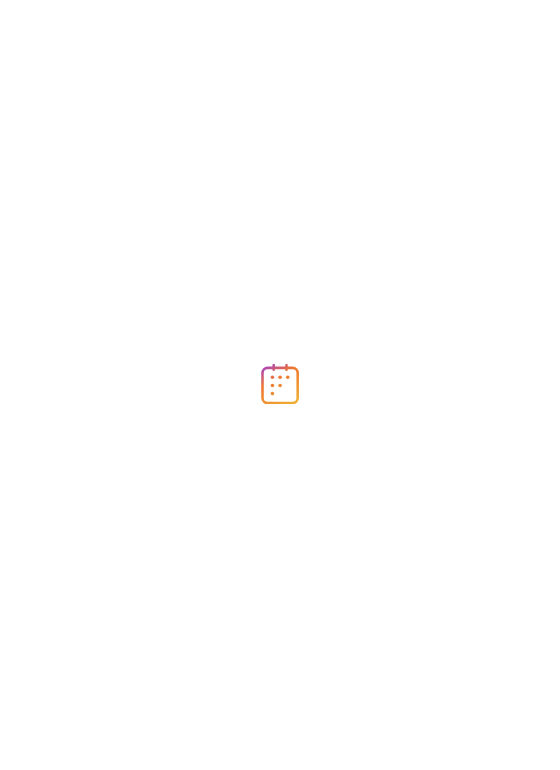 scroll, scrollTop: 0, scrollLeft: 0, axis: both 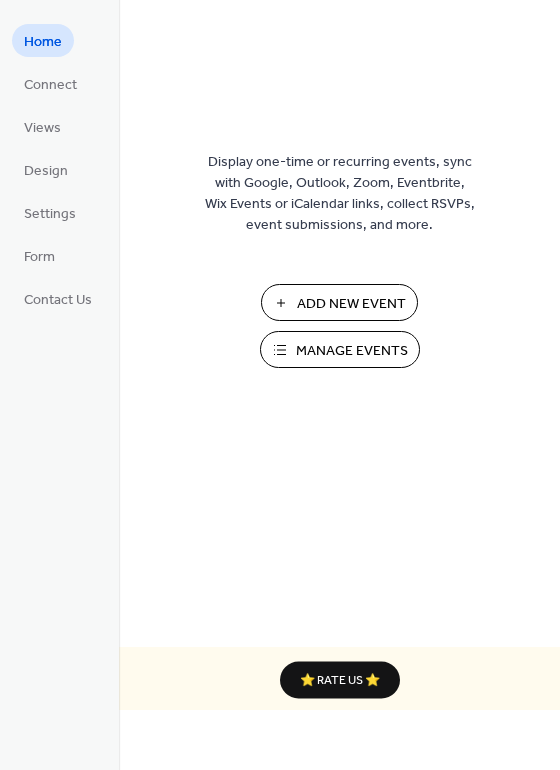 click on "Manage Events" at bounding box center (352, 351) 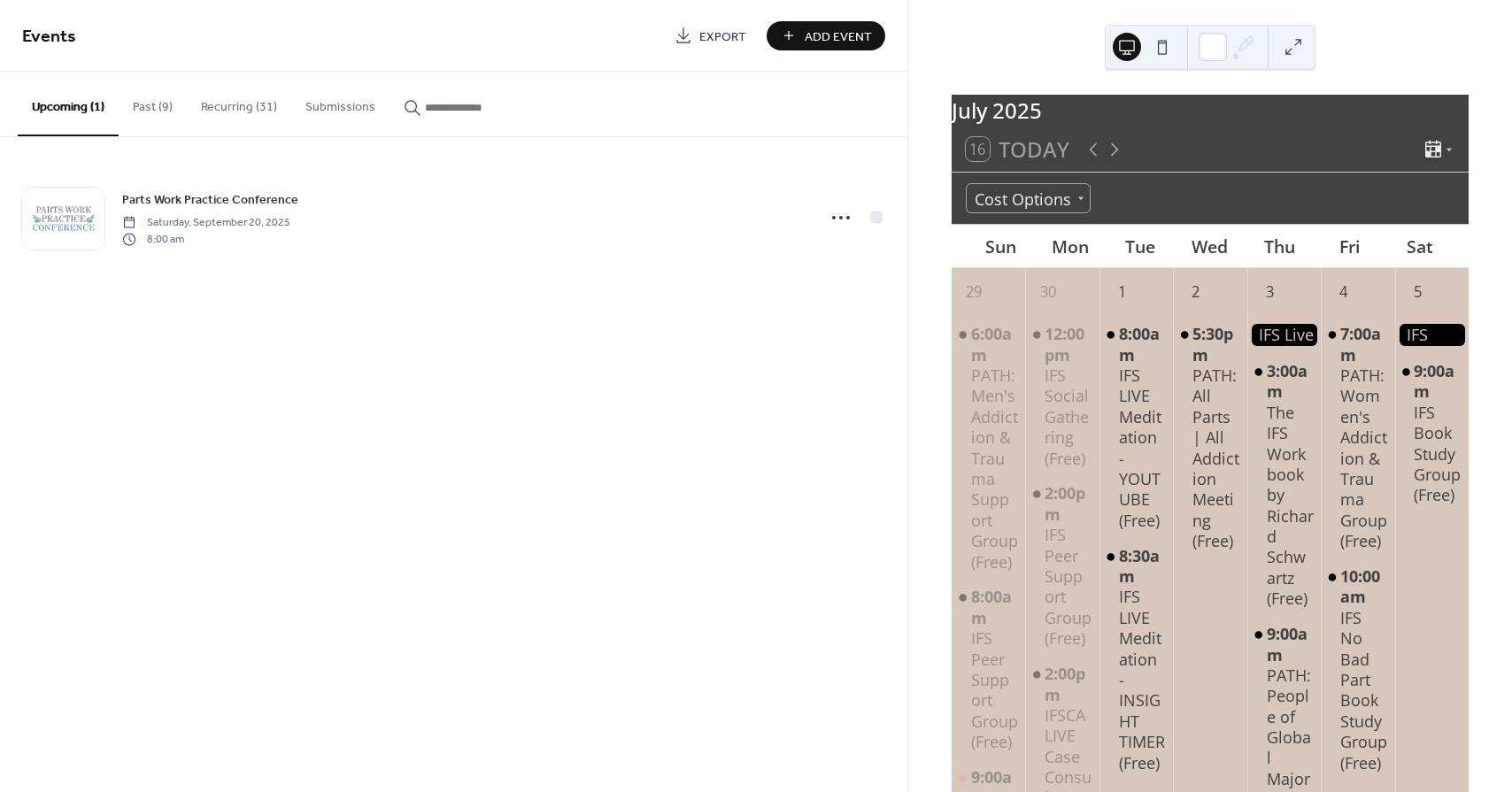 scroll, scrollTop: 0, scrollLeft: 0, axis: both 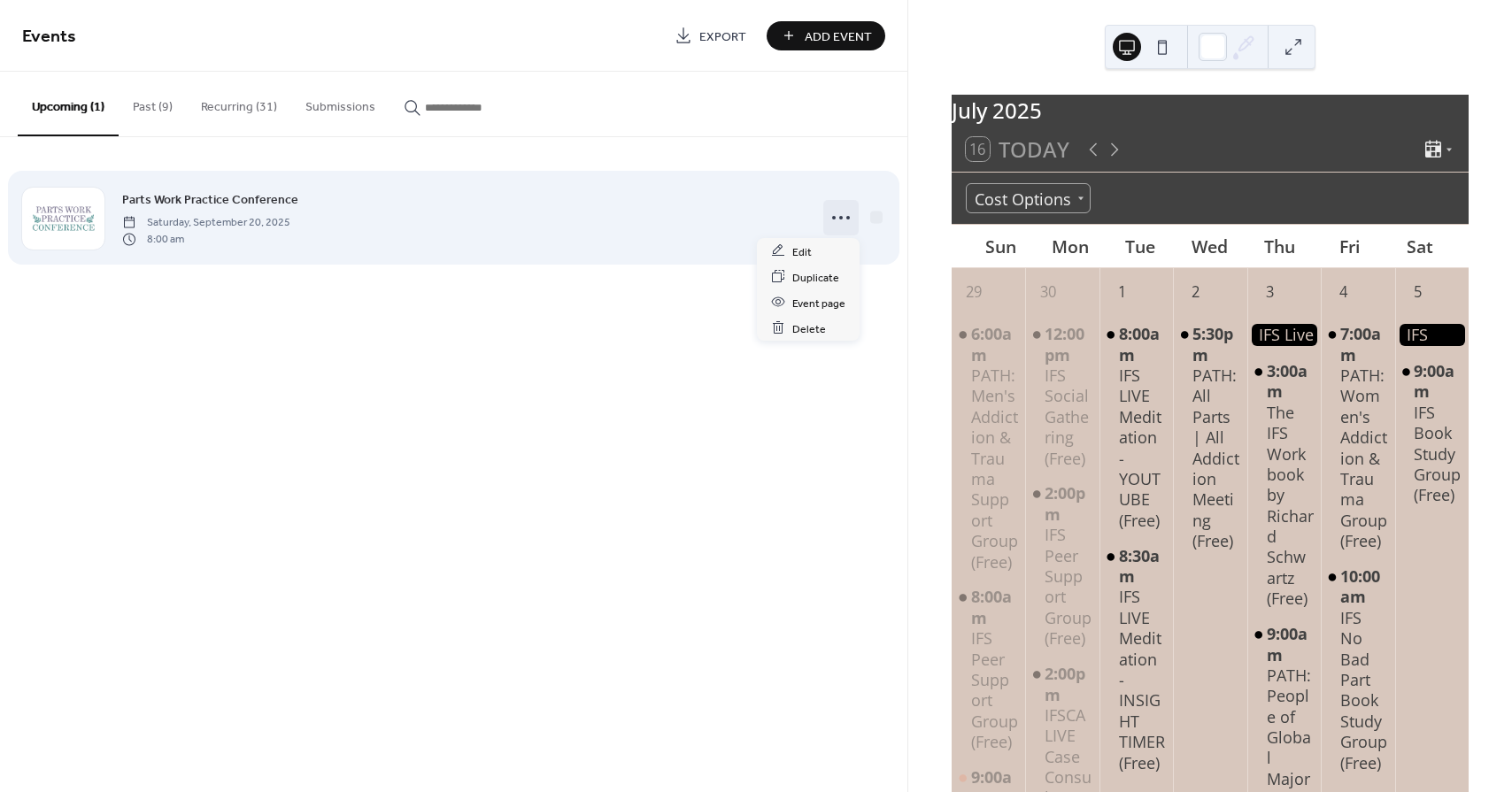 click 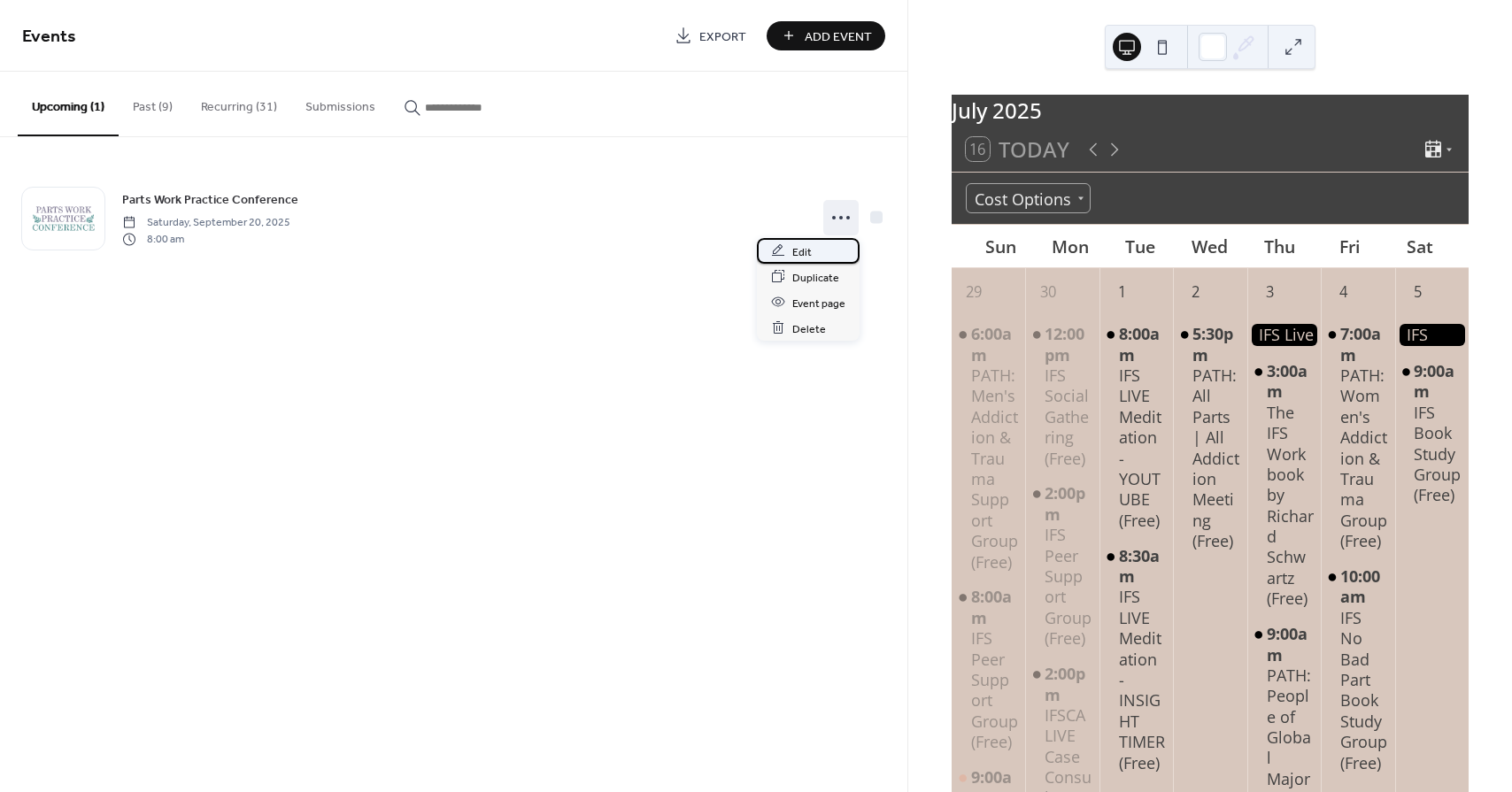 click on "Edit" at bounding box center [802, 251] 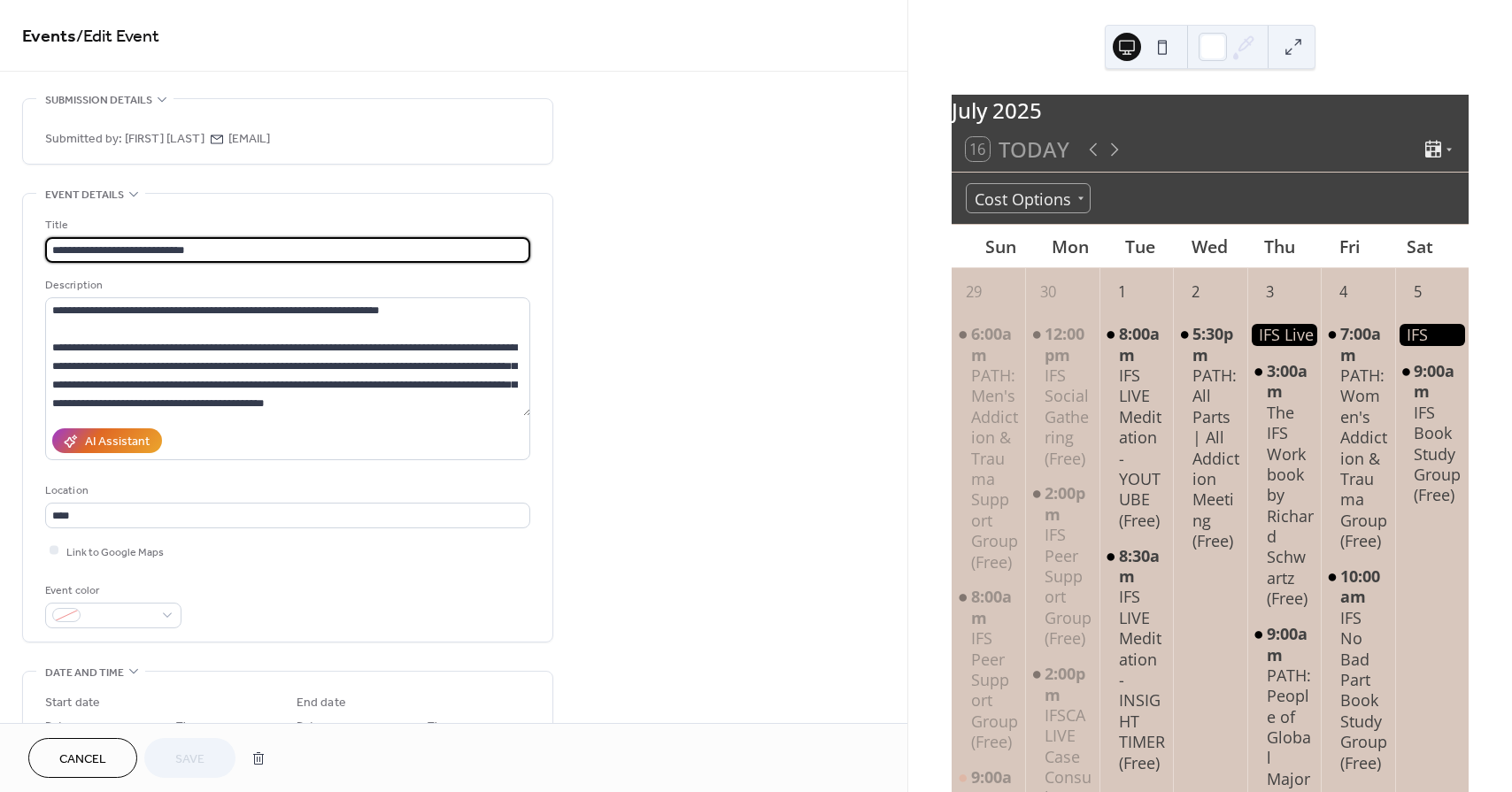 click on "**********" at bounding box center [288, 250] 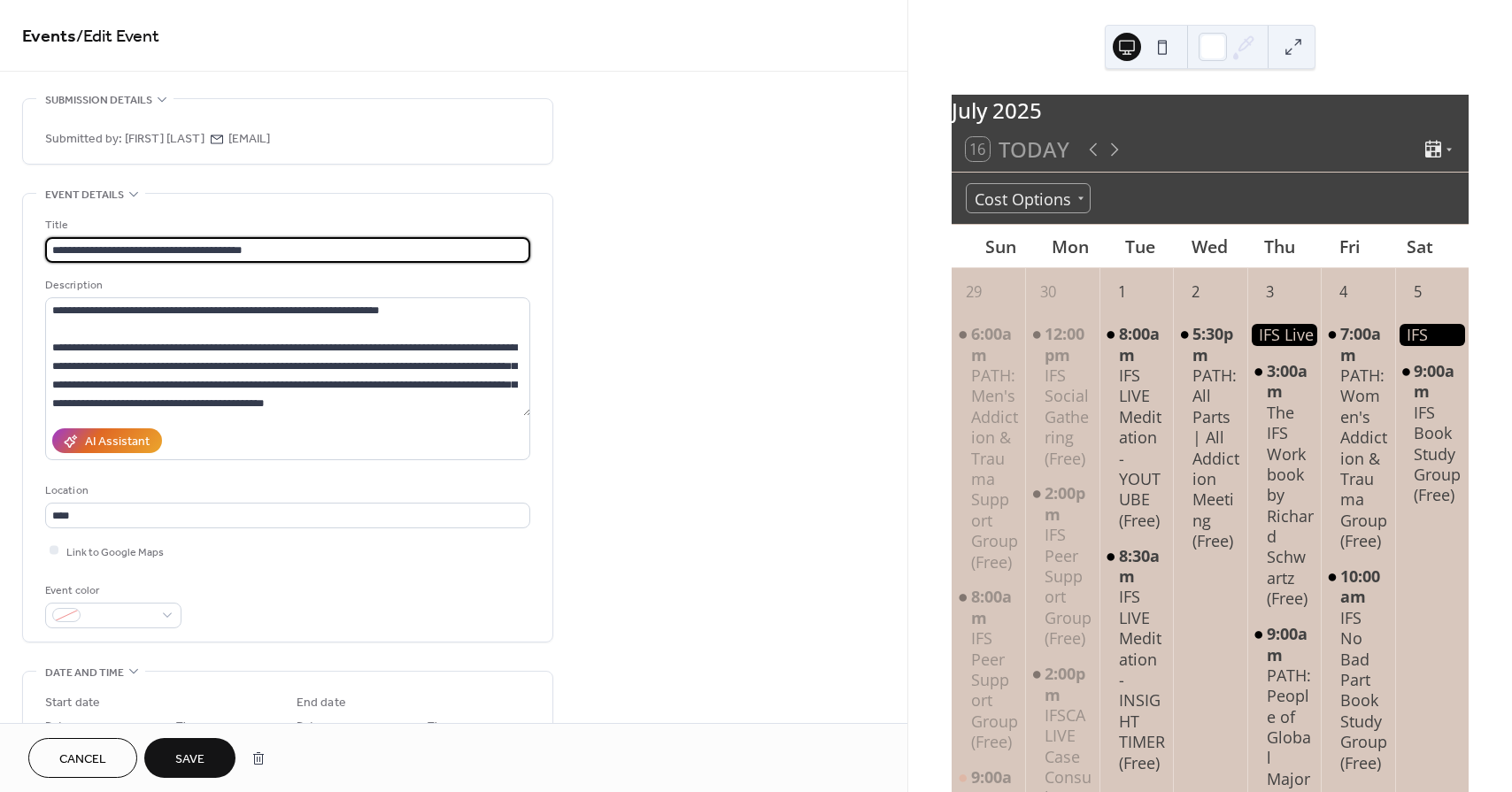 click on "**********" at bounding box center [288, 250] 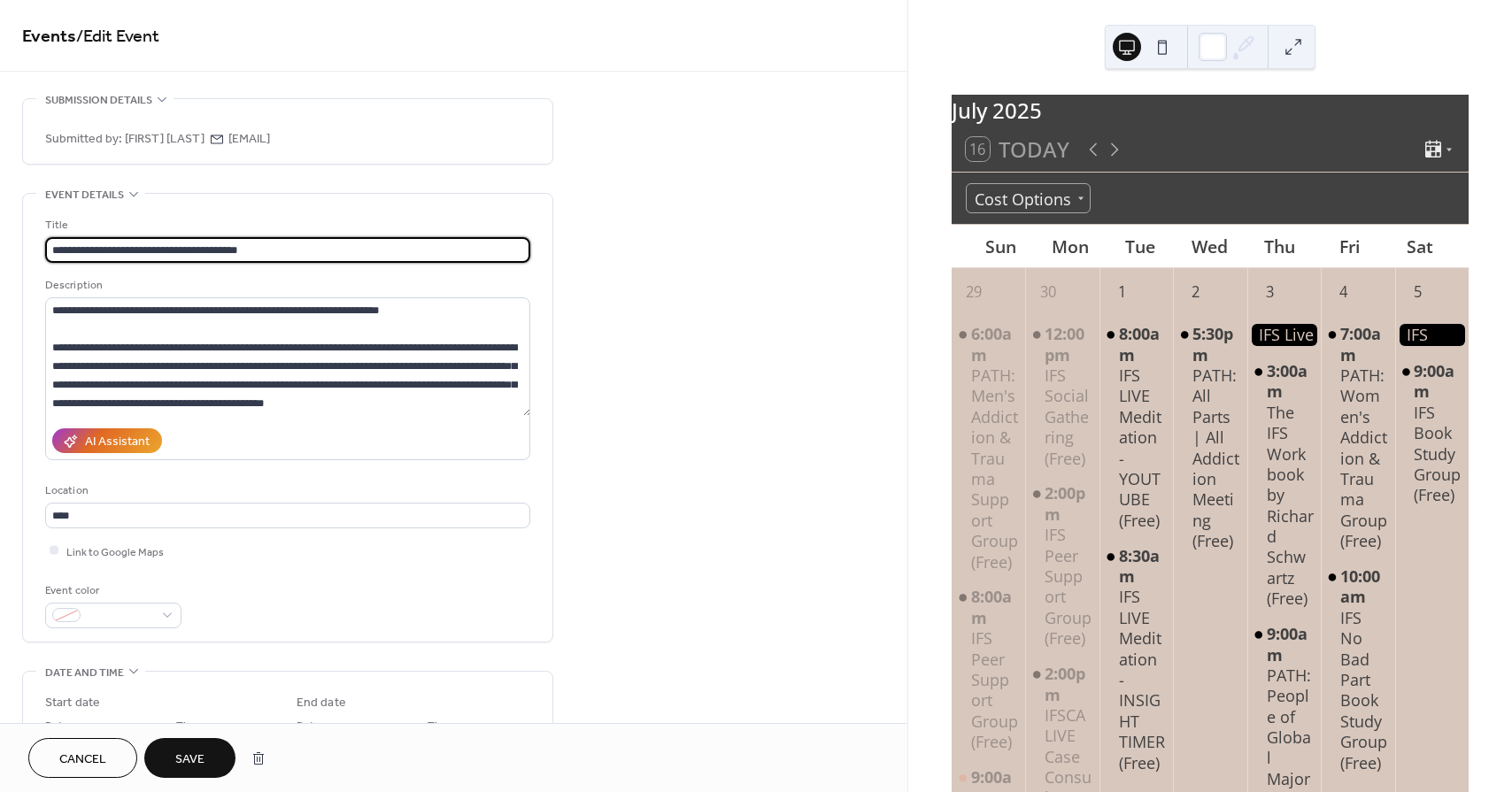 type on "**********" 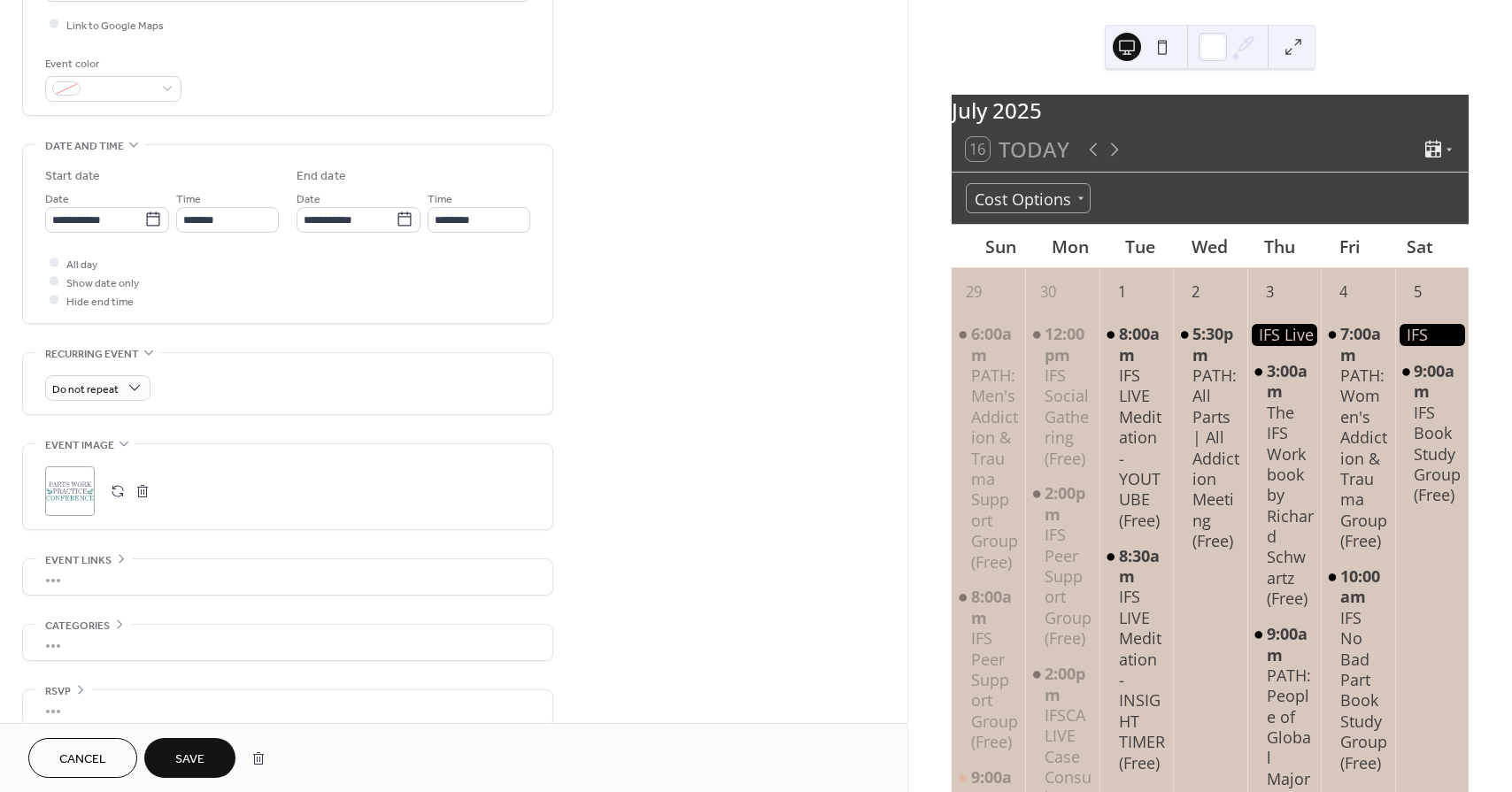 scroll, scrollTop: 543, scrollLeft: 0, axis: vertical 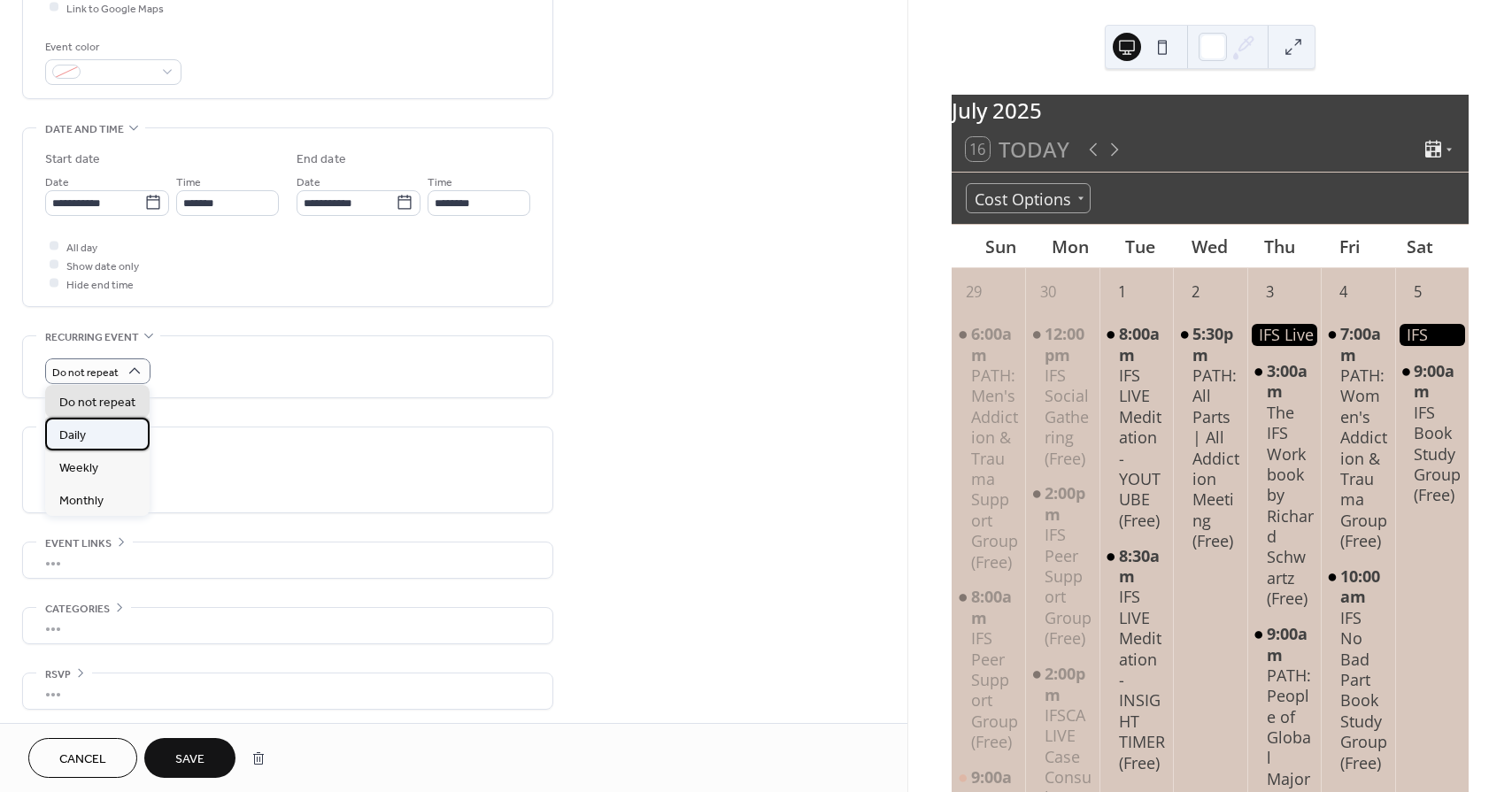 click on "Daily" at bounding box center [97, 434] 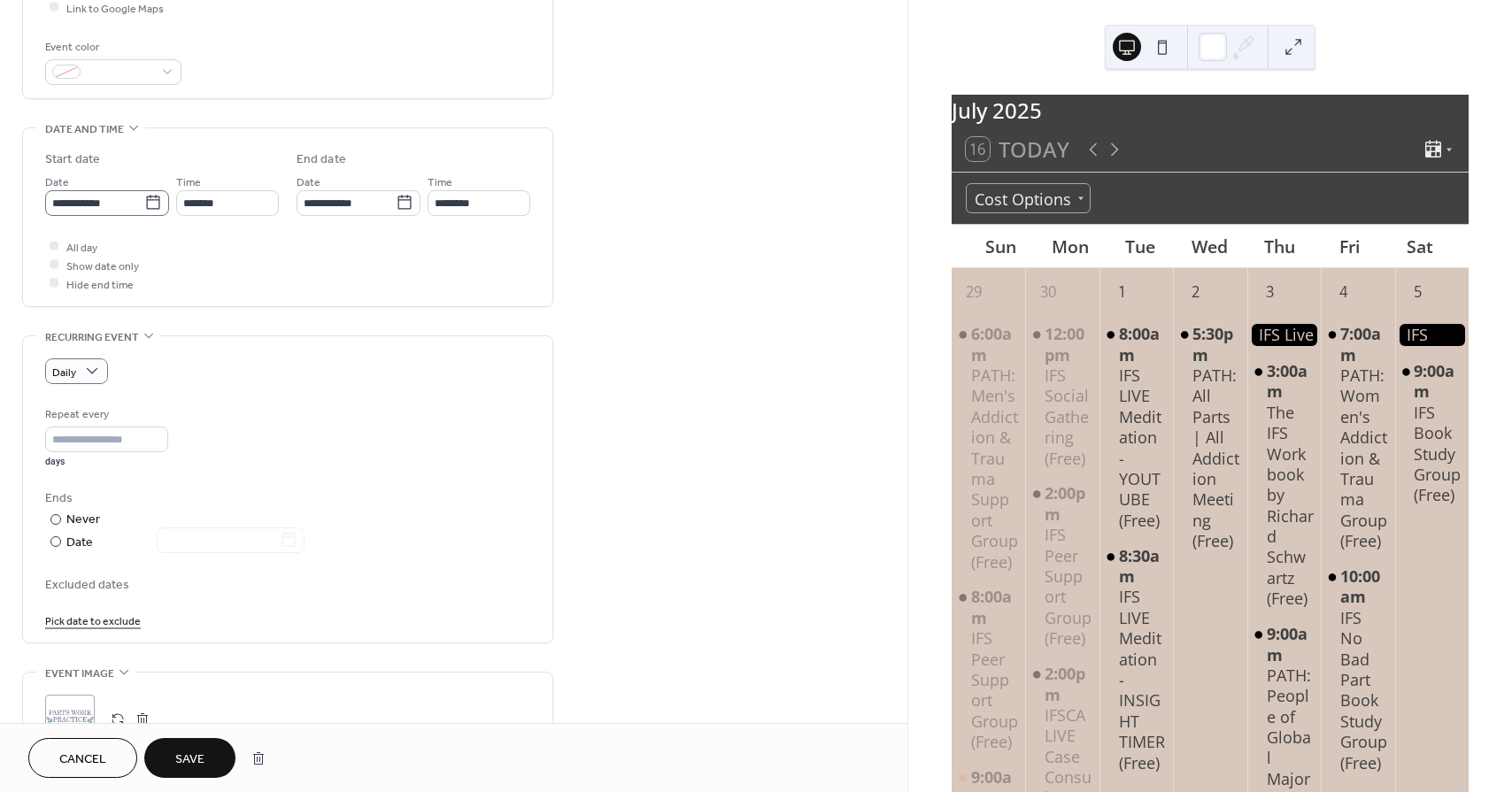 click 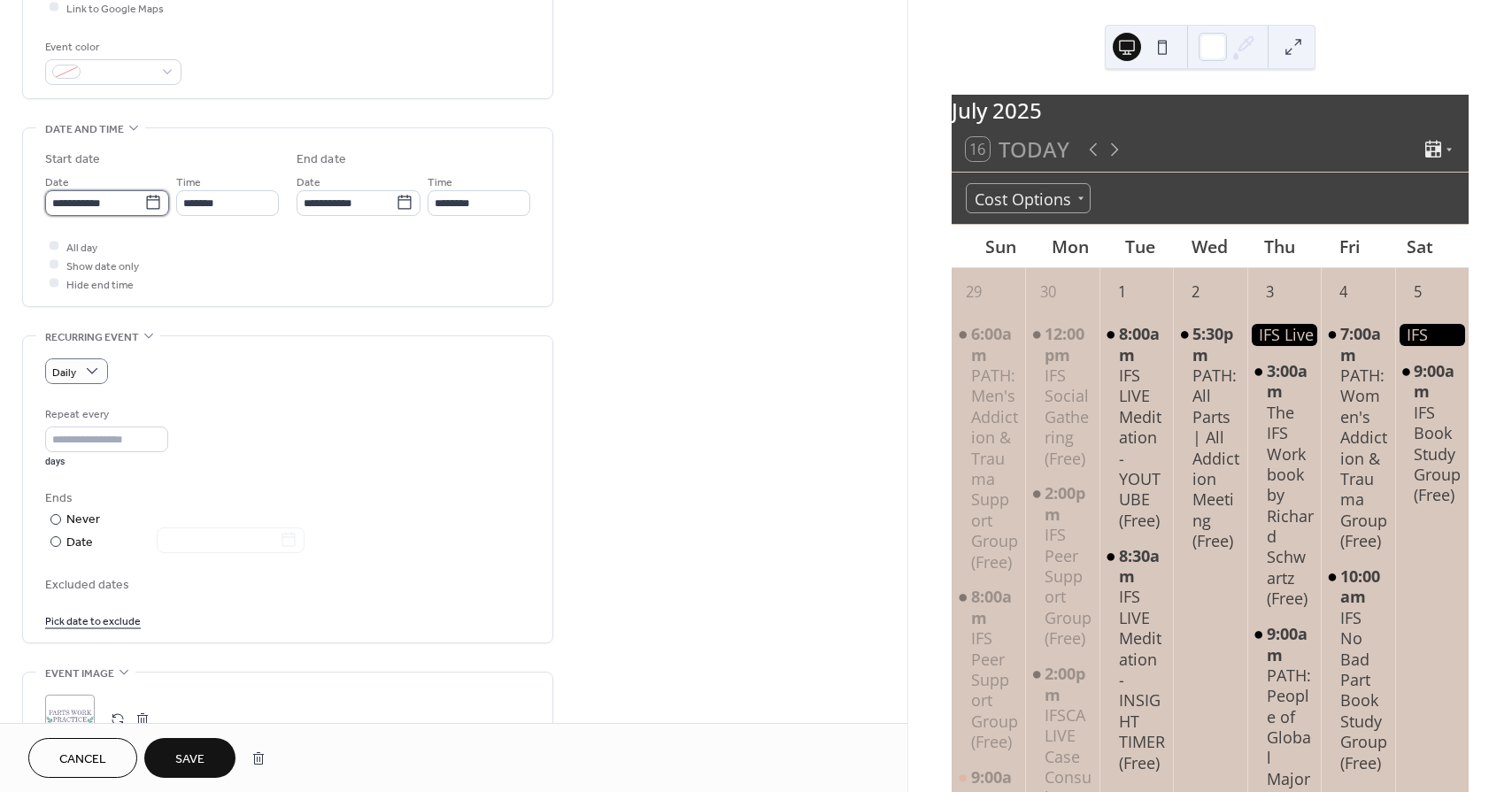 click on "**********" at bounding box center [95, 203] 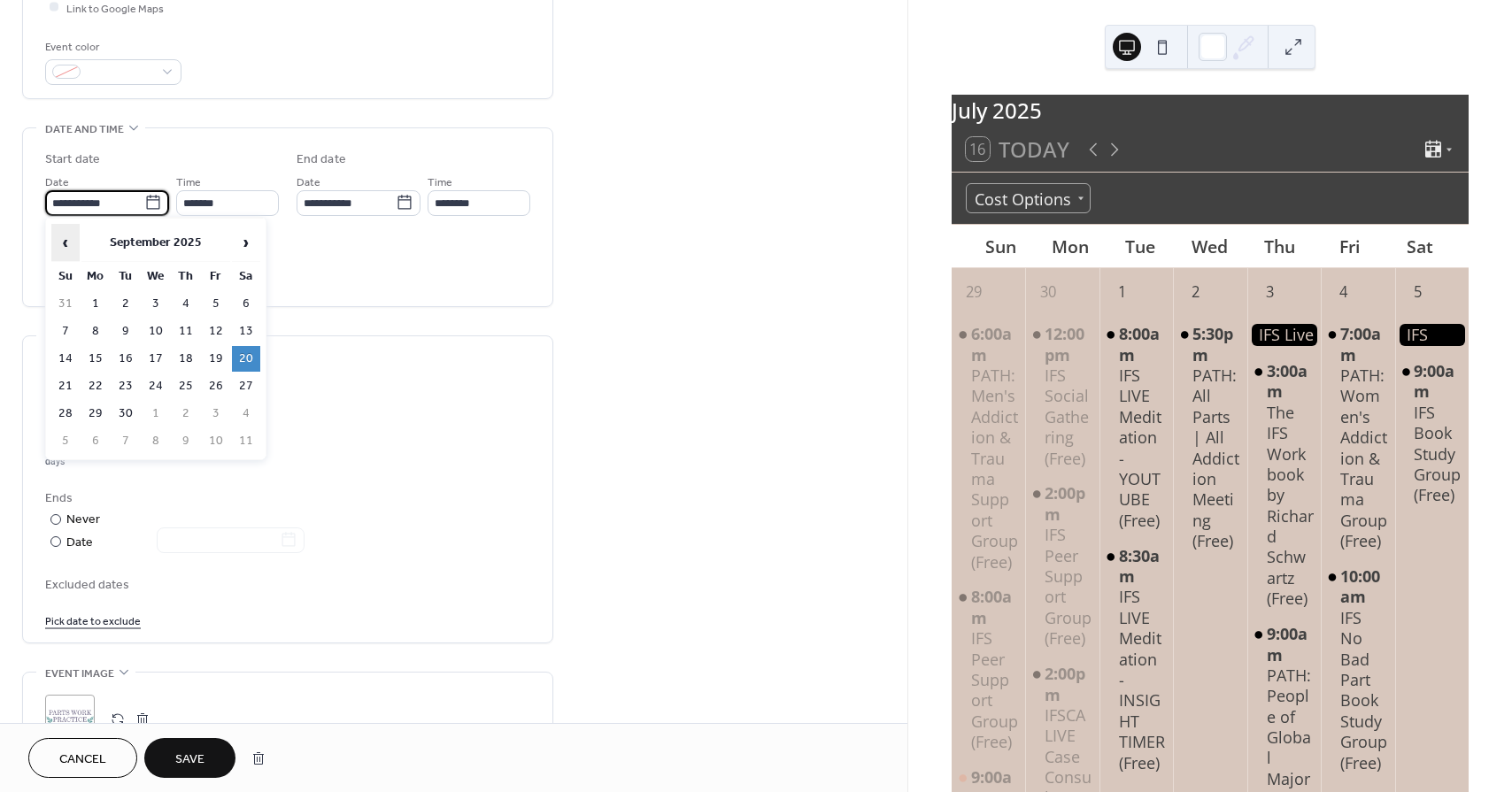 click on "‹" at bounding box center [66, 242] 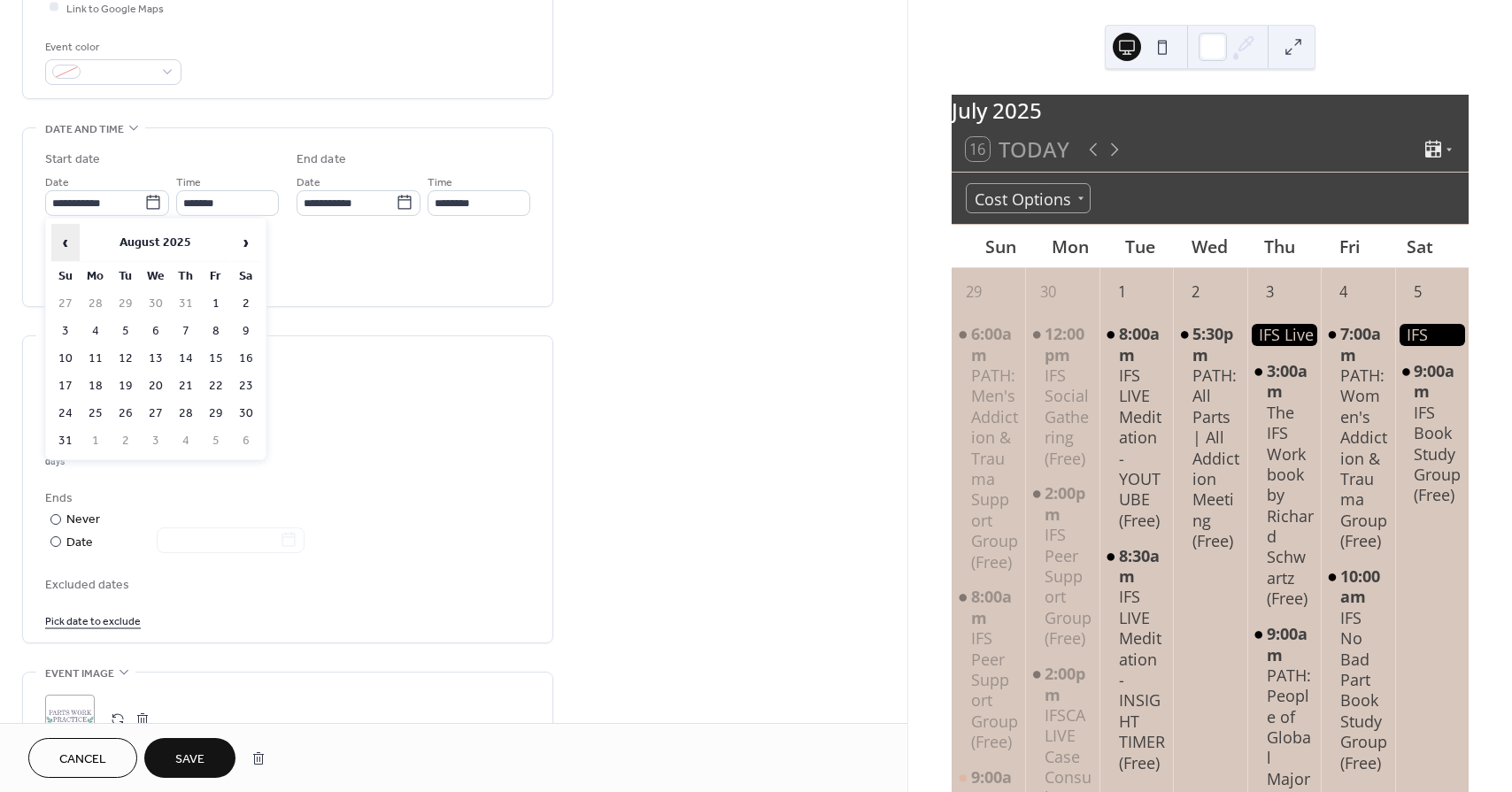 click on "‹" at bounding box center [66, 242] 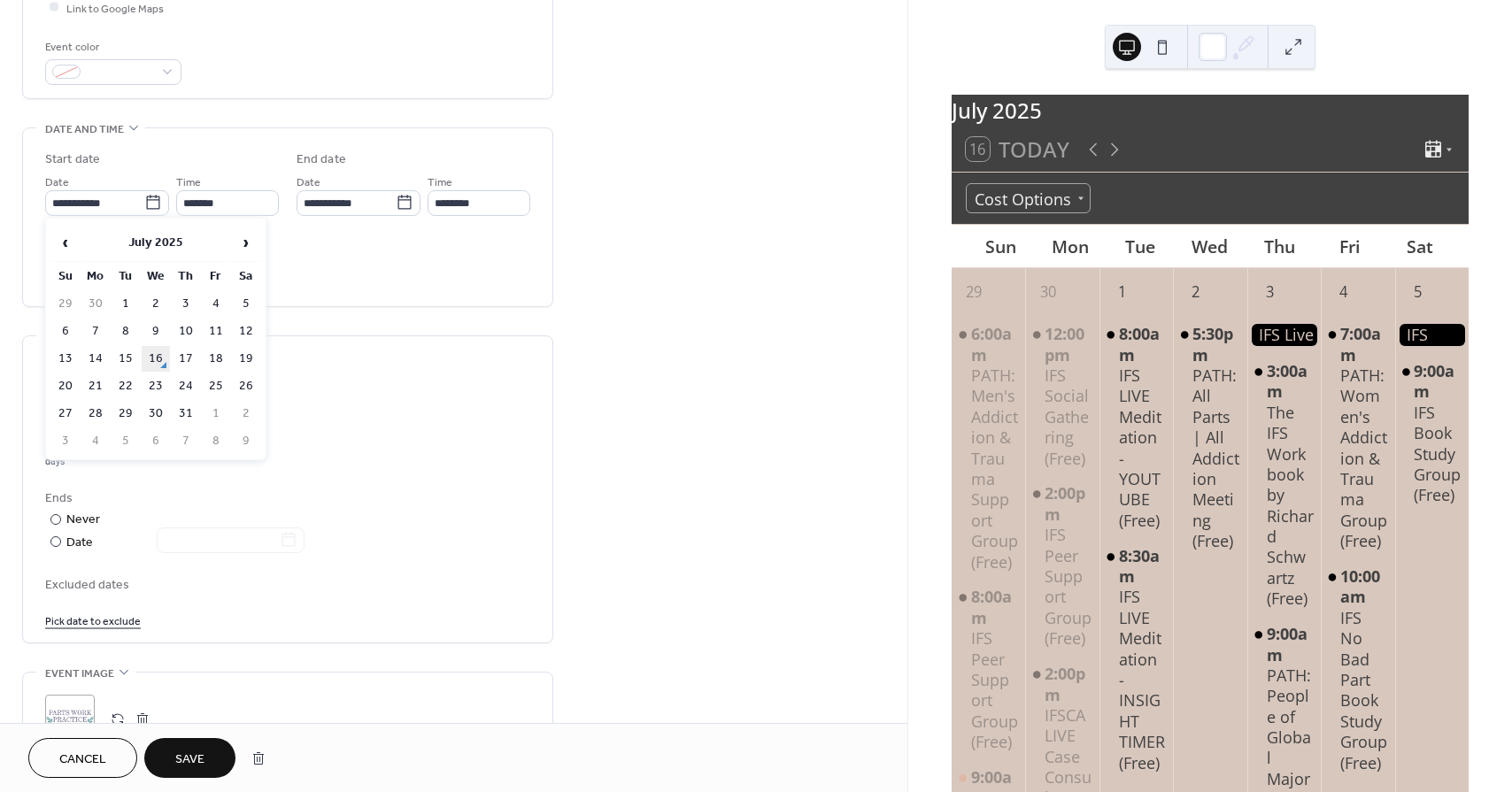 click on "16" at bounding box center [156, 358] 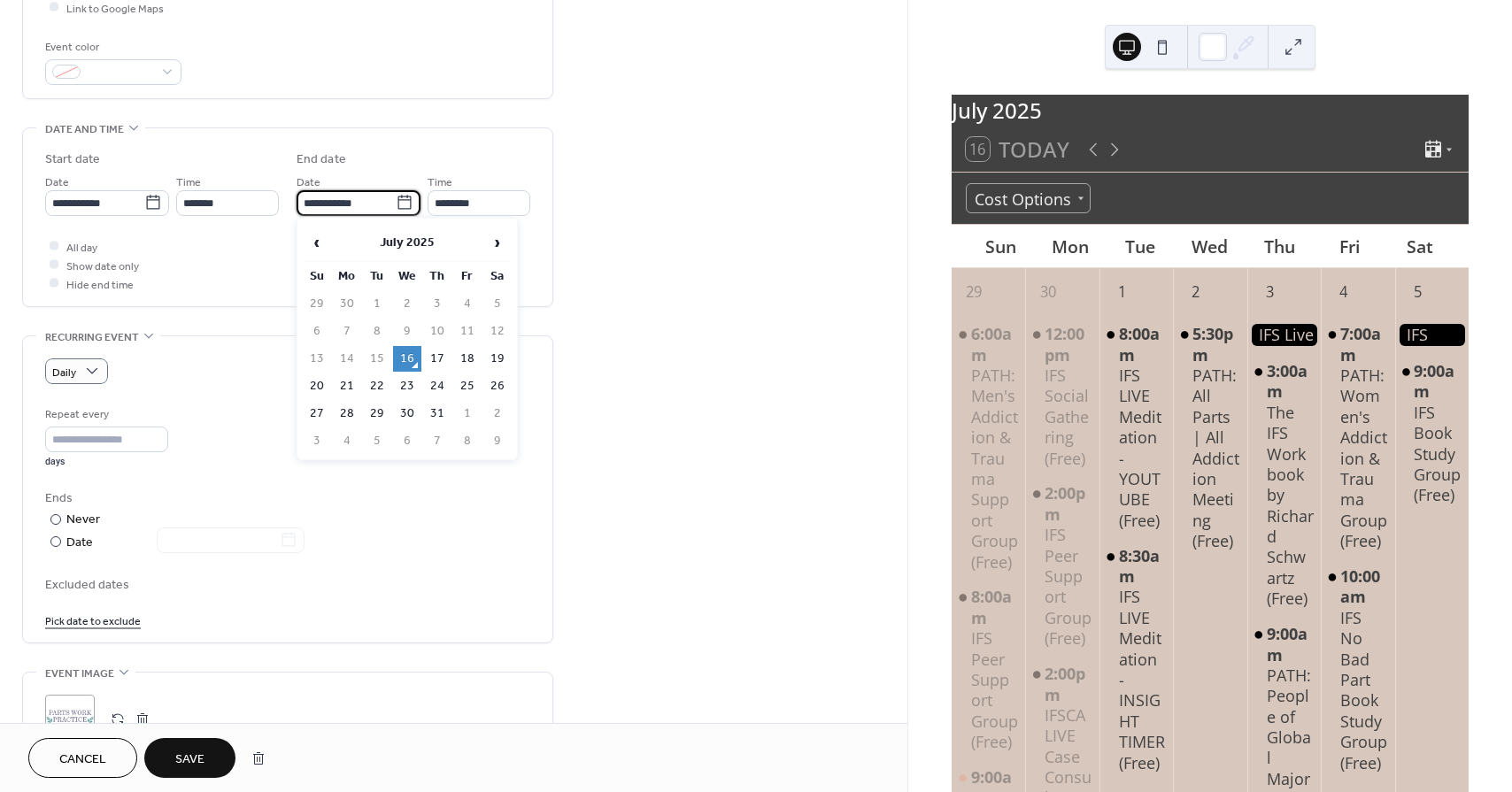 click on "**********" at bounding box center [346, 203] 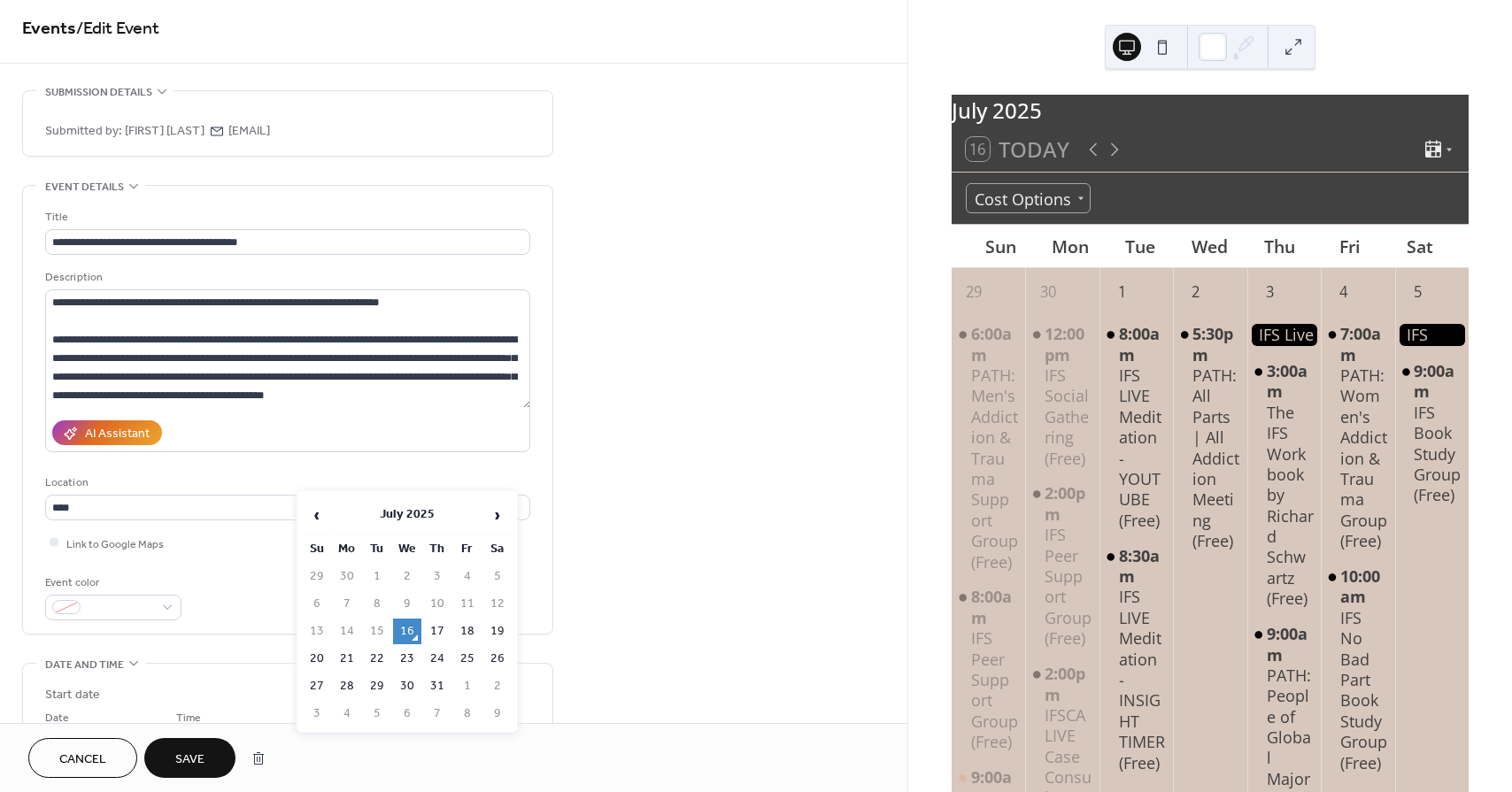 scroll, scrollTop: 0, scrollLeft: 0, axis: both 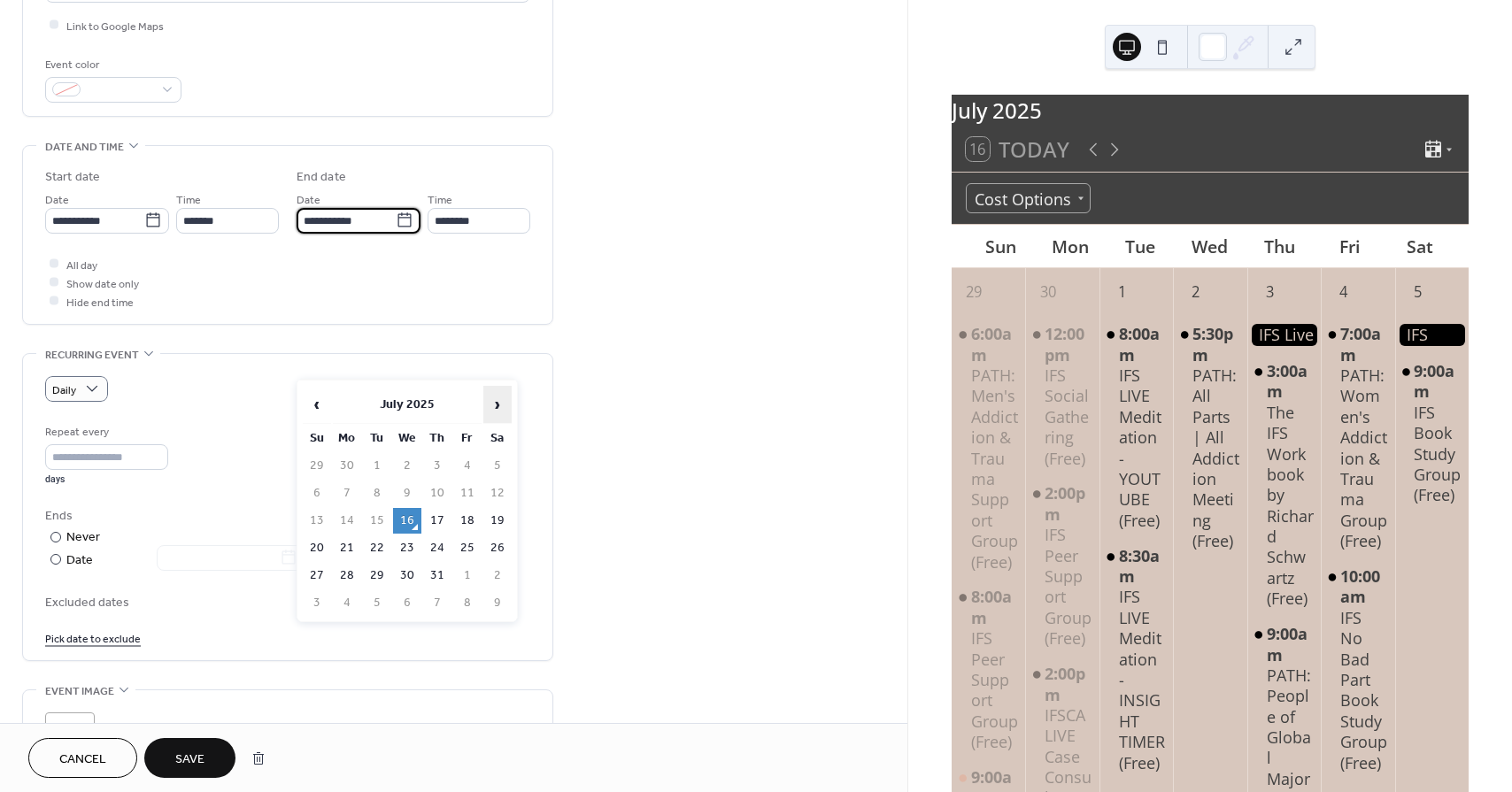 click on "›" at bounding box center [498, 404] 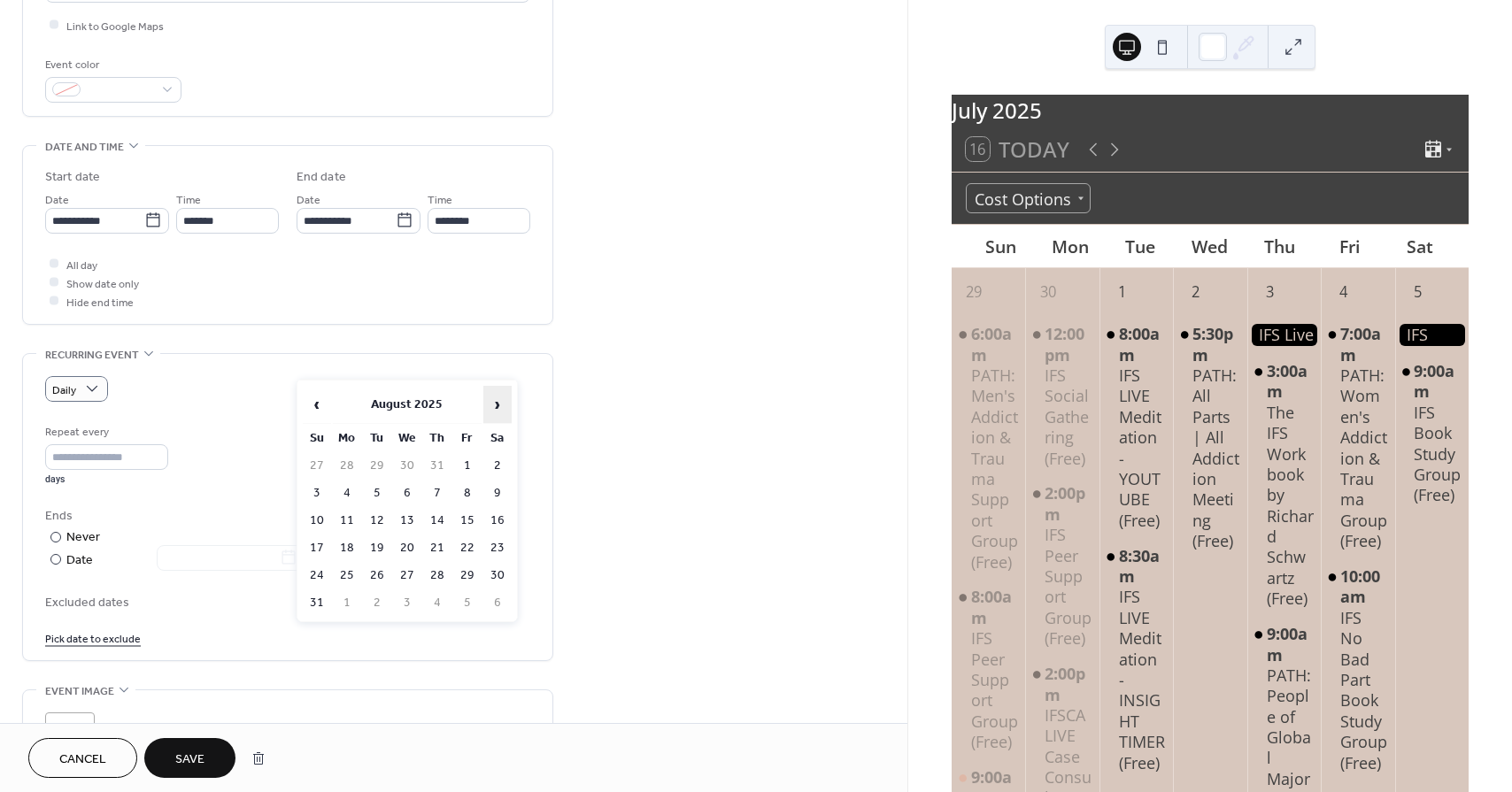 click on "›" at bounding box center (498, 404) 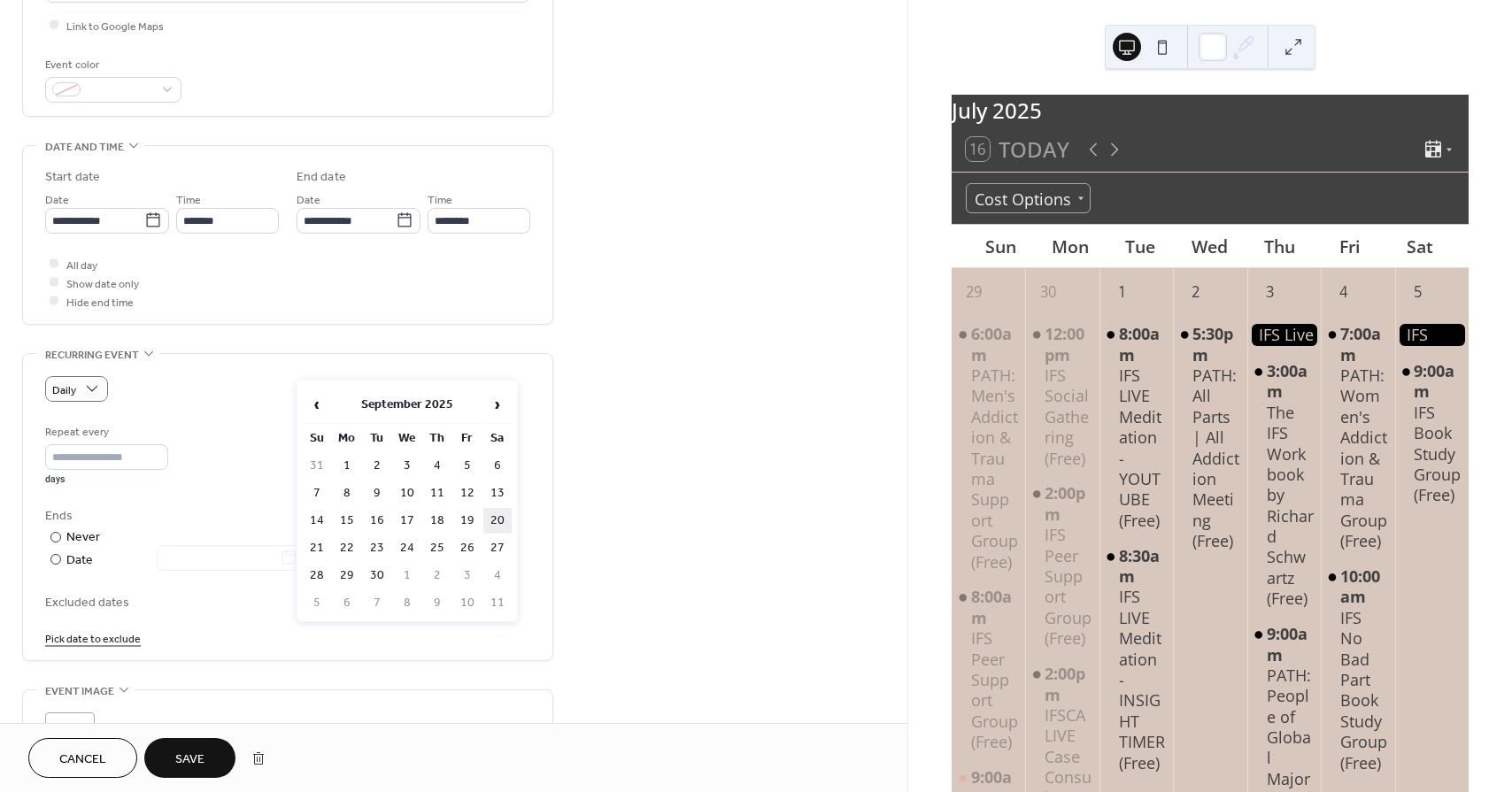 click on "20" at bounding box center (498, 520) 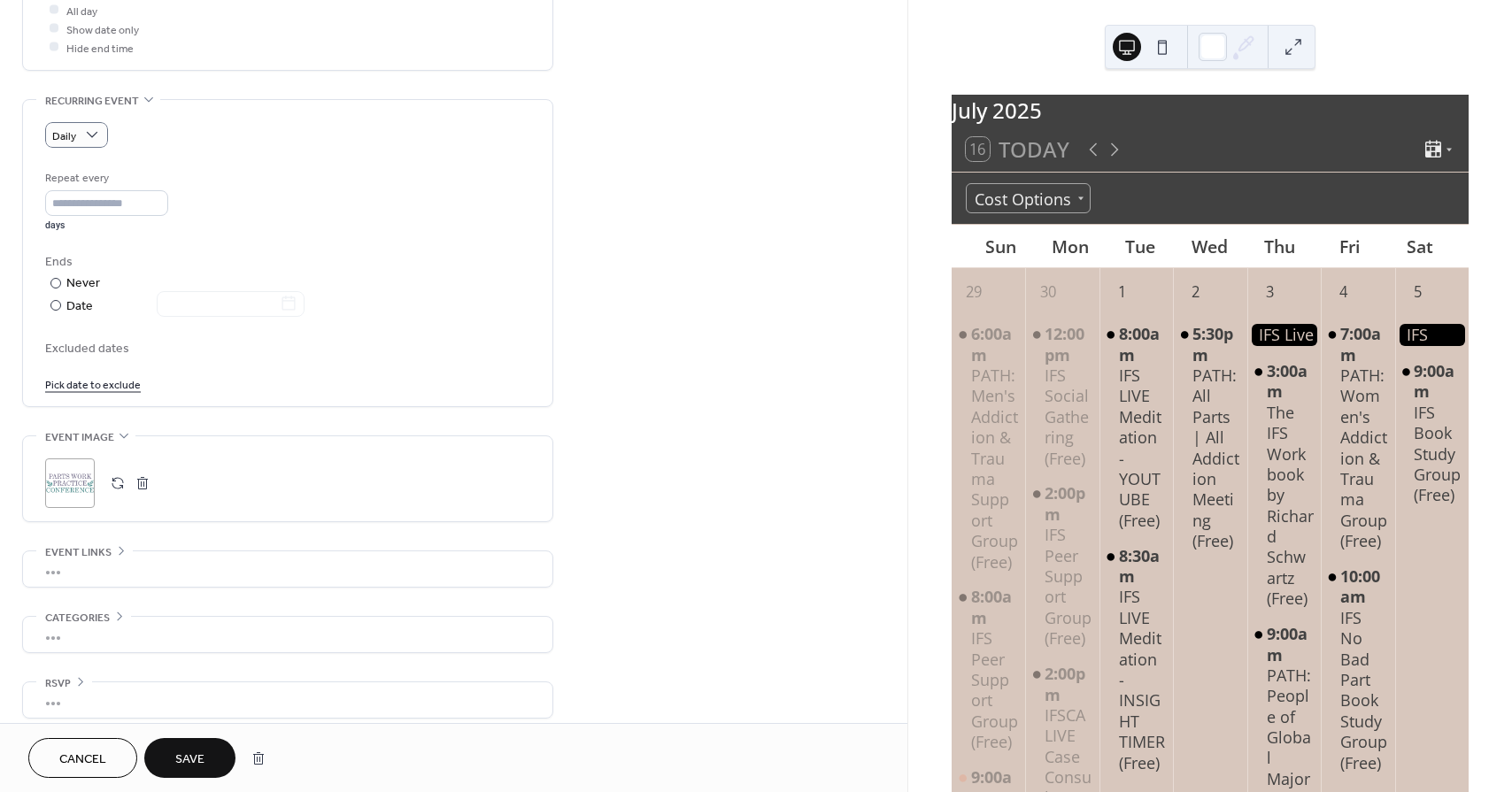 scroll, scrollTop: 789, scrollLeft: 0, axis: vertical 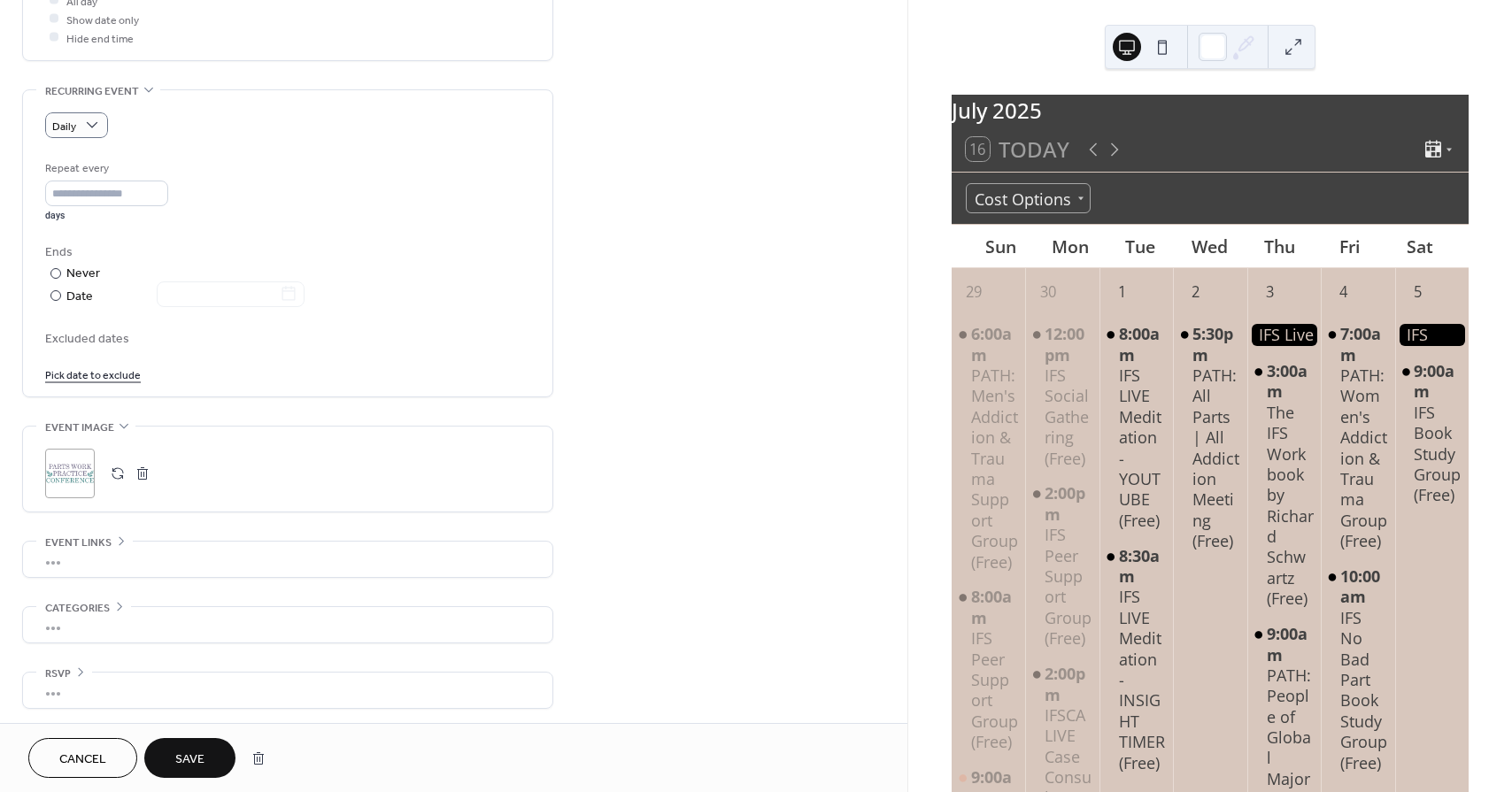click on "•••" at bounding box center (288, 559) 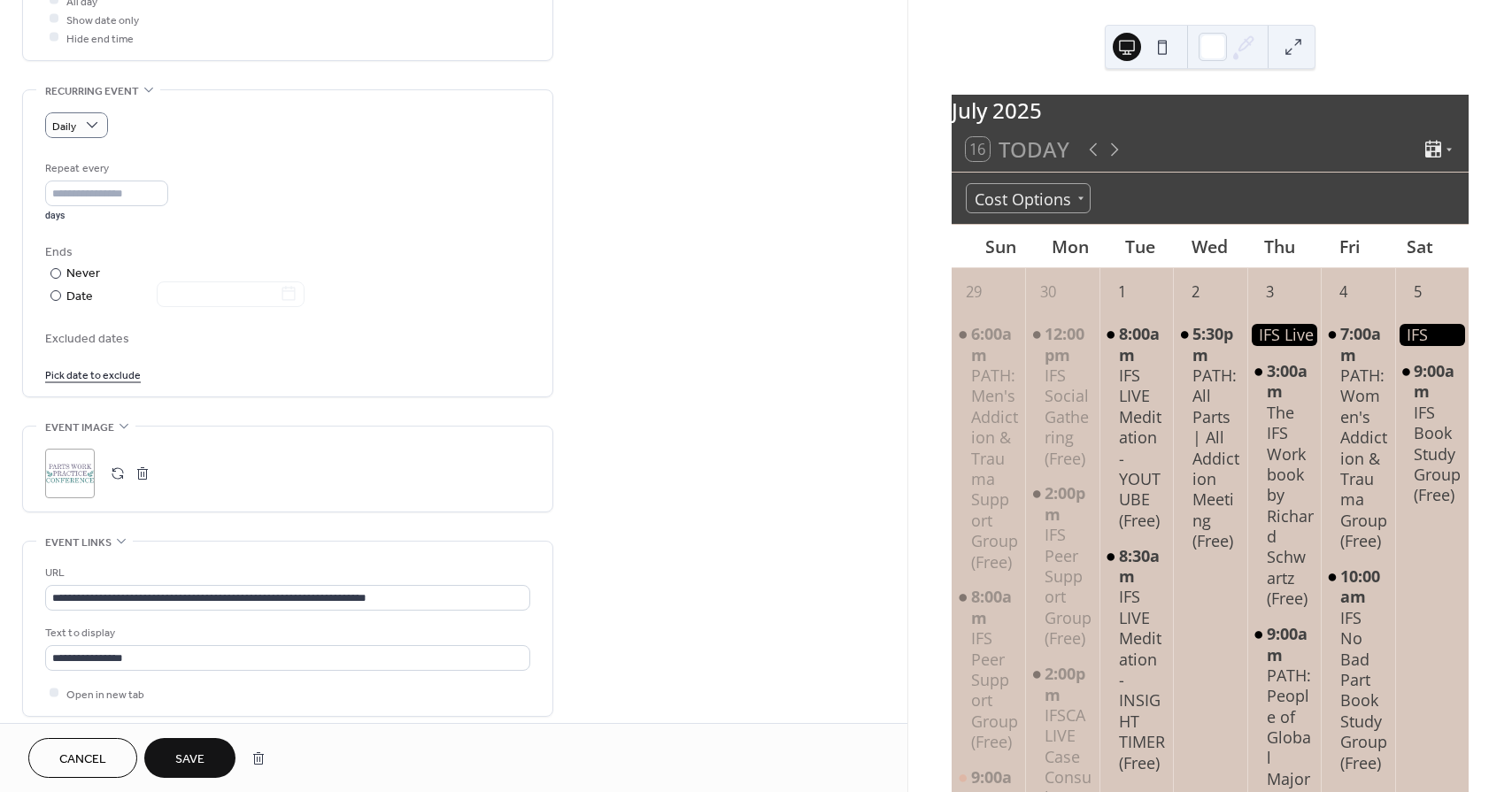 scroll, scrollTop: 789, scrollLeft: 0, axis: vertical 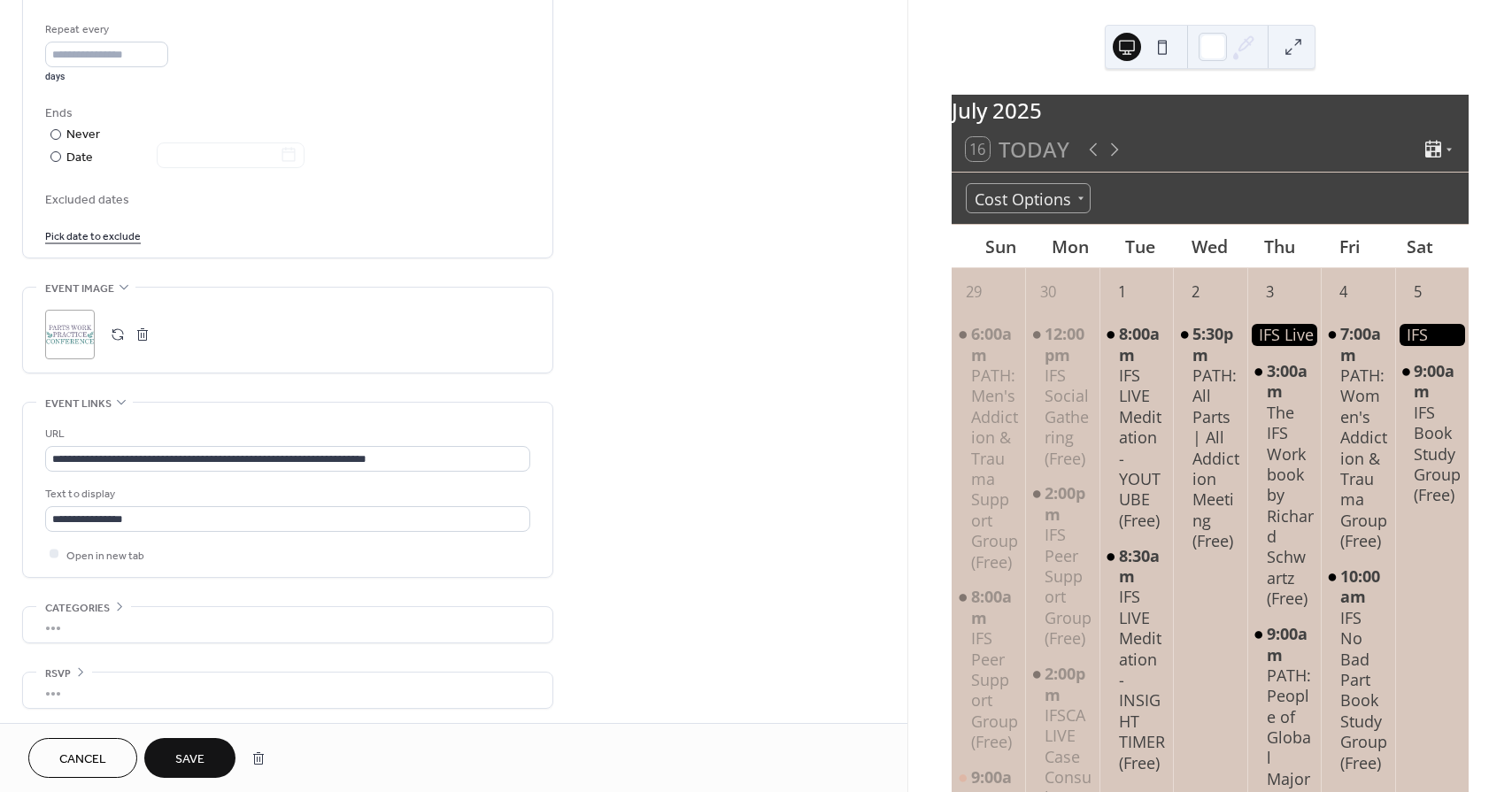 click on "•••" at bounding box center [288, 625] 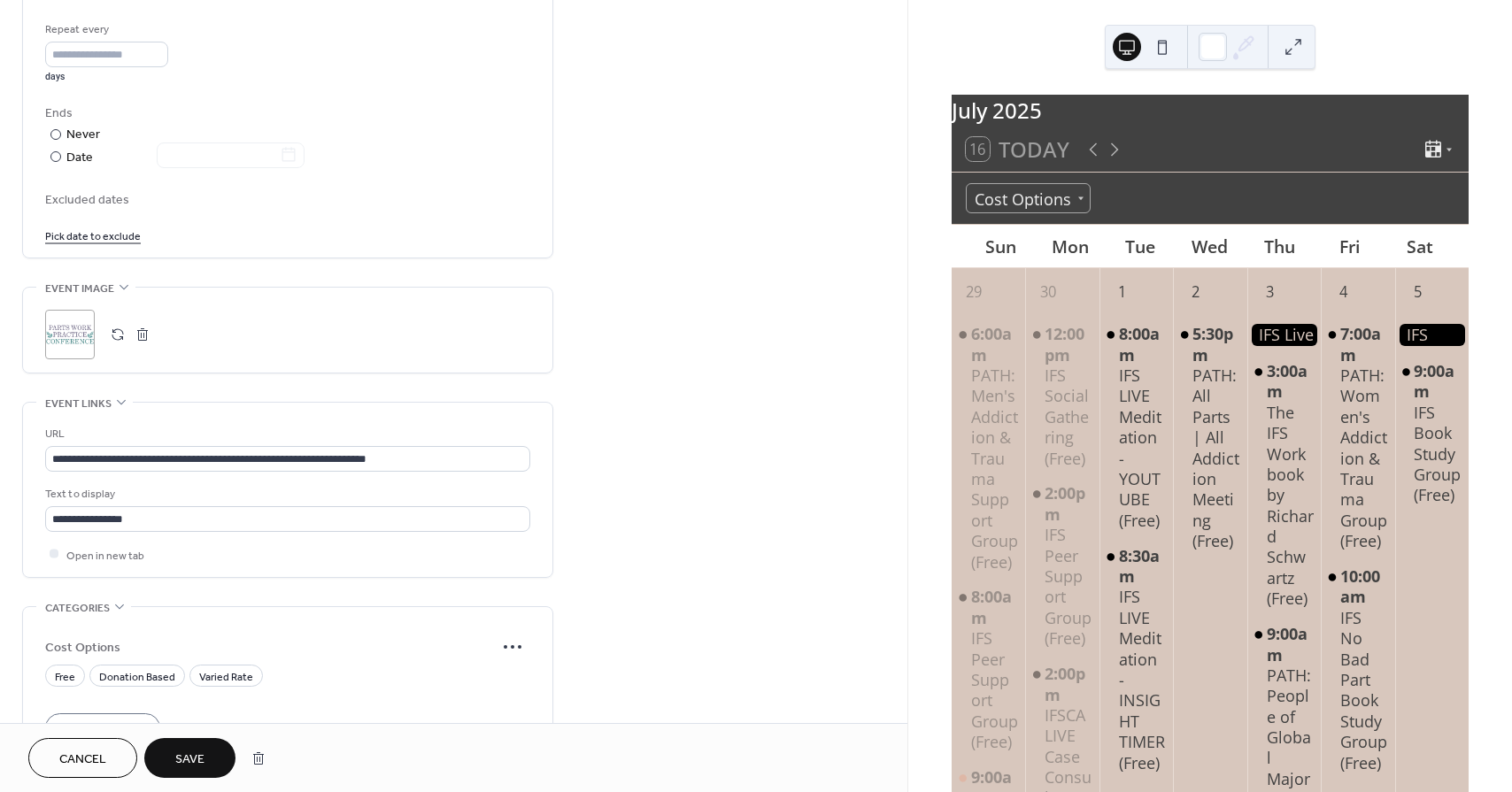 scroll, scrollTop: 928, scrollLeft: 0, axis: vertical 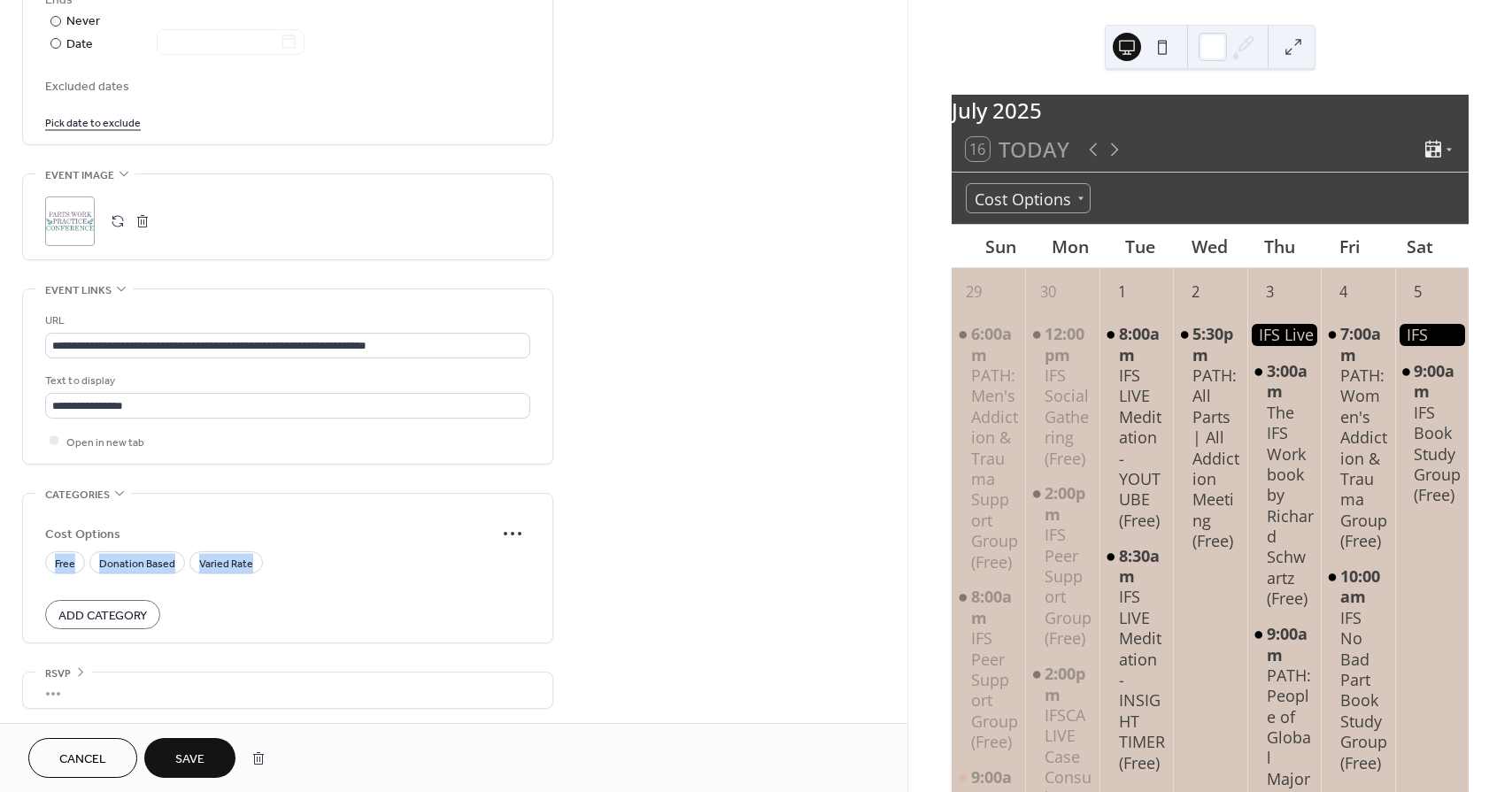 drag, startPoint x: 901, startPoint y: 518, endPoint x: 905, endPoint y: 588, distance: 70.114193 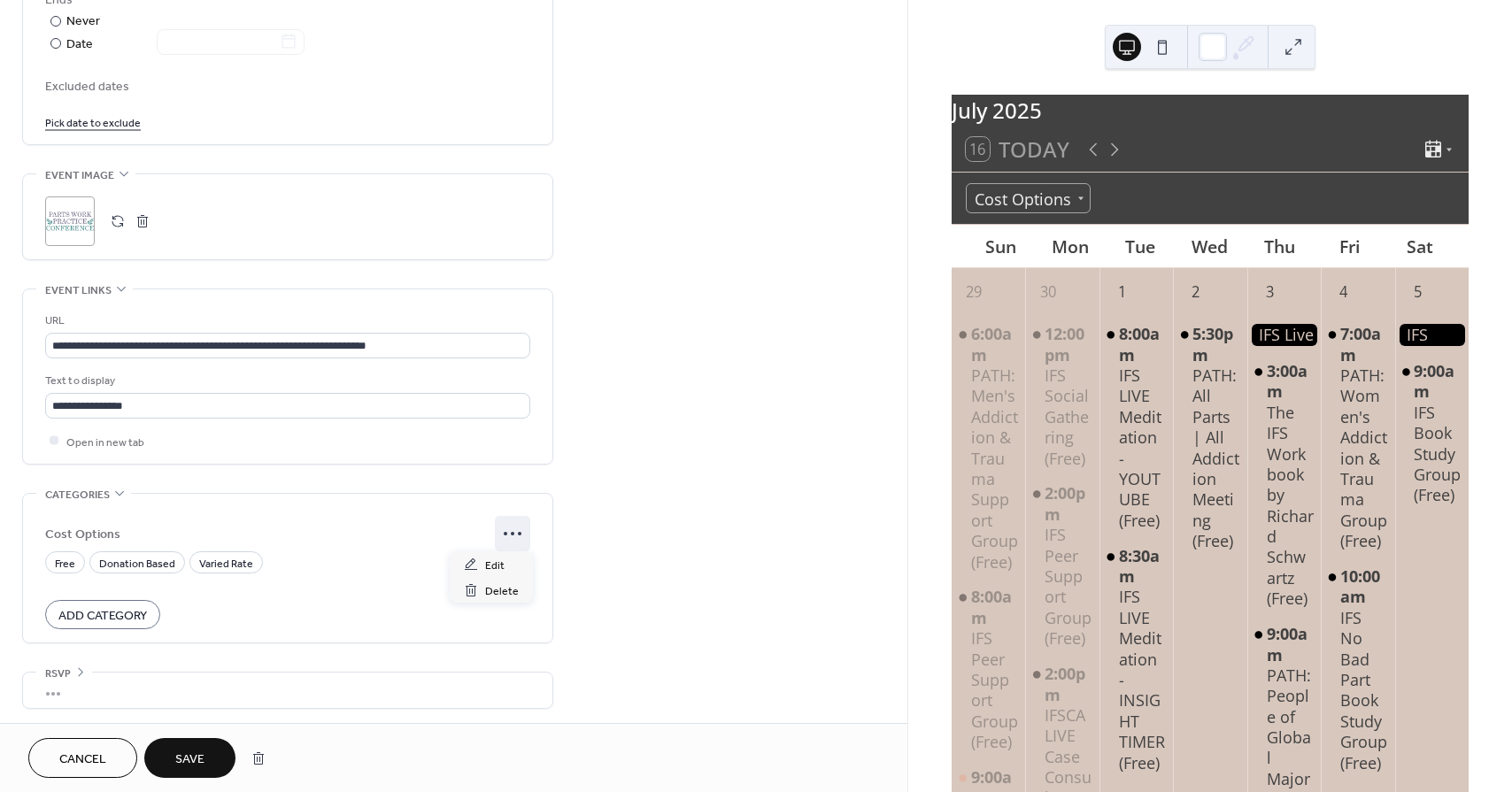 click 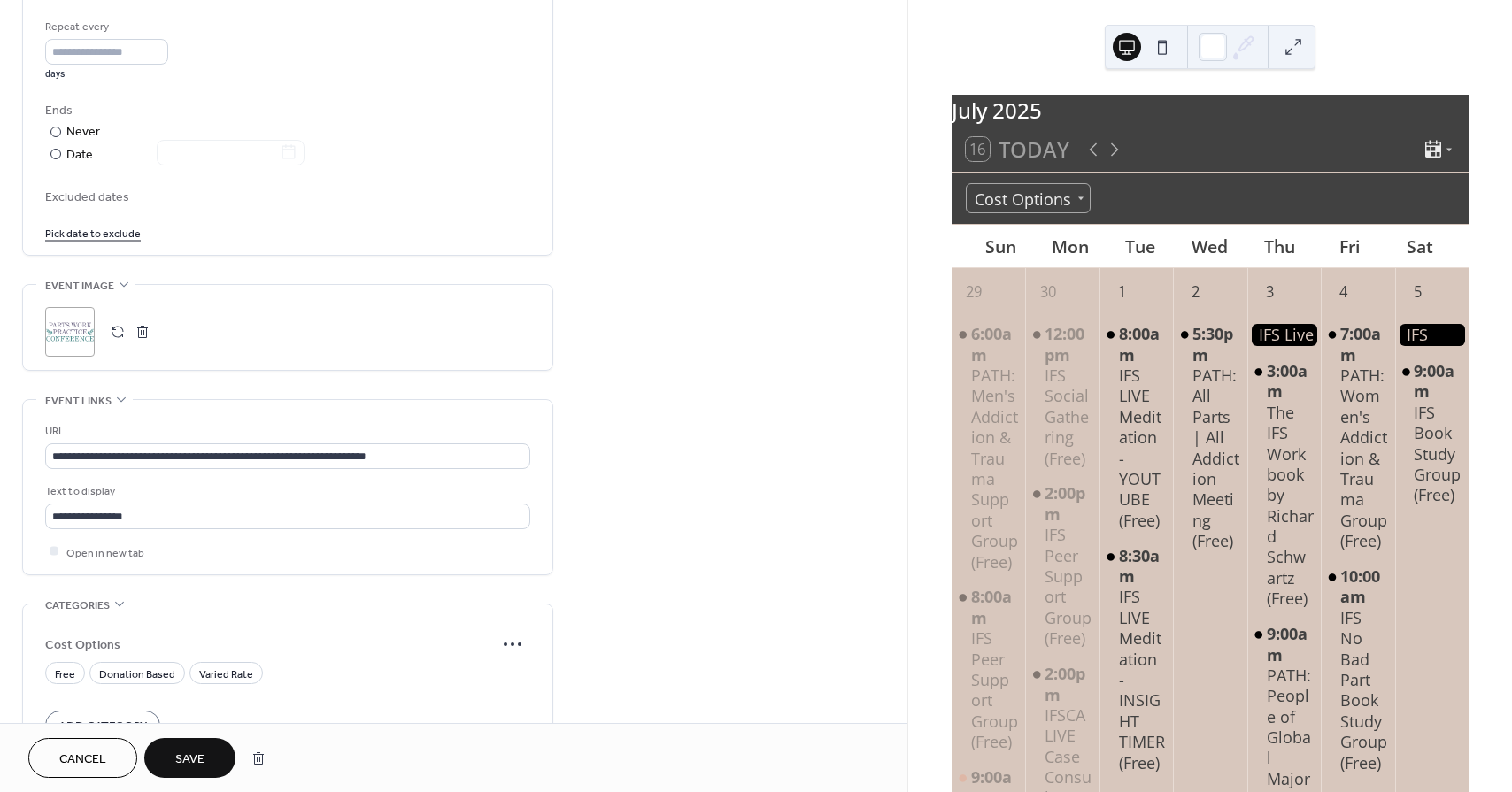 scroll, scrollTop: 929, scrollLeft: 0, axis: vertical 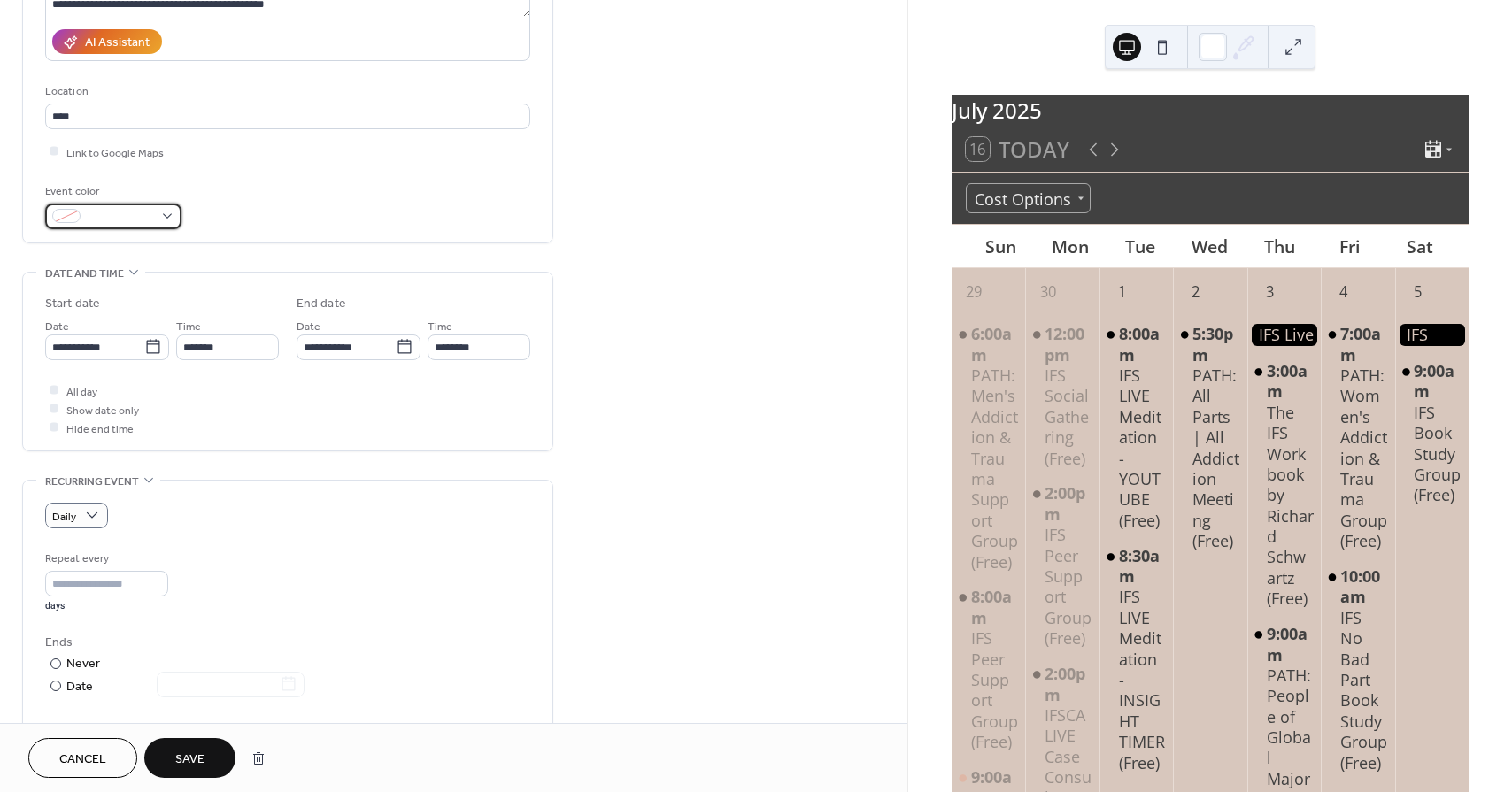 click at bounding box center (113, 216) 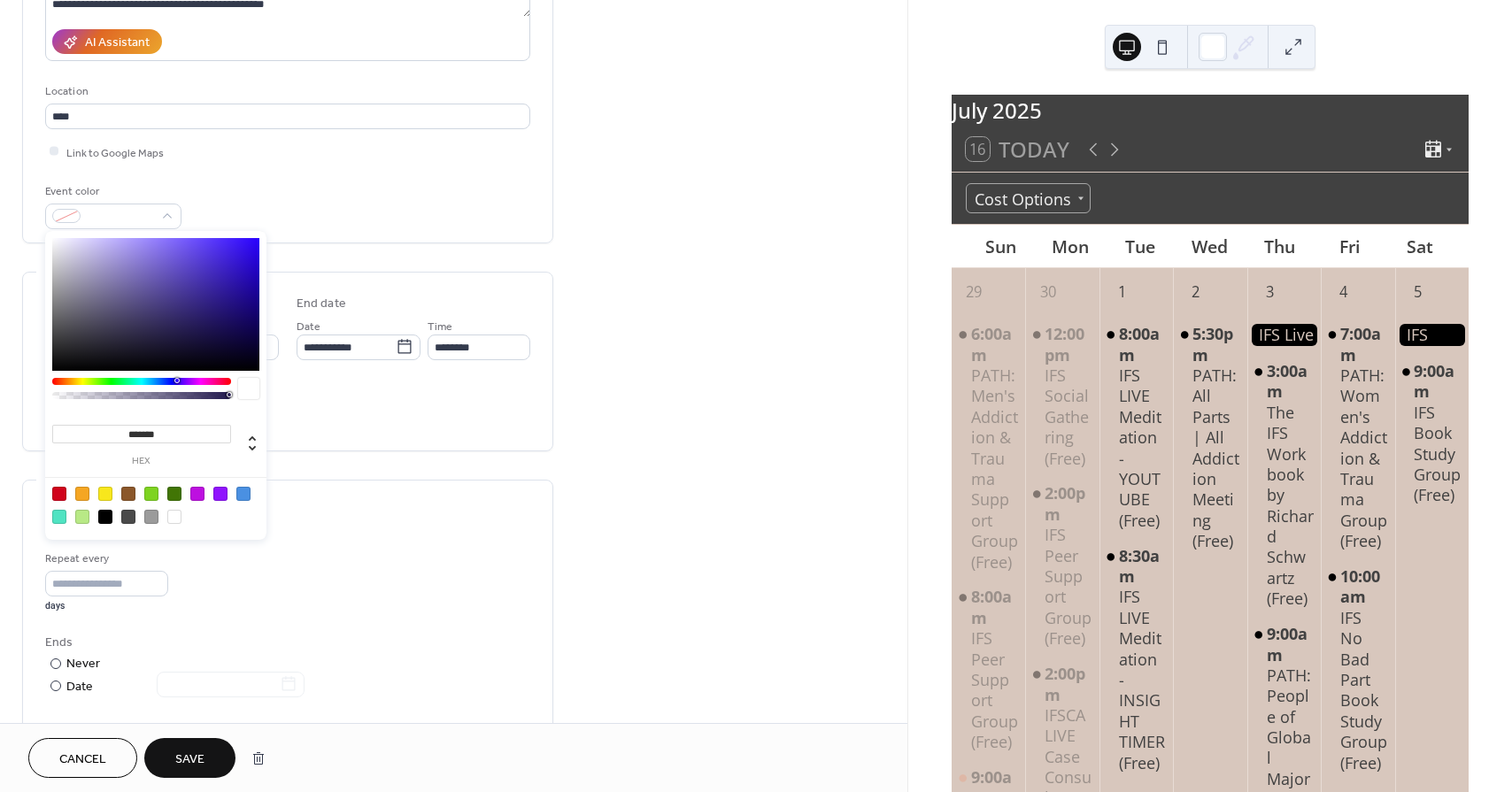 click at bounding box center (59, 494) 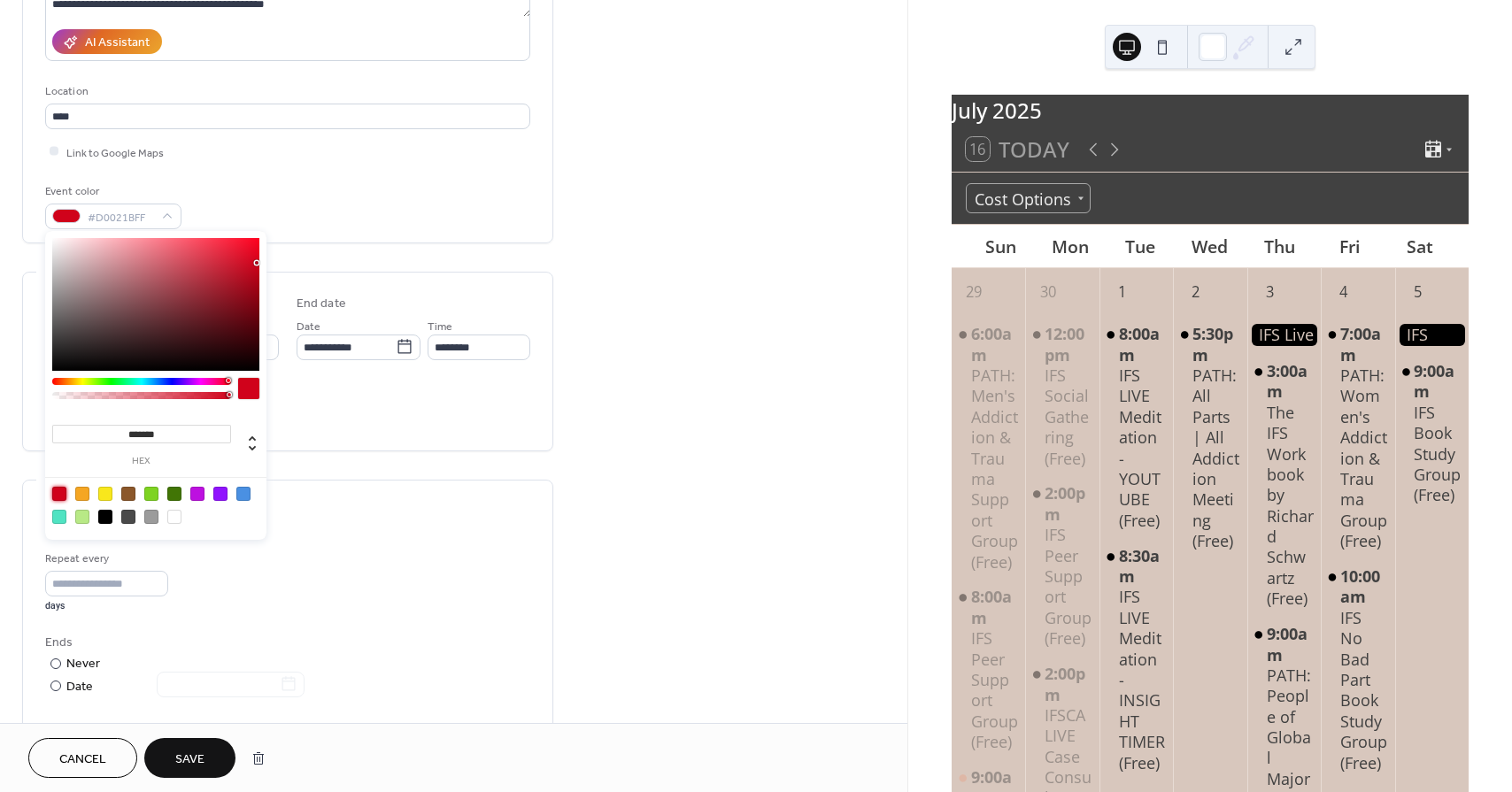 click on "Save" at bounding box center (189, 759) 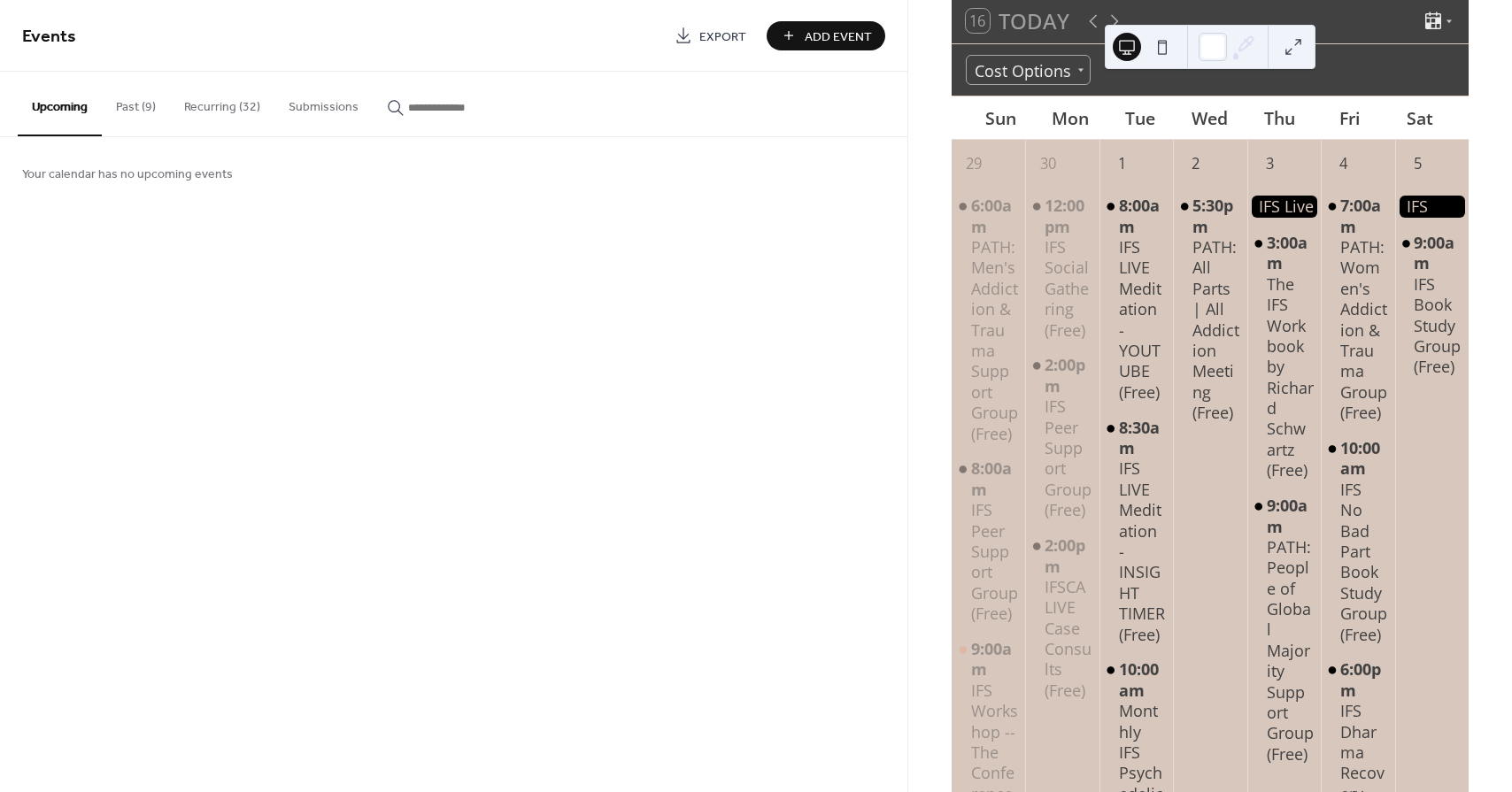scroll, scrollTop: 0, scrollLeft: 0, axis: both 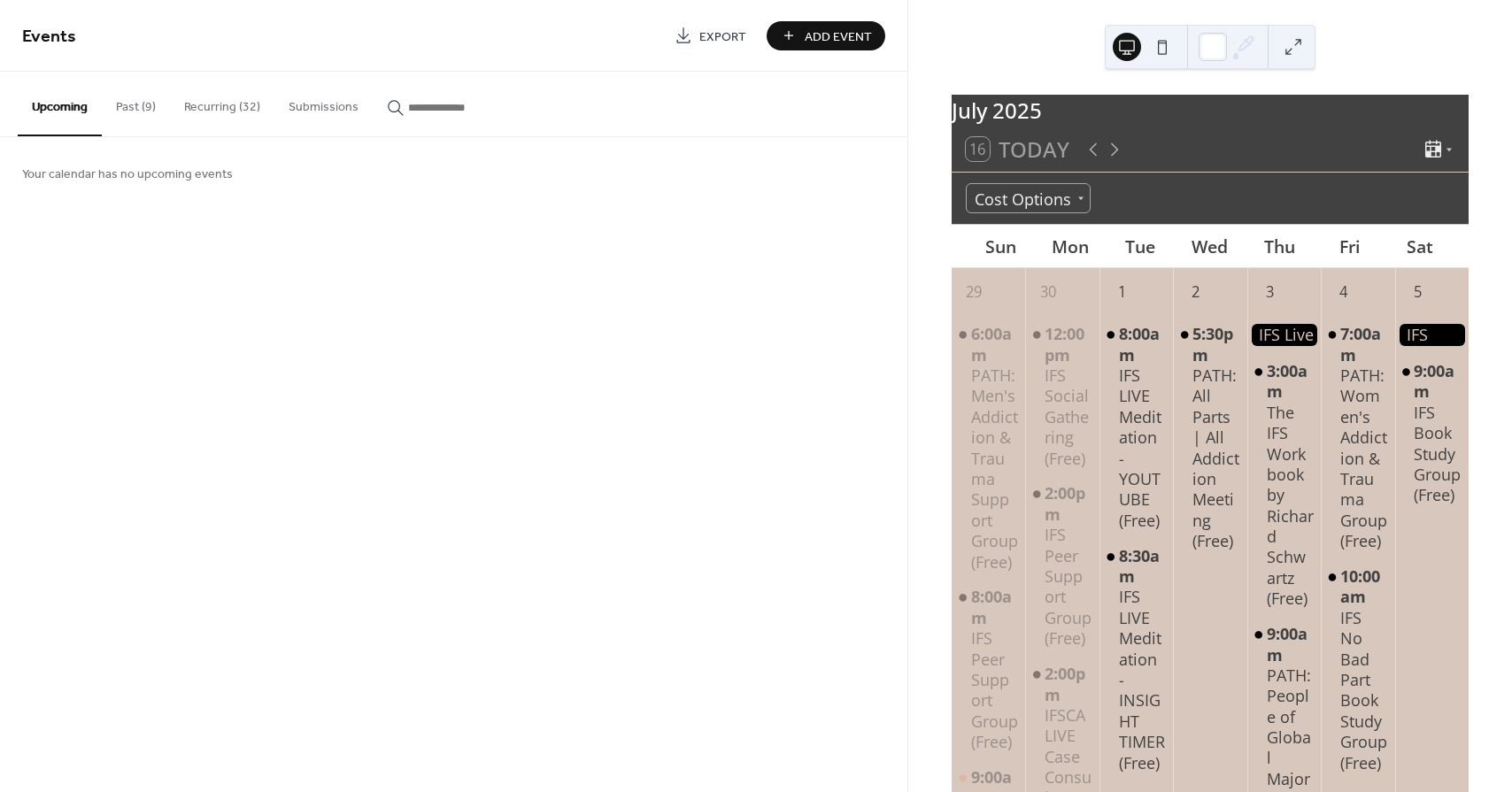 click on "Upcoming" at bounding box center [59, 104] 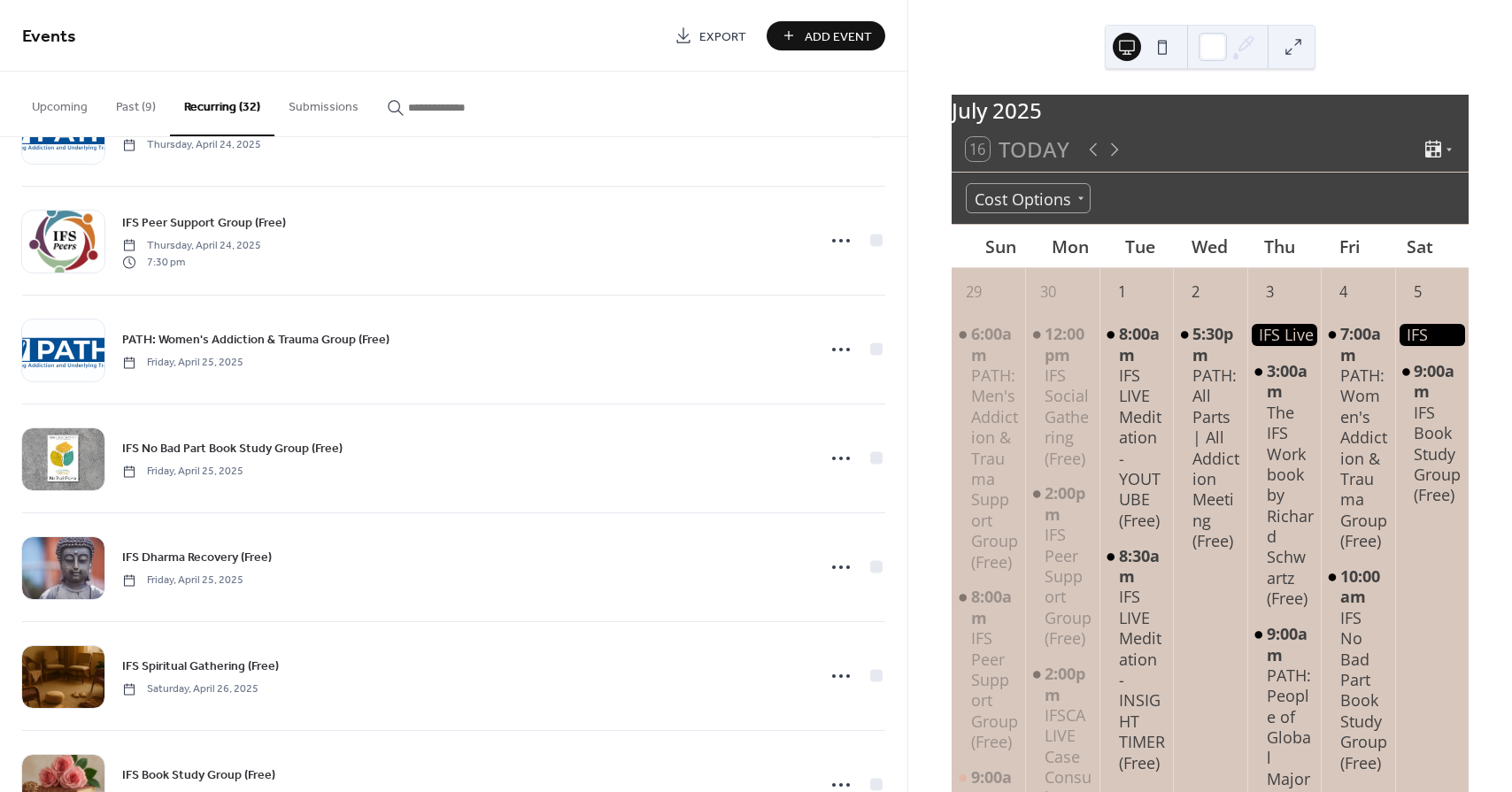 scroll, scrollTop: 198, scrollLeft: 0, axis: vertical 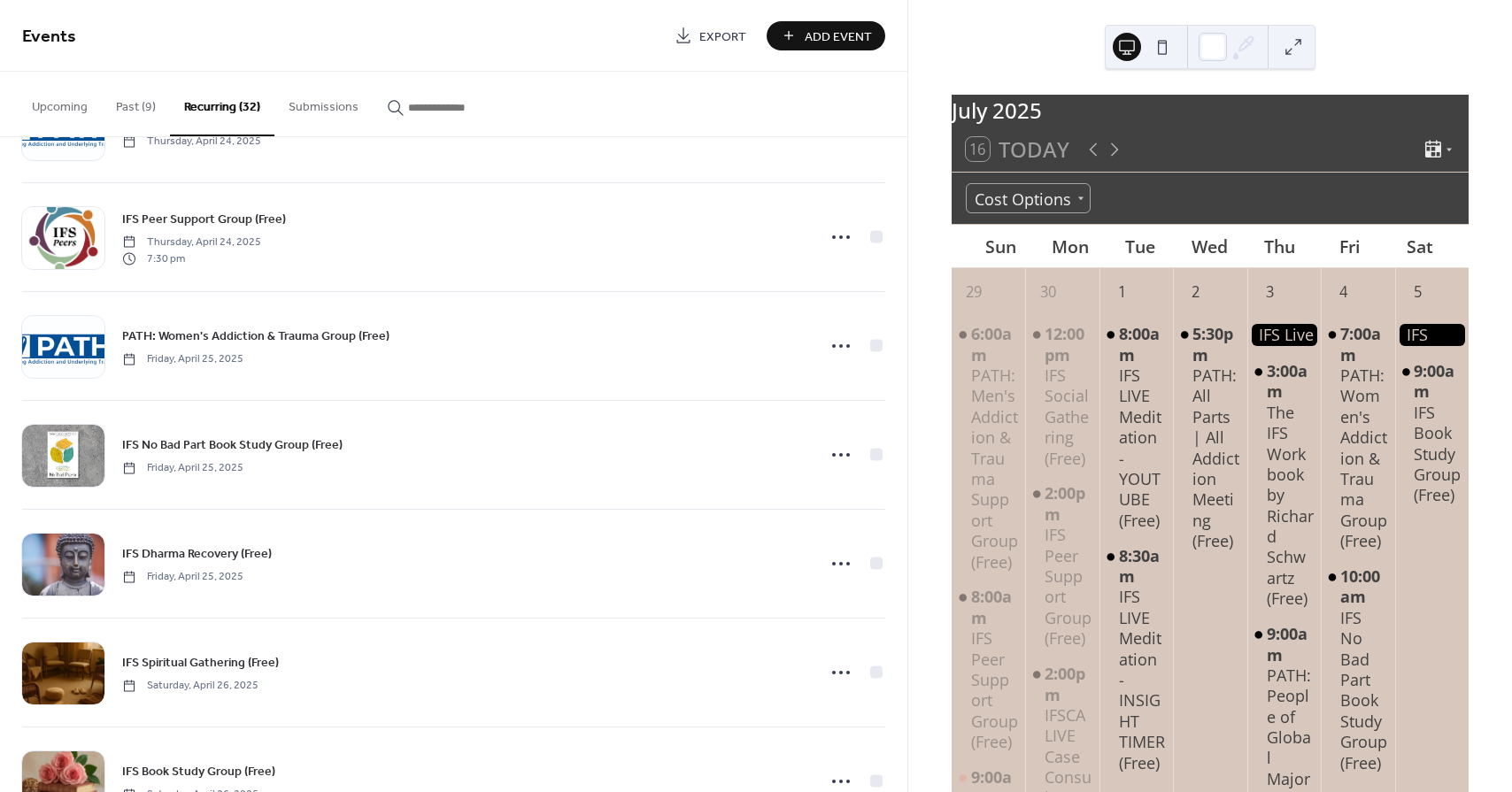 drag, startPoint x: 907, startPoint y: 222, endPoint x: 903, endPoint y: 188, distance: 34.234486 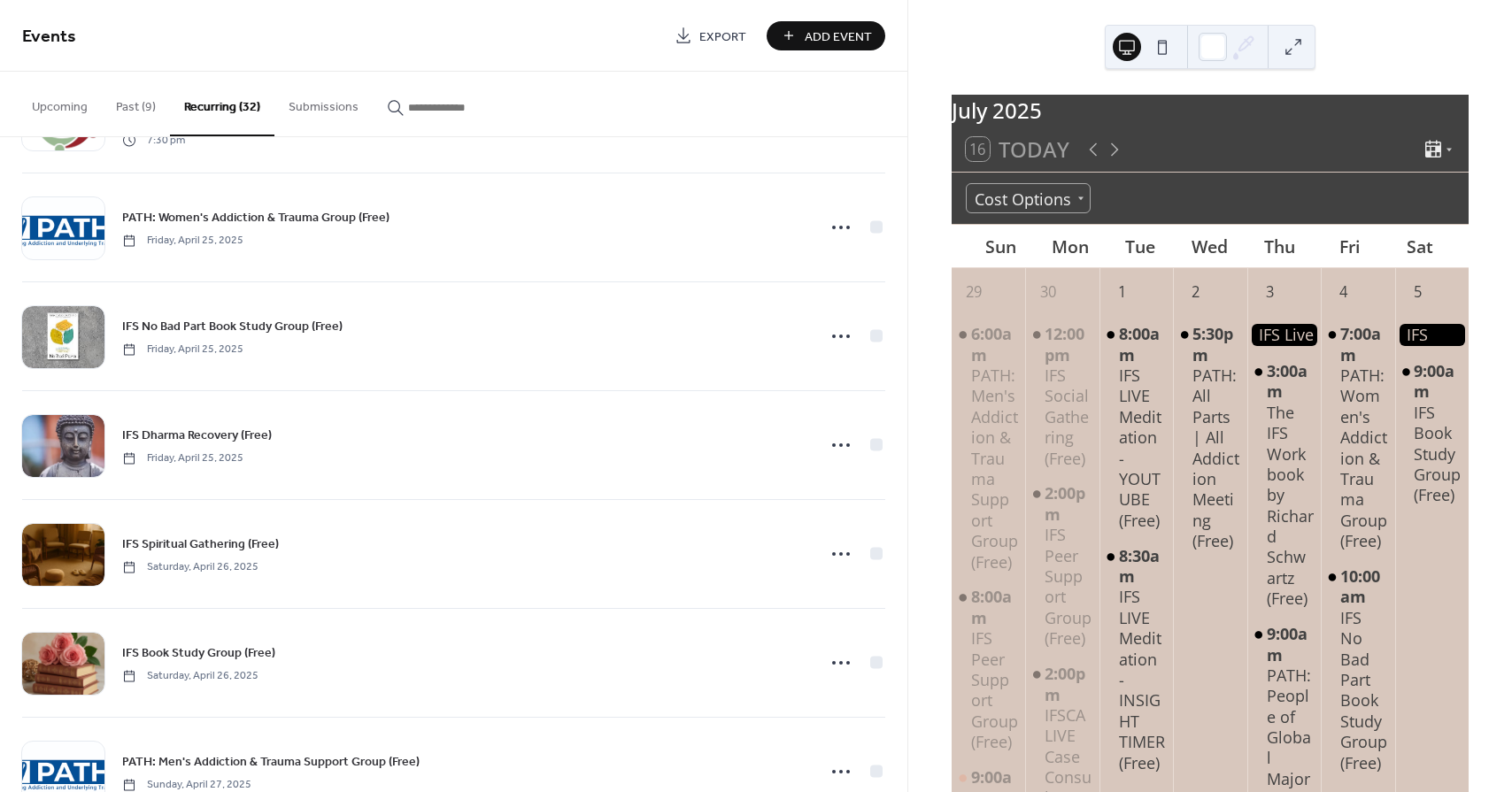 scroll, scrollTop: 0, scrollLeft: 0, axis: both 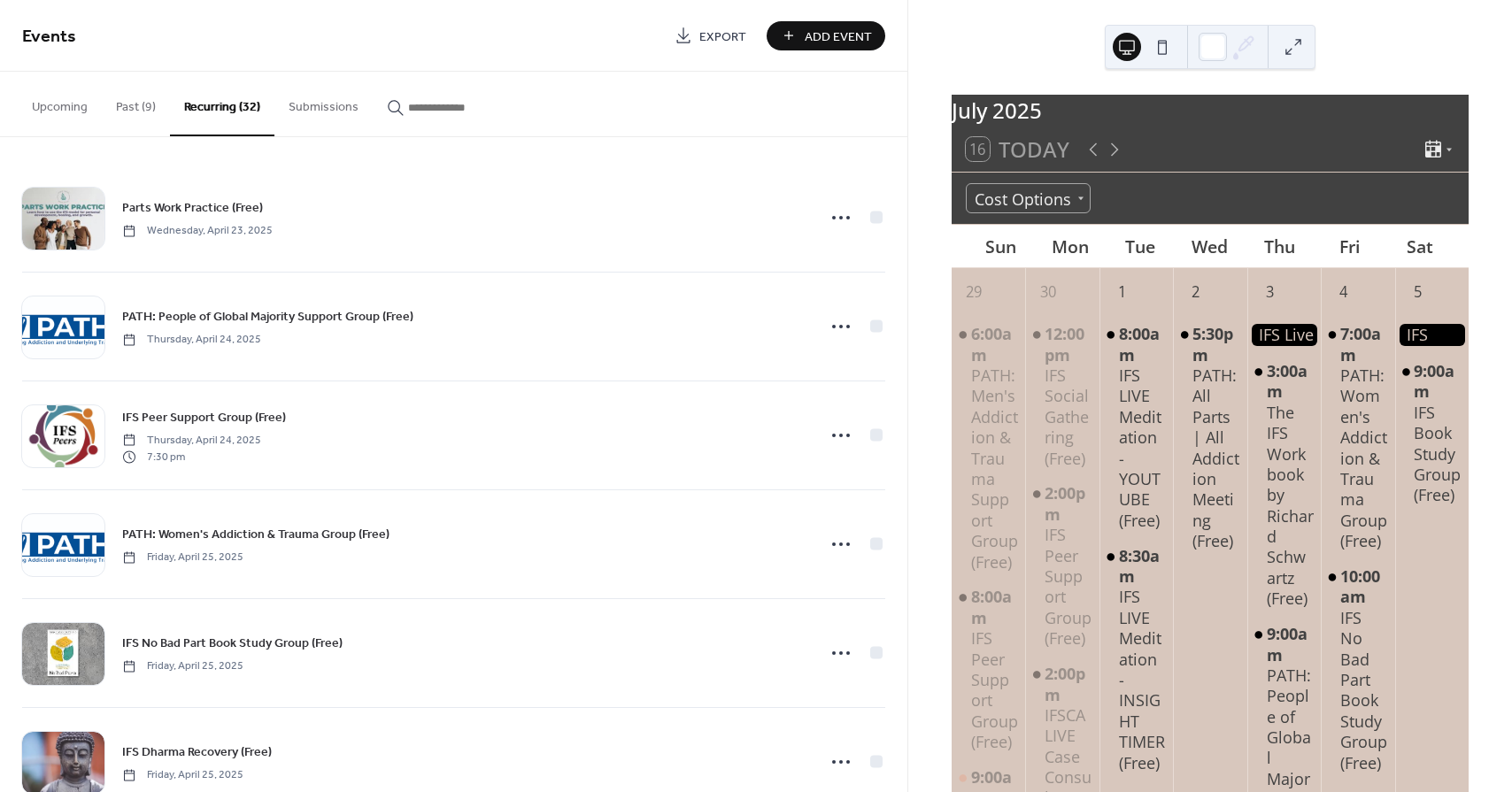 click on "Past (9)" at bounding box center [135, 103] 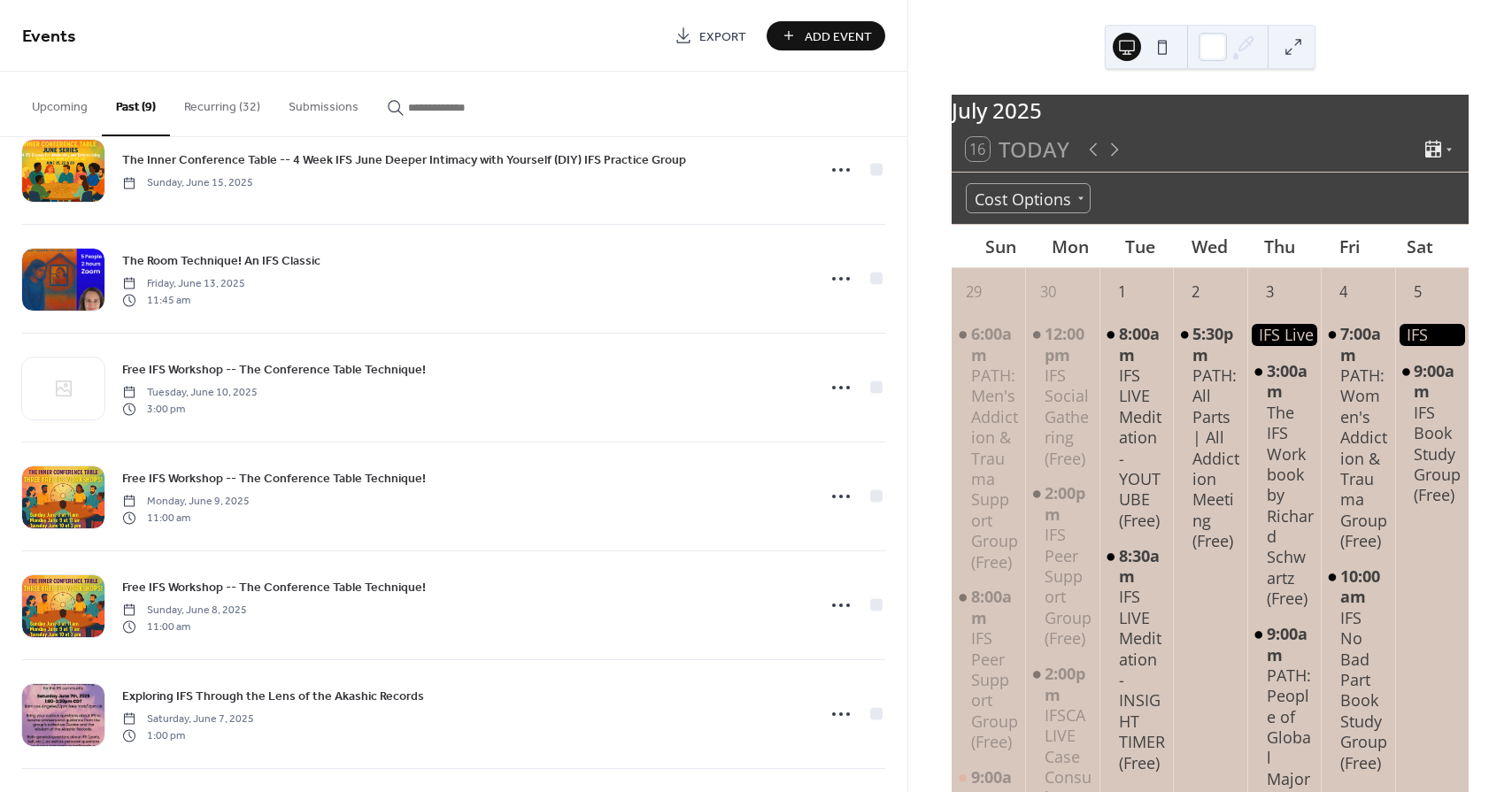 scroll, scrollTop: 296, scrollLeft: 0, axis: vertical 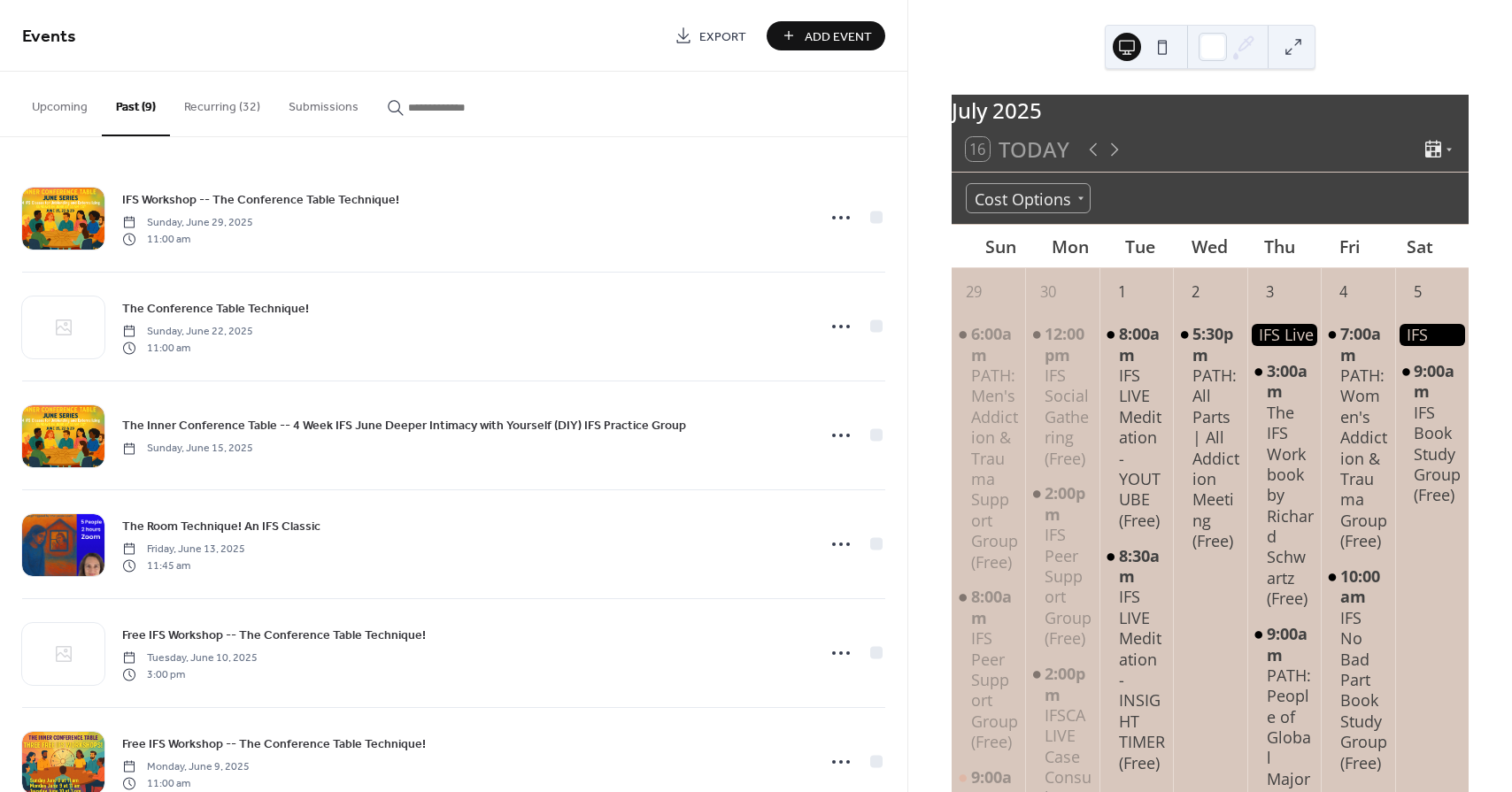 click on "Recurring (32)" at bounding box center [222, 103] 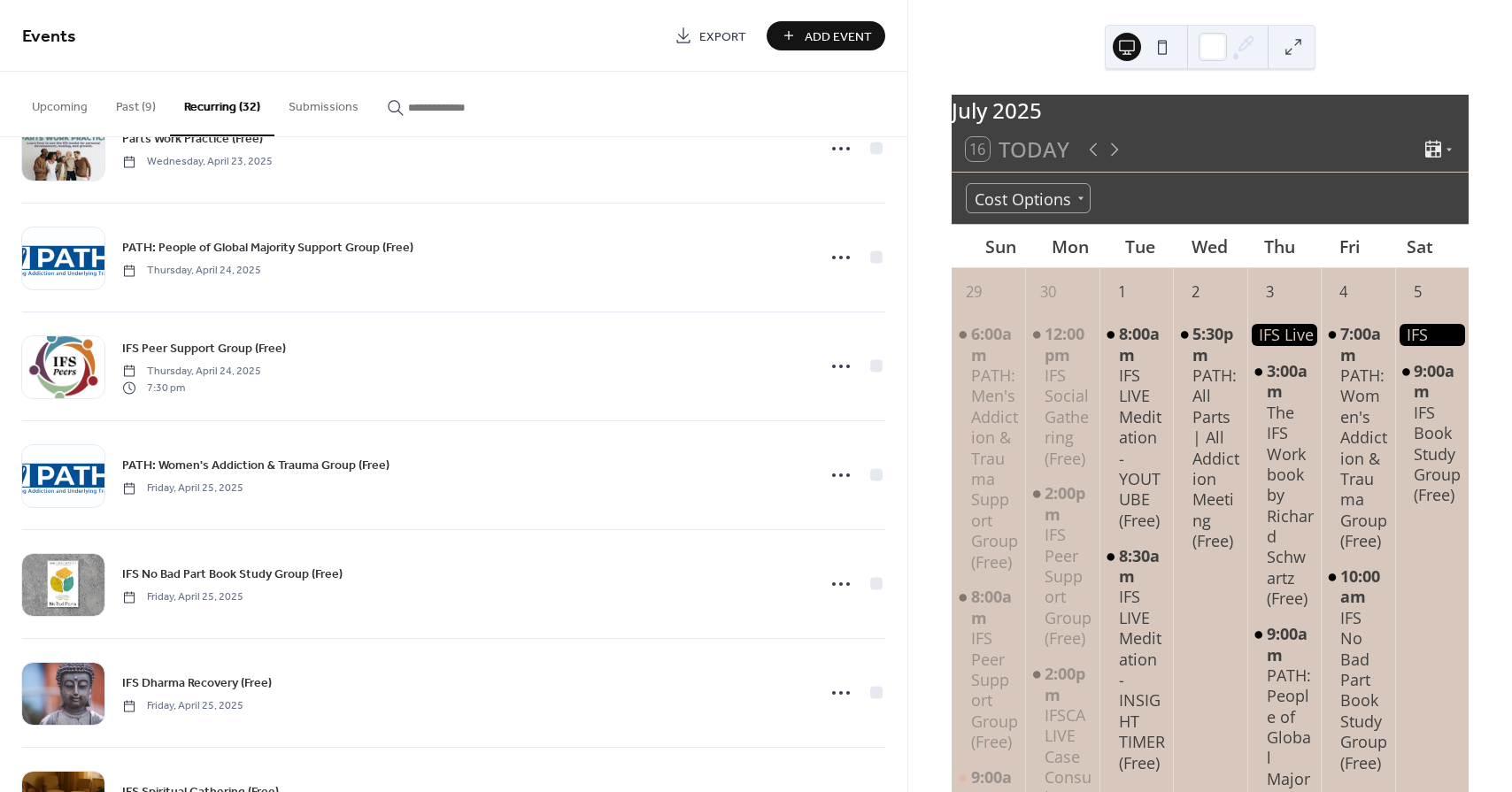 scroll, scrollTop: 73, scrollLeft: 0, axis: vertical 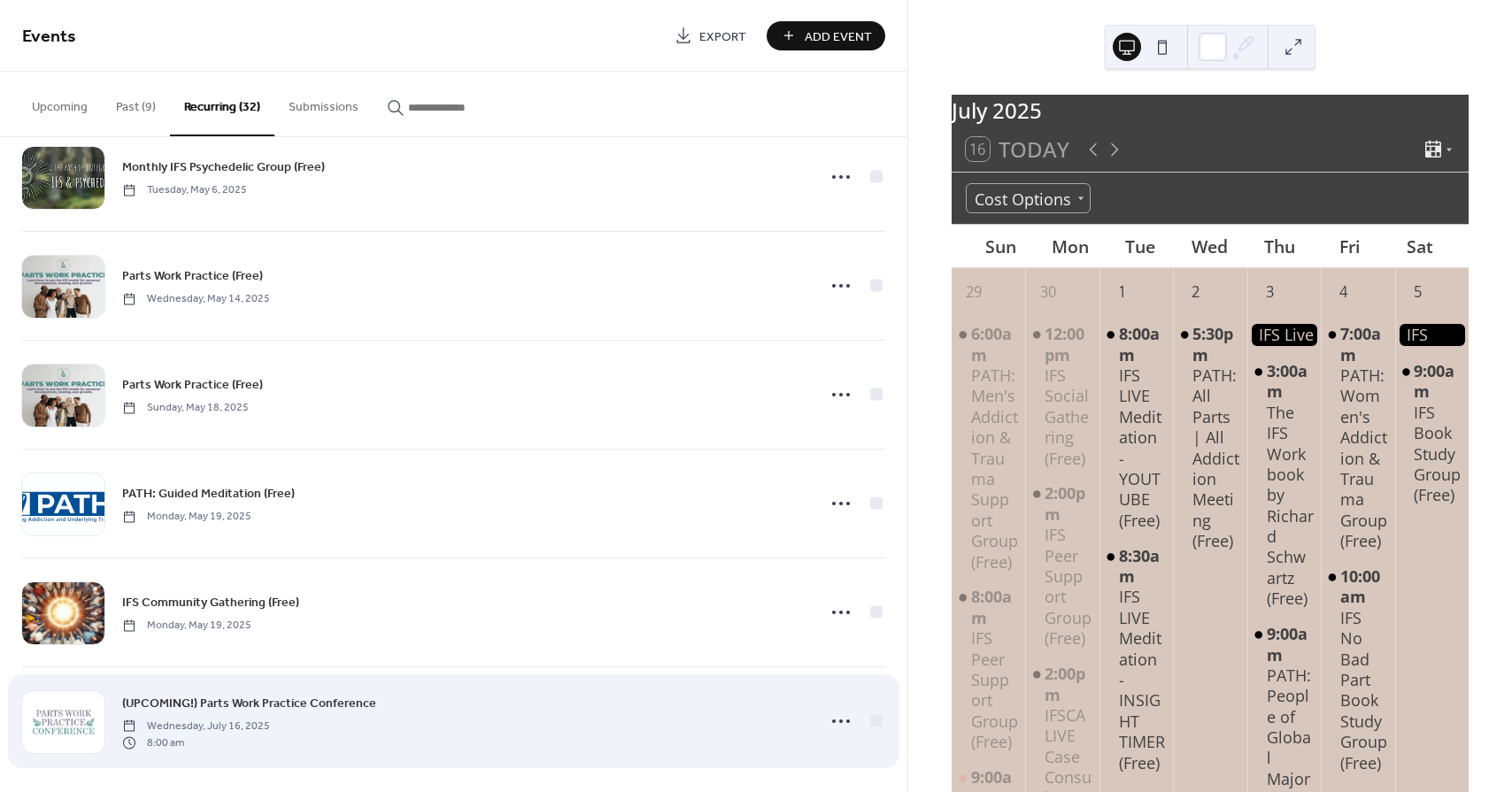 click on "(UPCOMING!) Parts Work Practice Conference Wednesday, July 16, 2025 8:00 am" at bounding box center (463, 721) 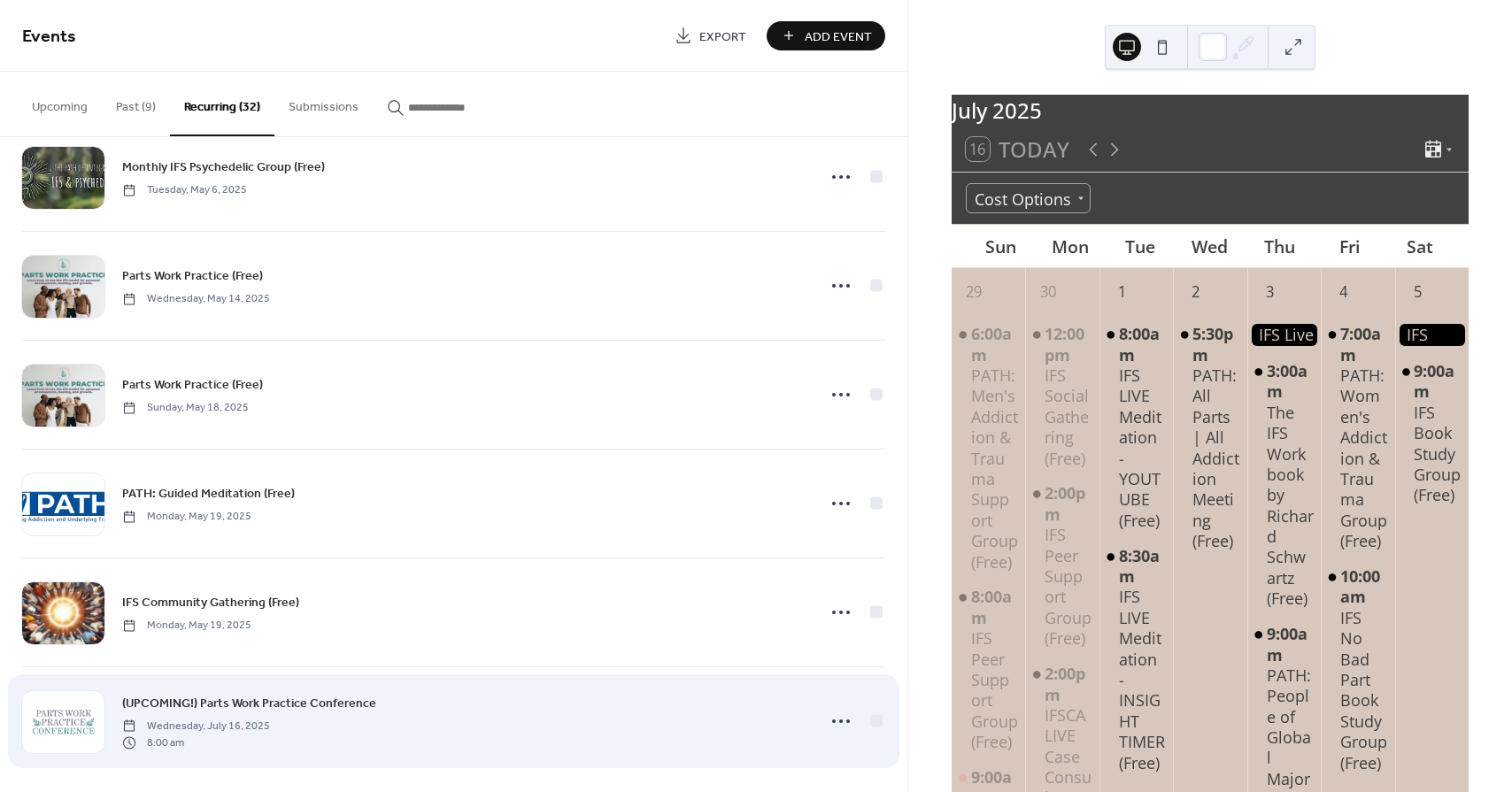 click on "(UPCOMING!) Parts Work Practice Conference Wednesday, July 16, 2025 8:00 am" at bounding box center [463, 721] 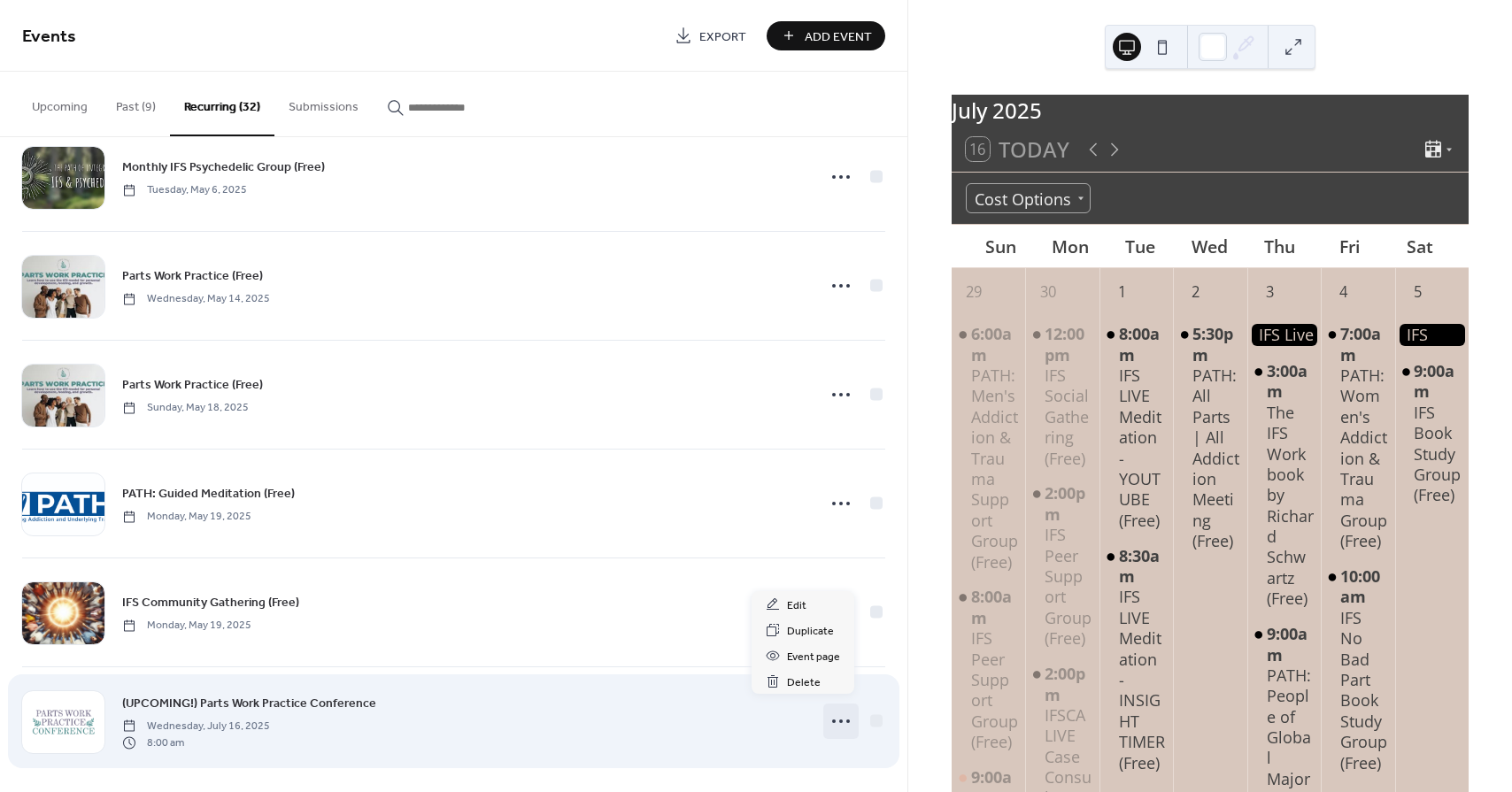 click 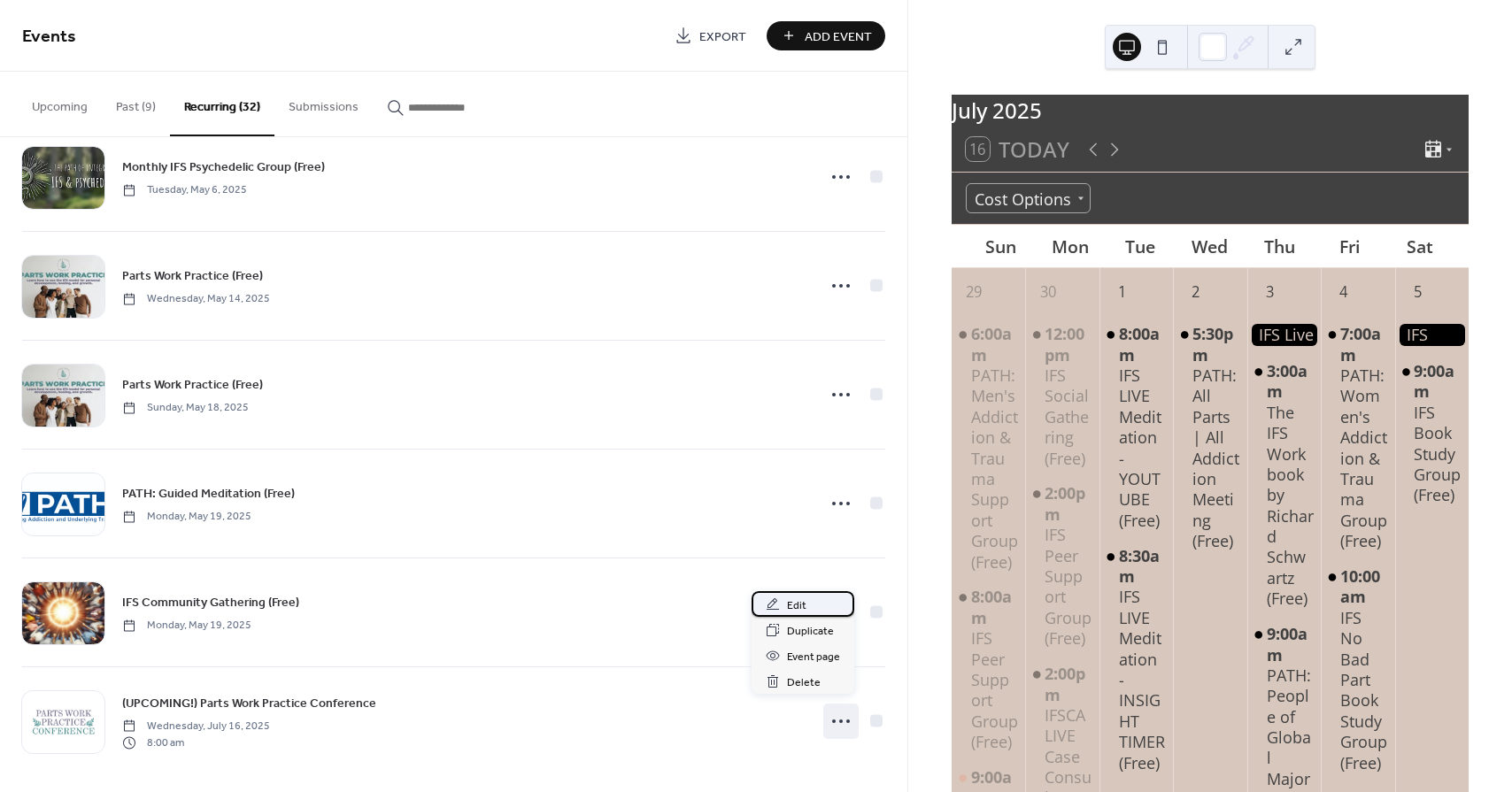 click on "Edit" at bounding box center (797, 605) 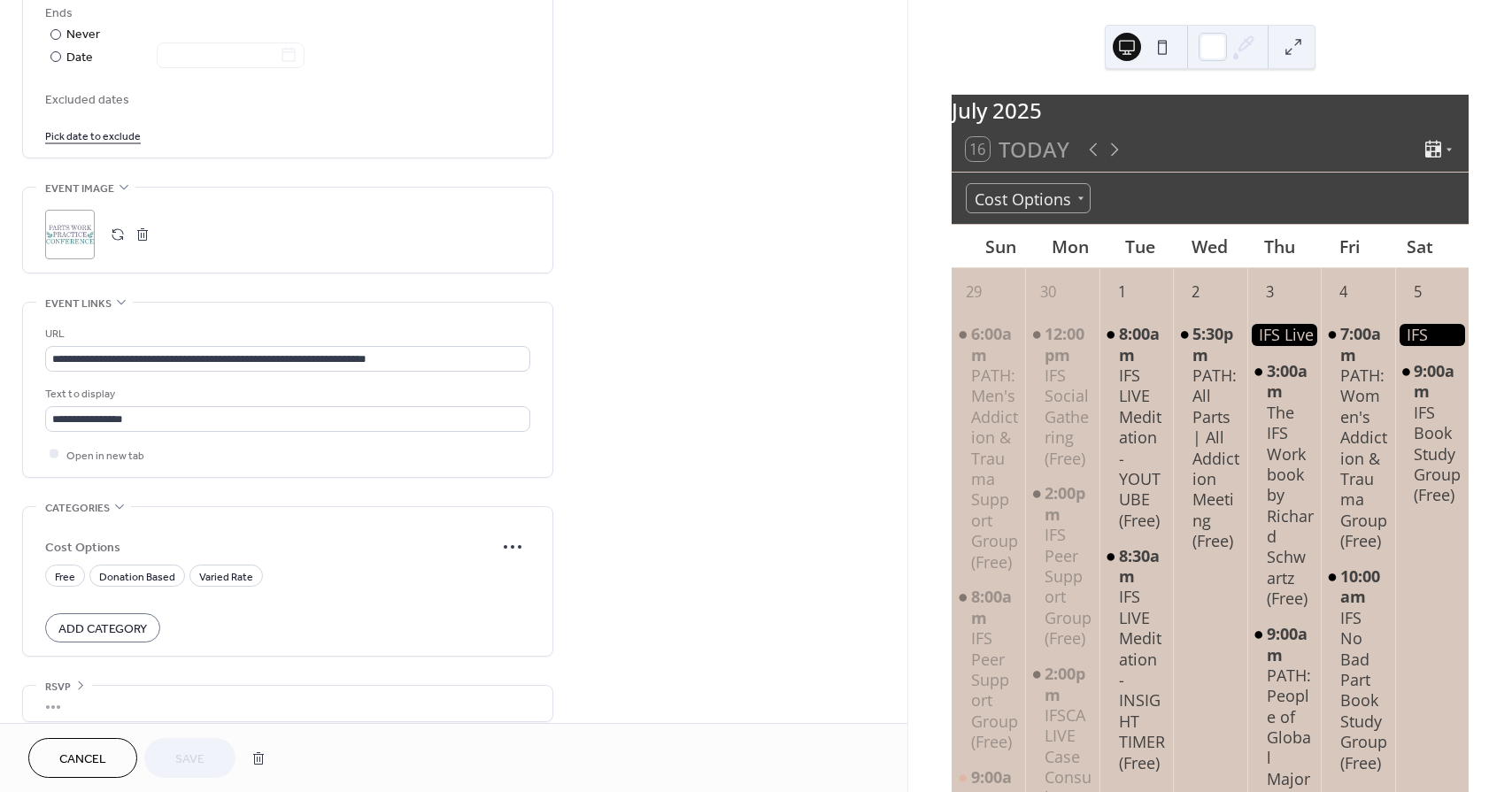 scroll, scrollTop: 1042, scrollLeft: 0, axis: vertical 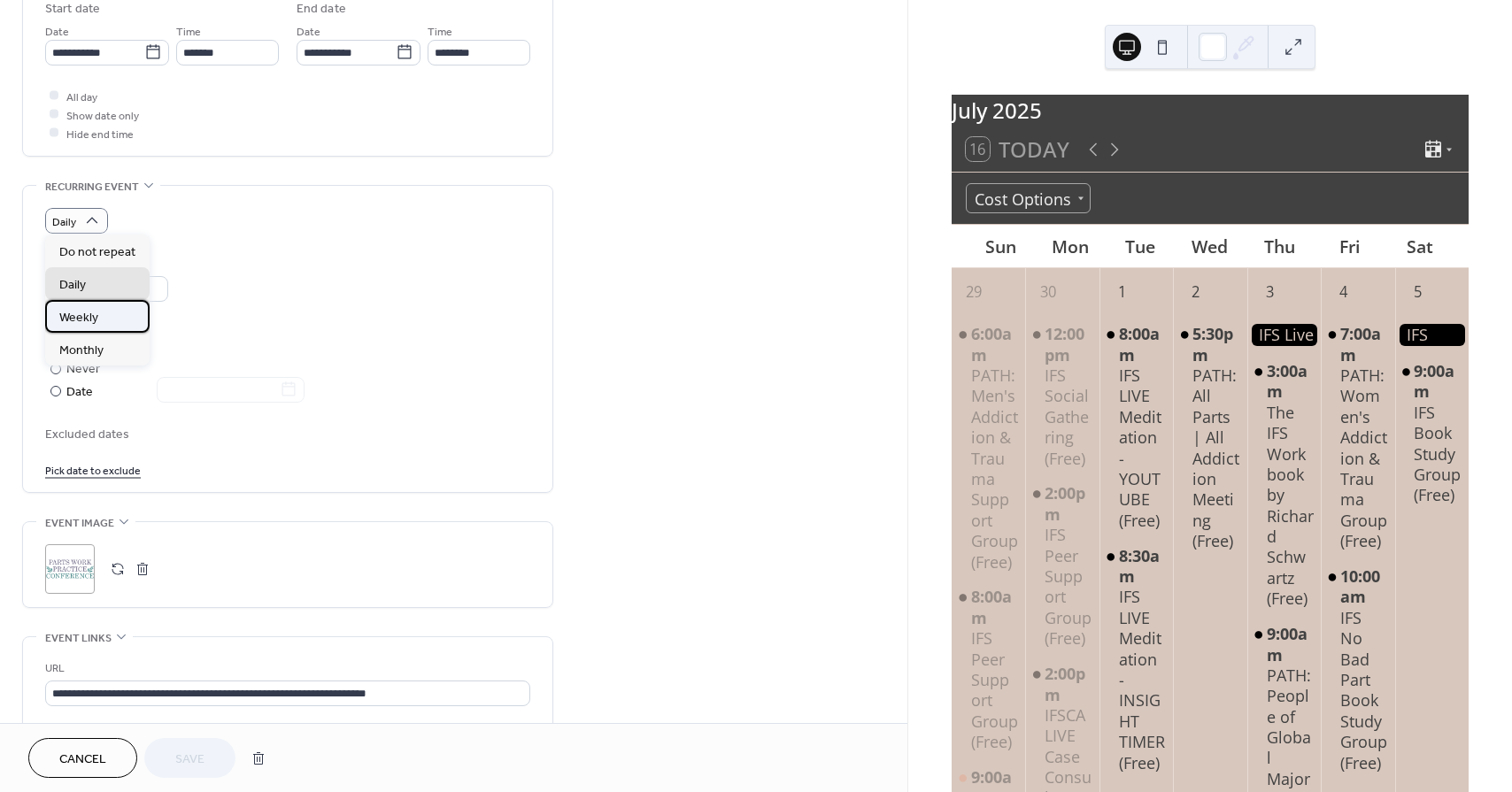 click on "Weekly" at bounding box center [79, 318] 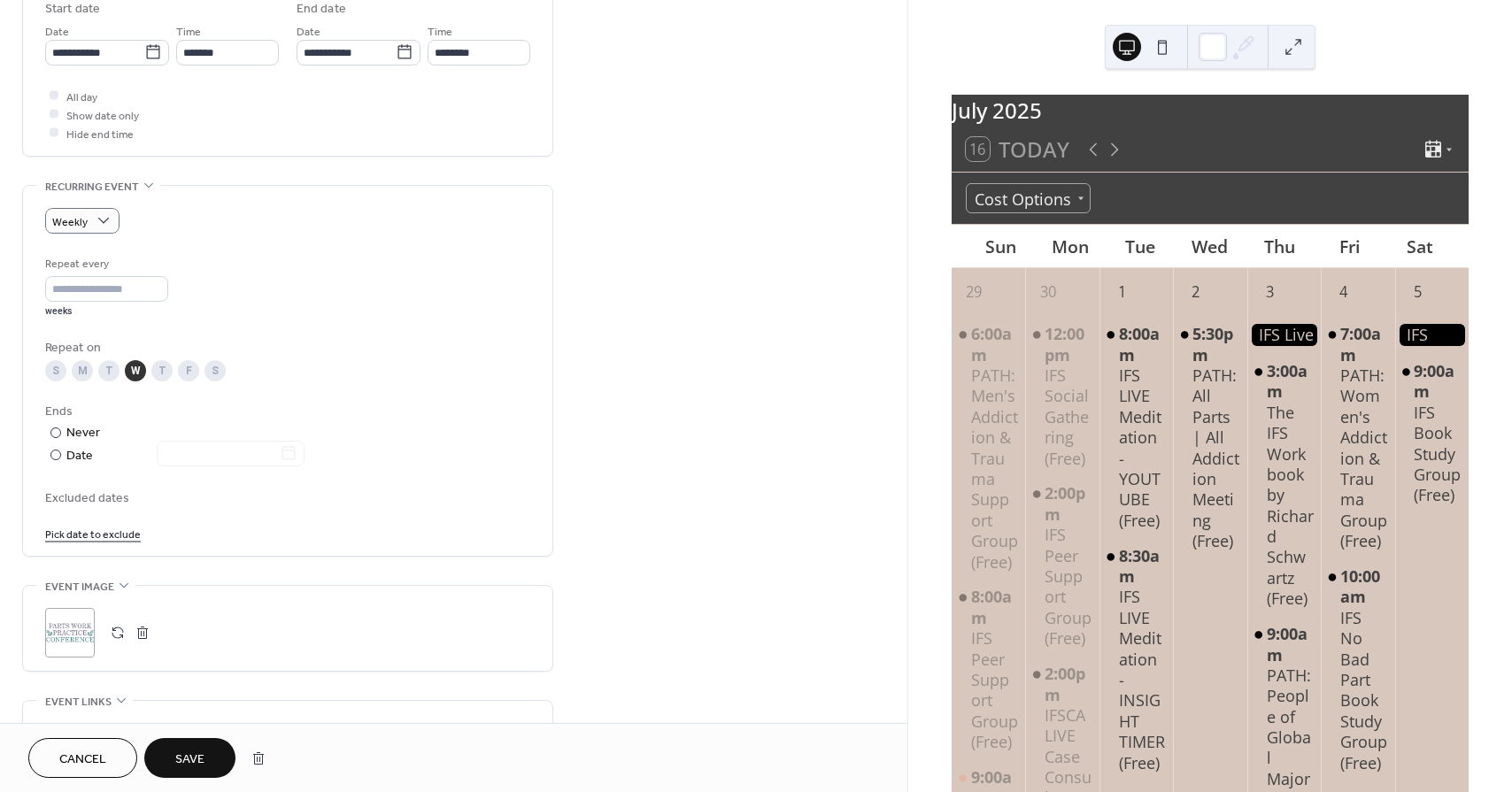 click on "Save" at bounding box center [189, 759] 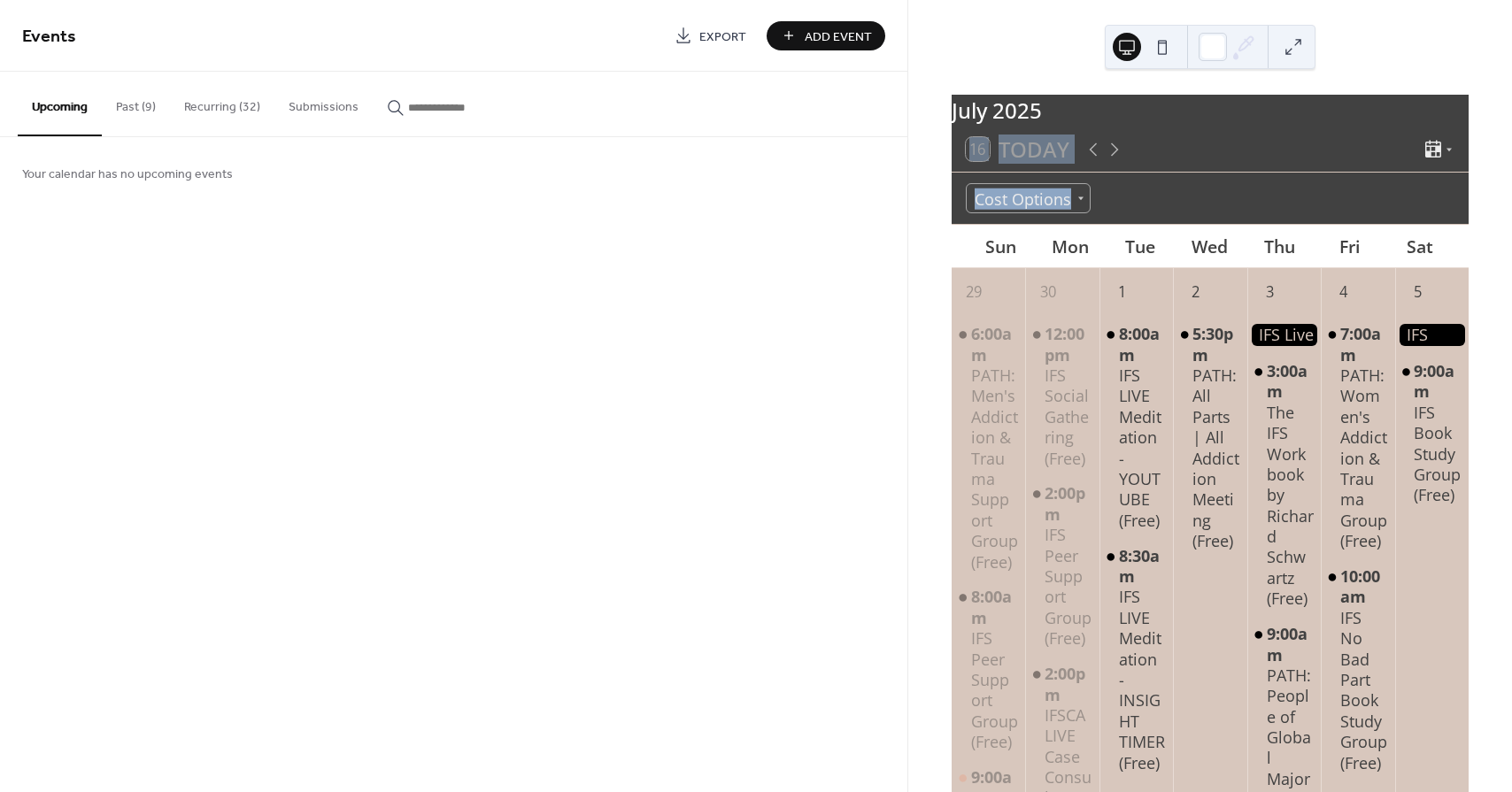 drag, startPoint x: 1506, startPoint y: 125, endPoint x: 1516, endPoint y: 219, distance: 94.530418 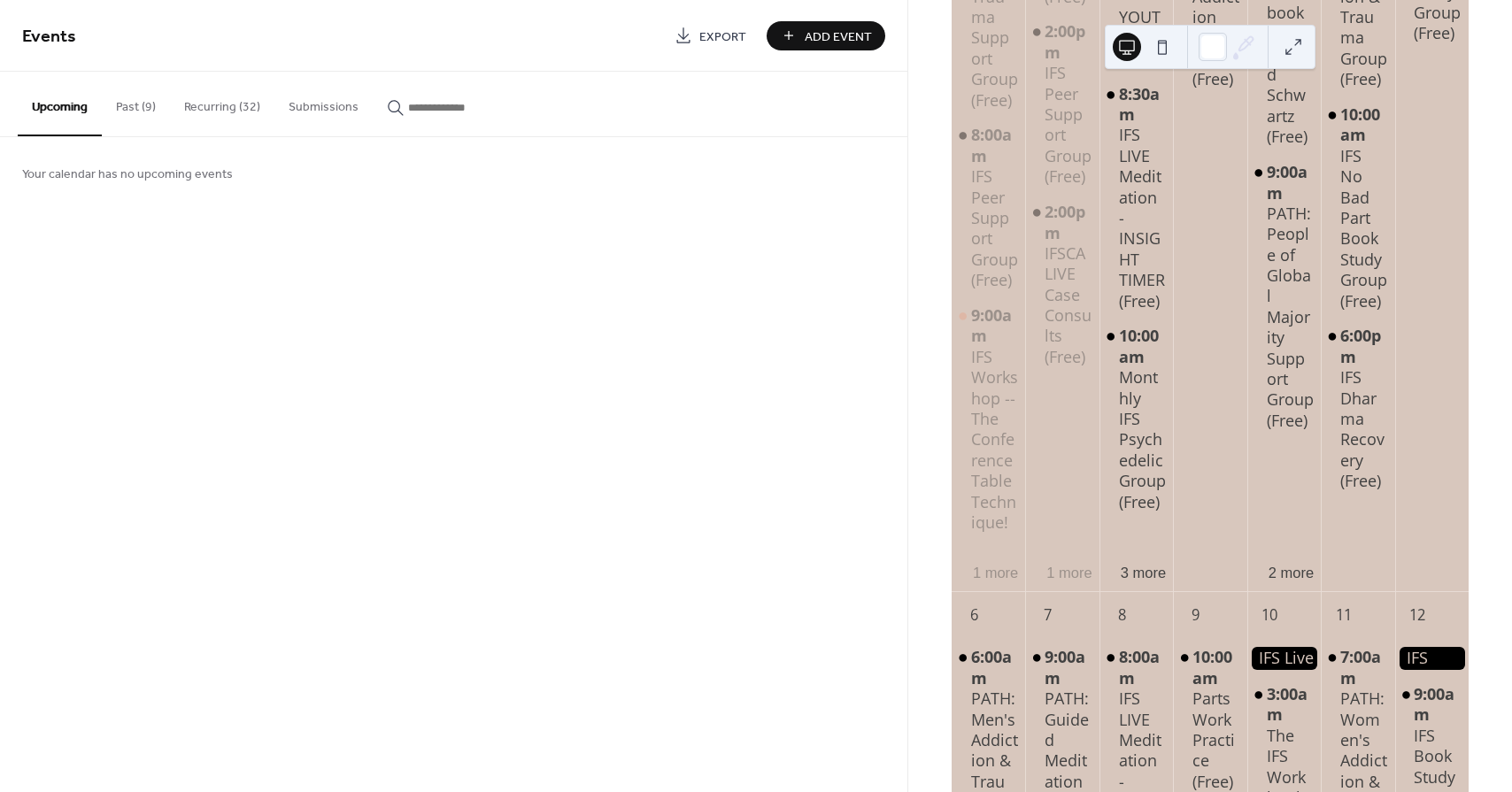 scroll, scrollTop: 406, scrollLeft: 0, axis: vertical 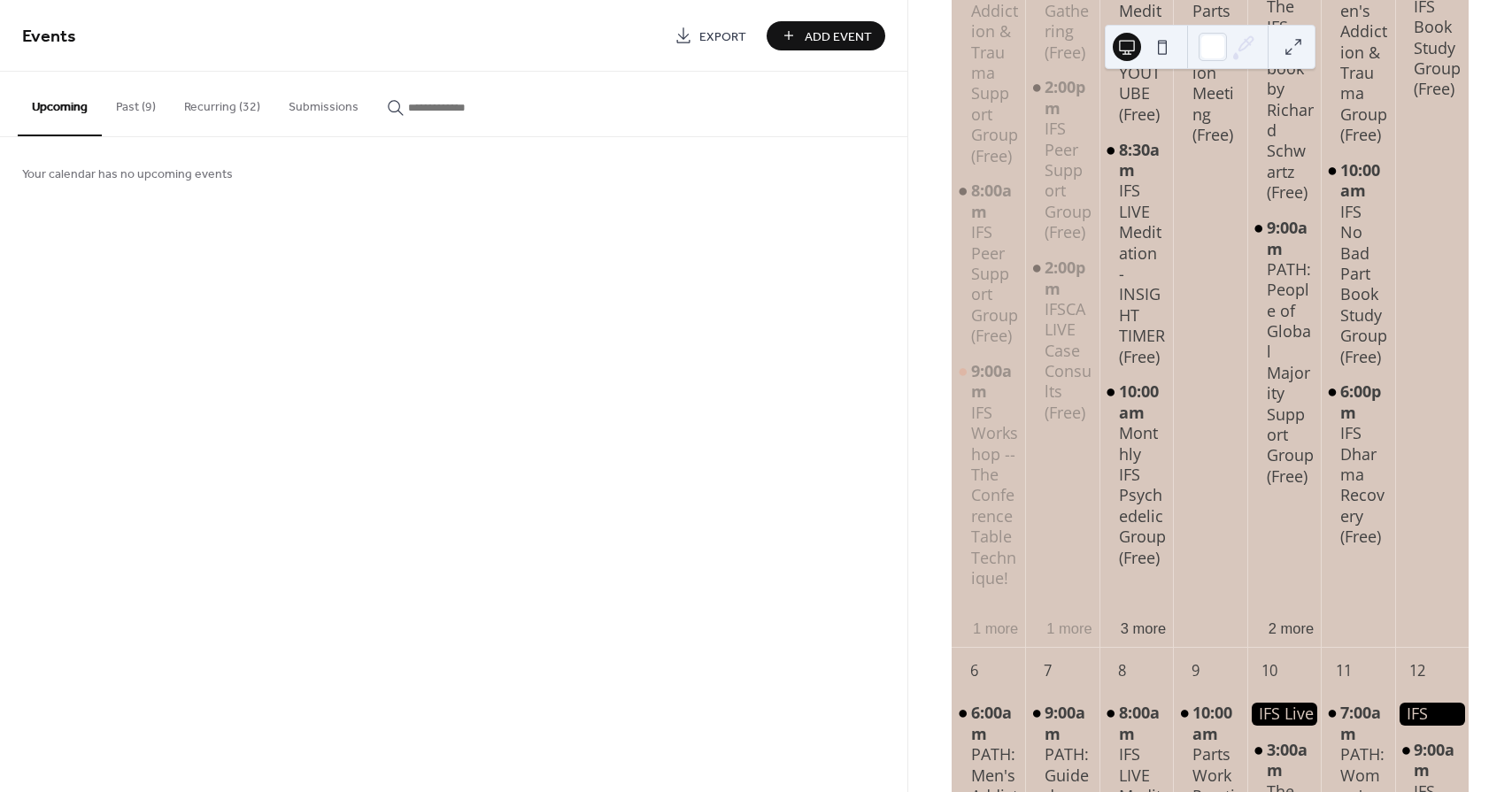 click on "Past (9)" at bounding box center [135, 103] 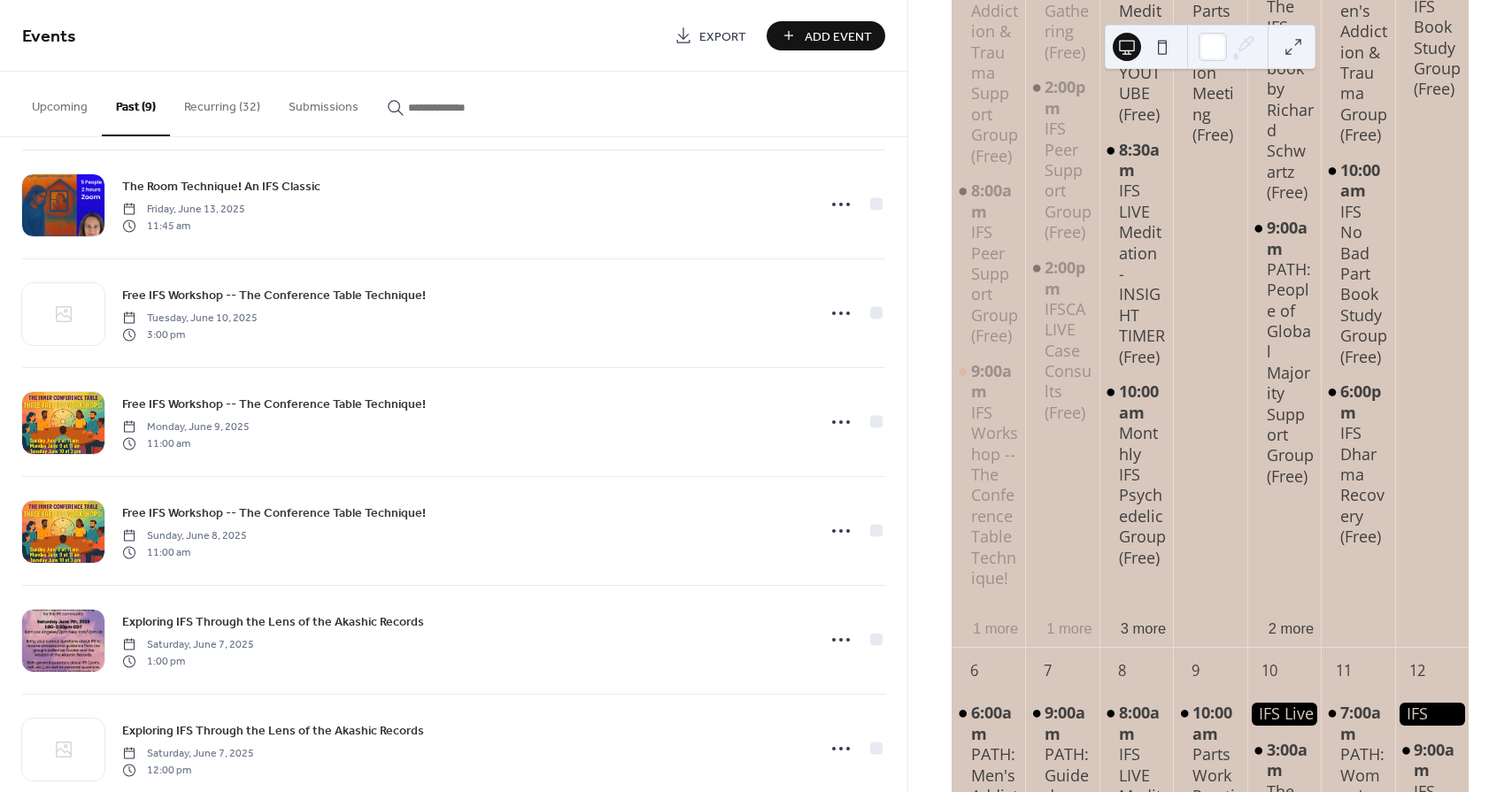 scroll, scrollTop: 373, scrollLeft: 0, axis: vertical 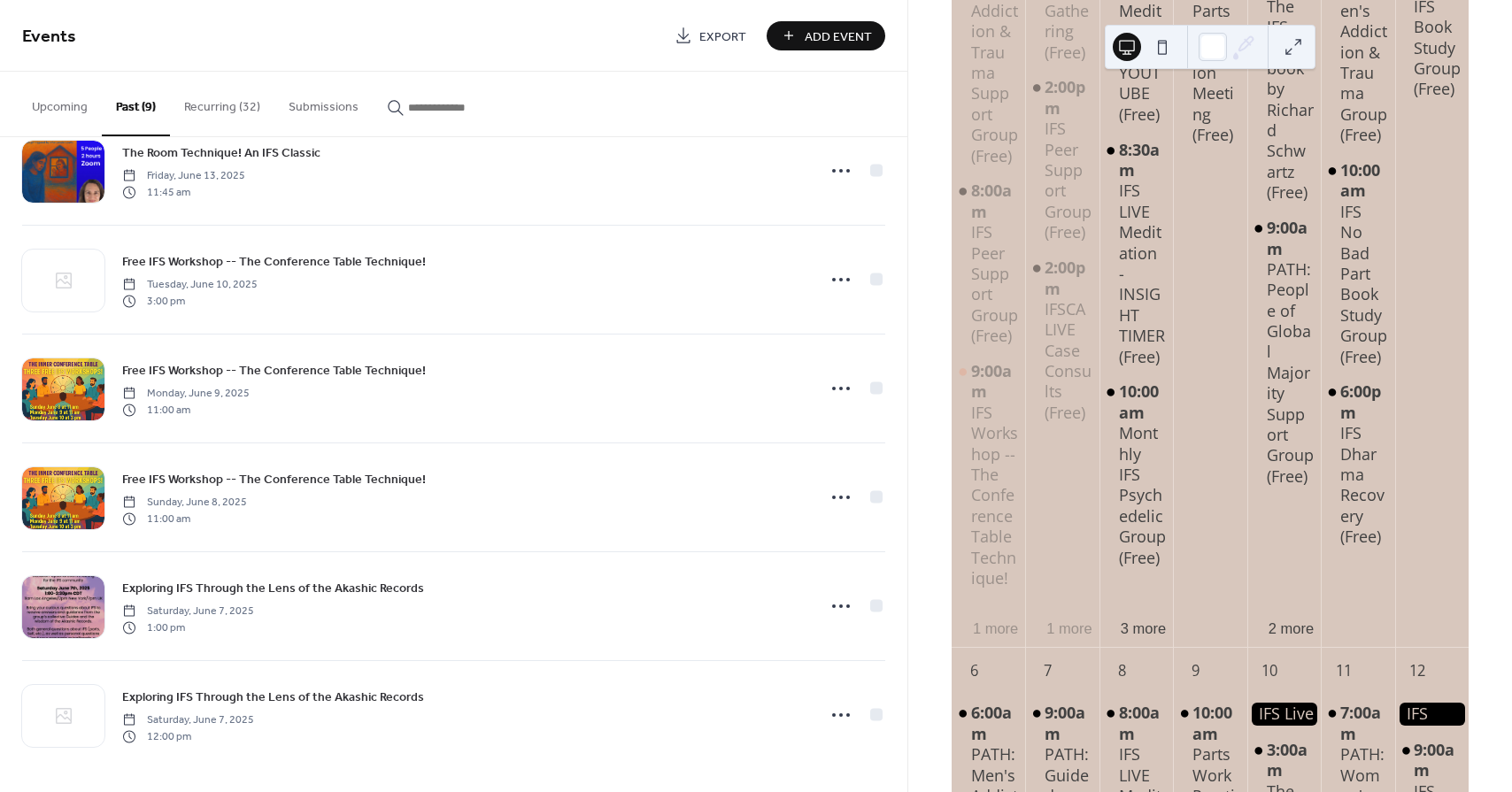 click on "Recurring (32)" at bounding box center [222, 103] 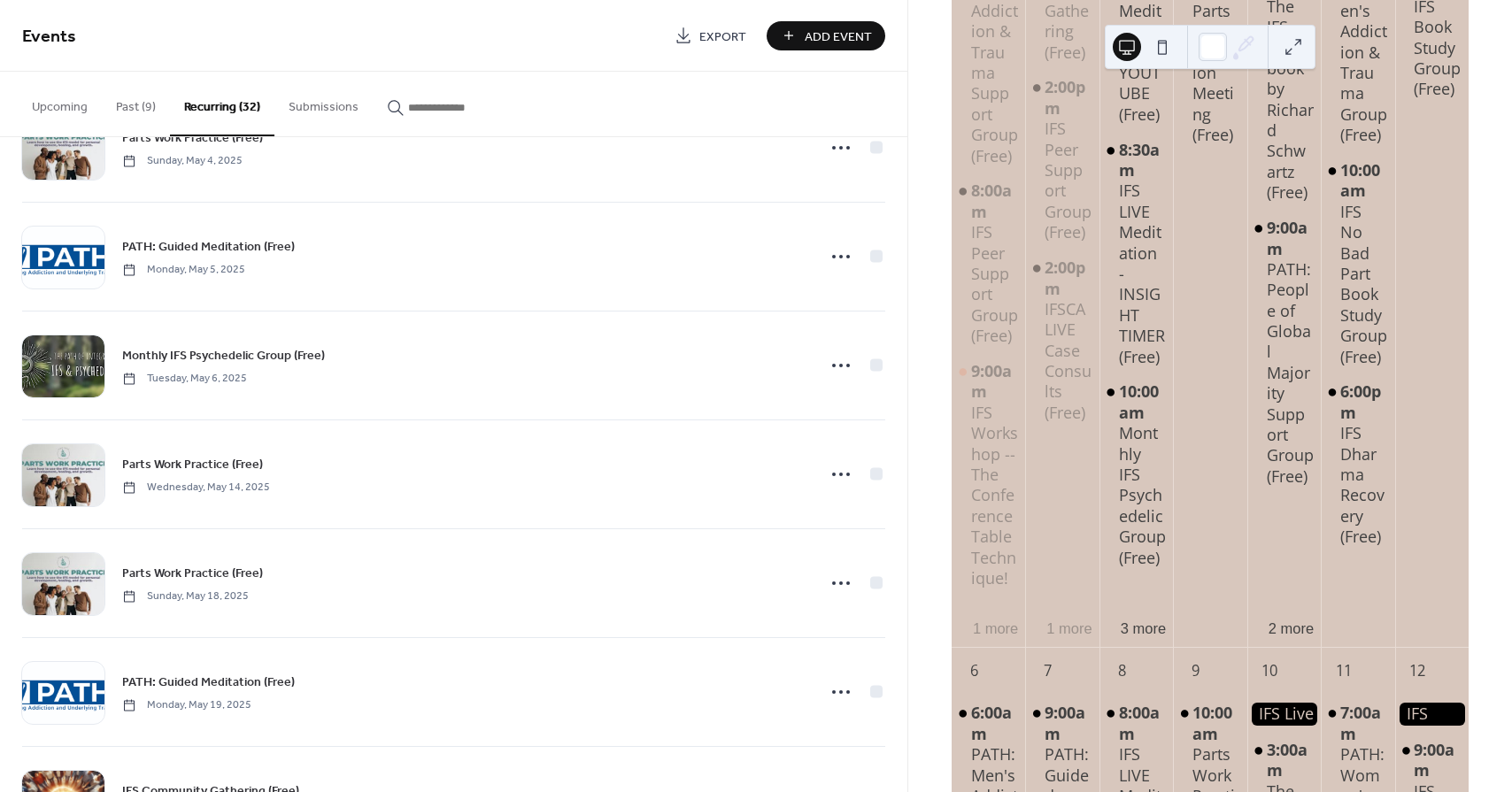 scroll, scrollTop: 2871, scrollLeft: 0, axis: vertical 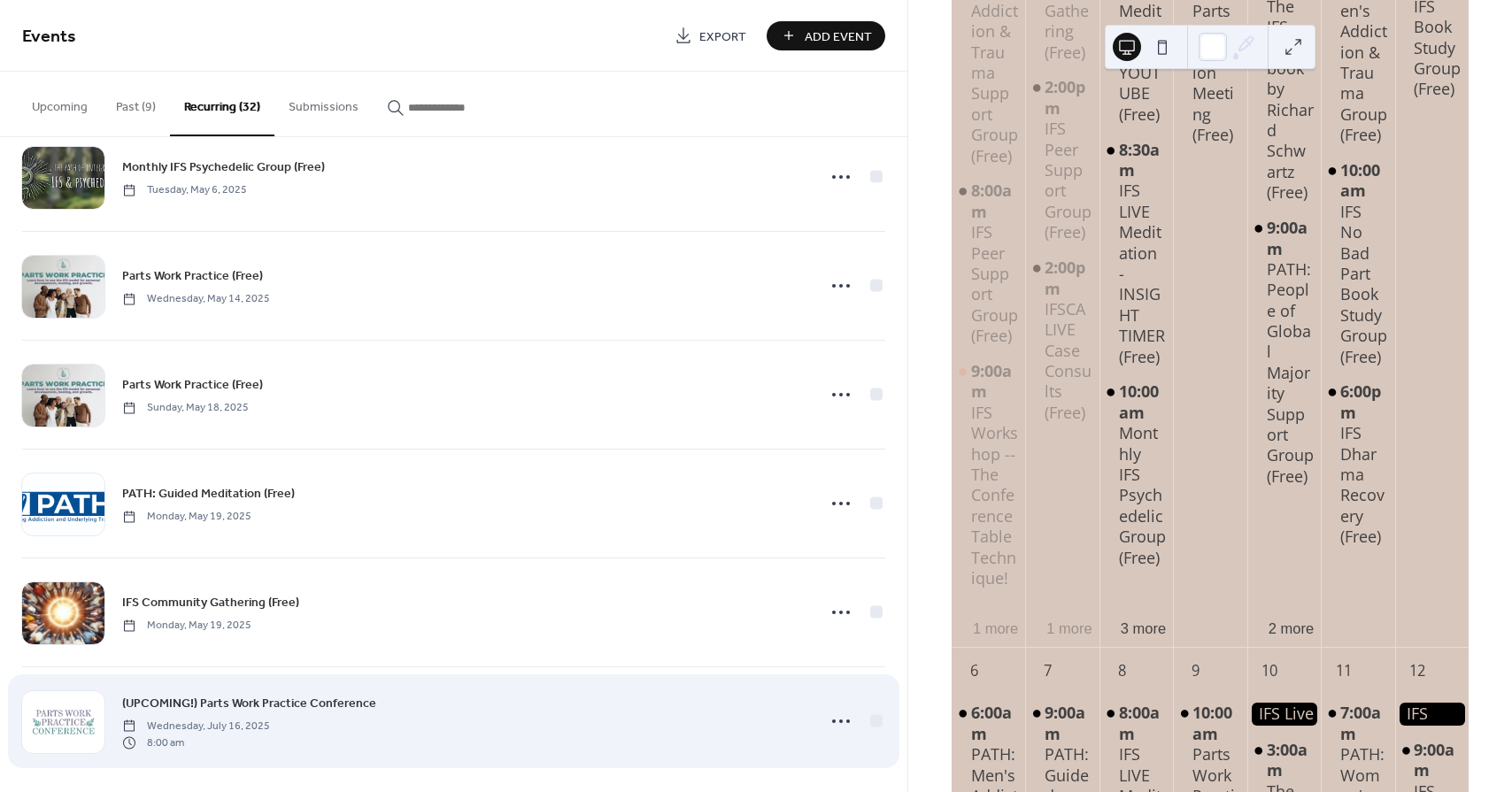 click on "(UPCOMING!) Parts Work Practice Conference Wednesday, July 16, 2025 8:00 am" at bounding box center [463, 721] 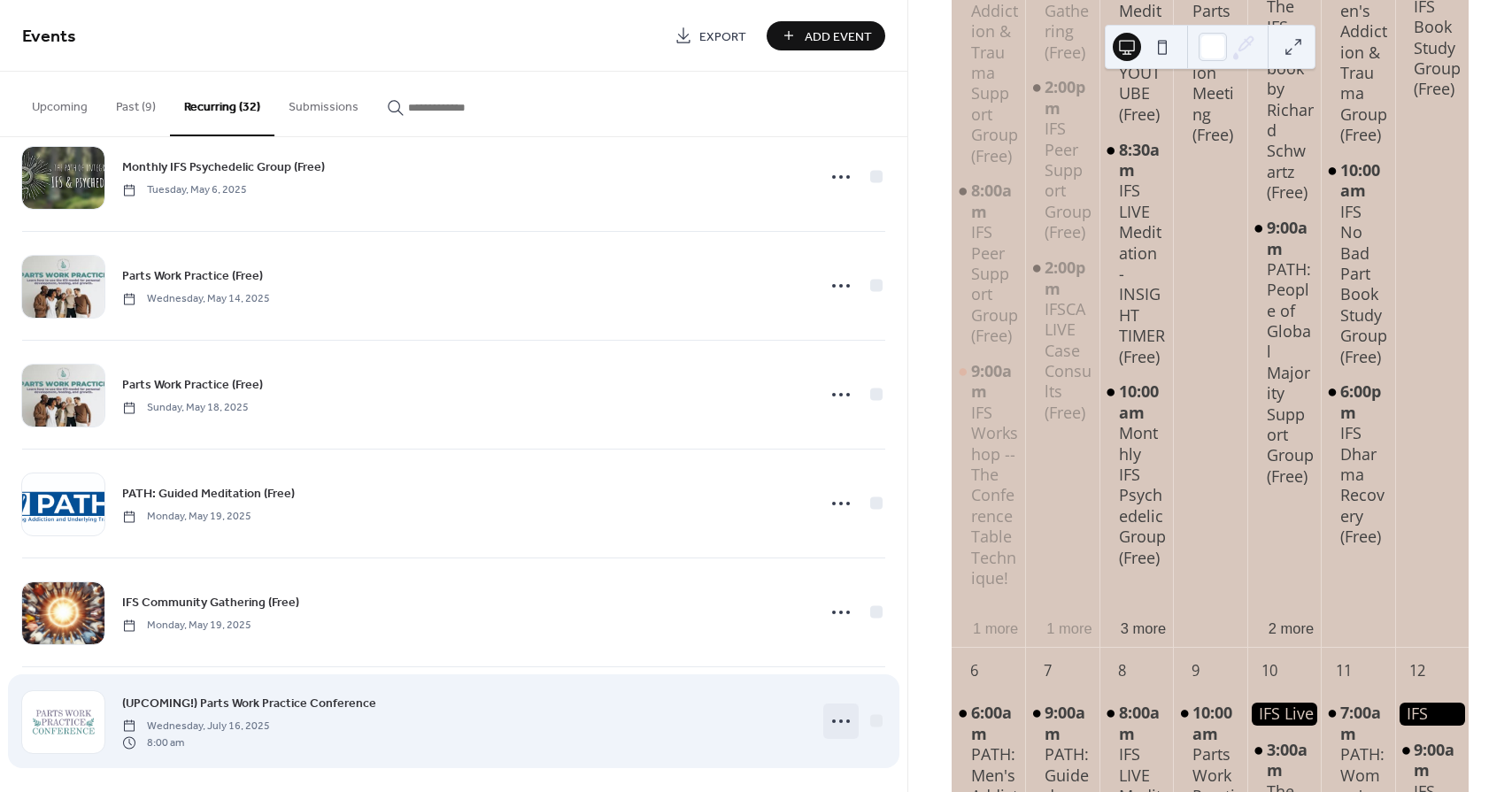 click 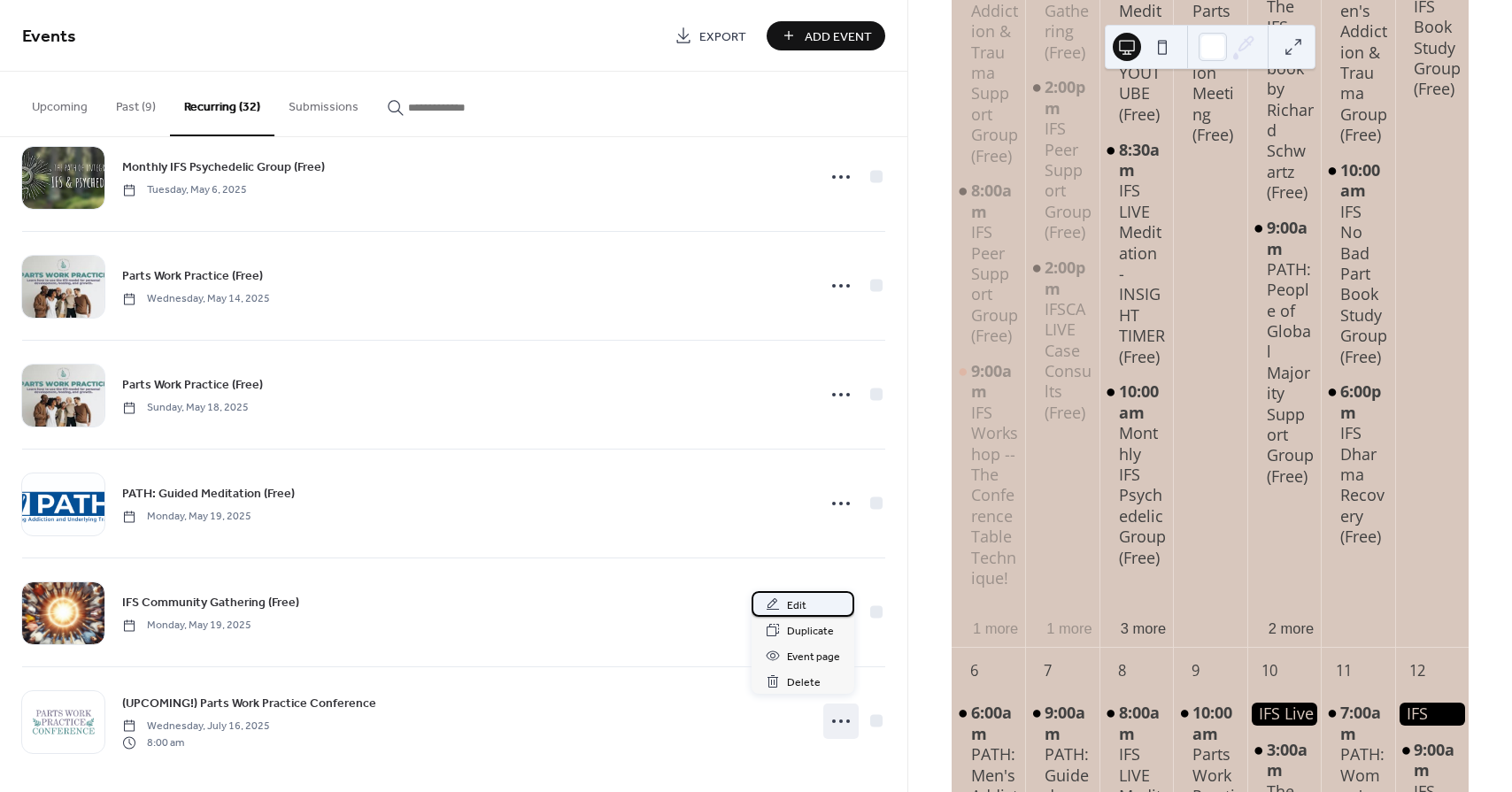click on "Edit" at bounding box center (797, 605) 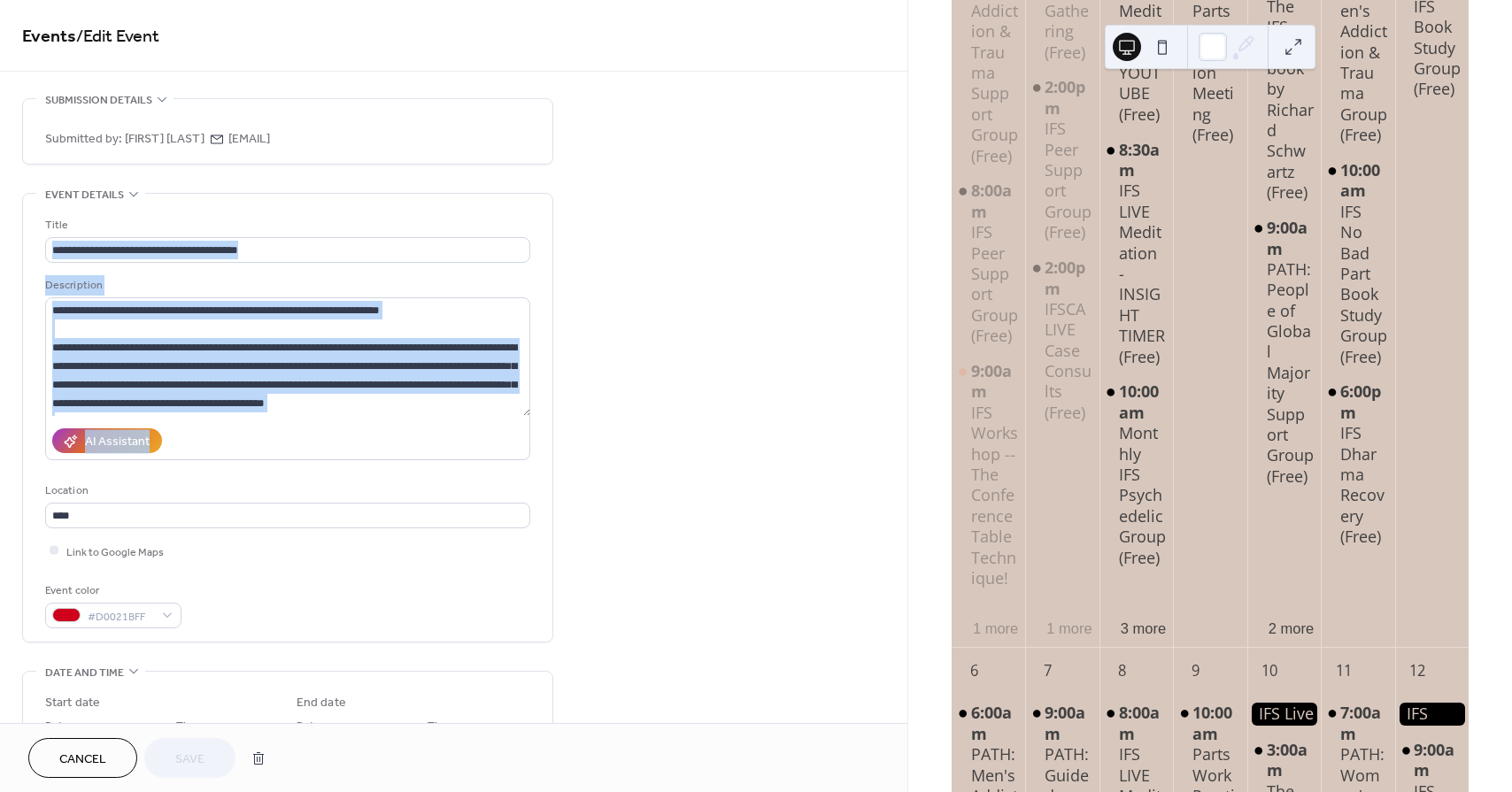 drag, startPoint x: 900, startPoint y: 266, endPoint x: 901, endPoint y: 287, distance: 21.023796 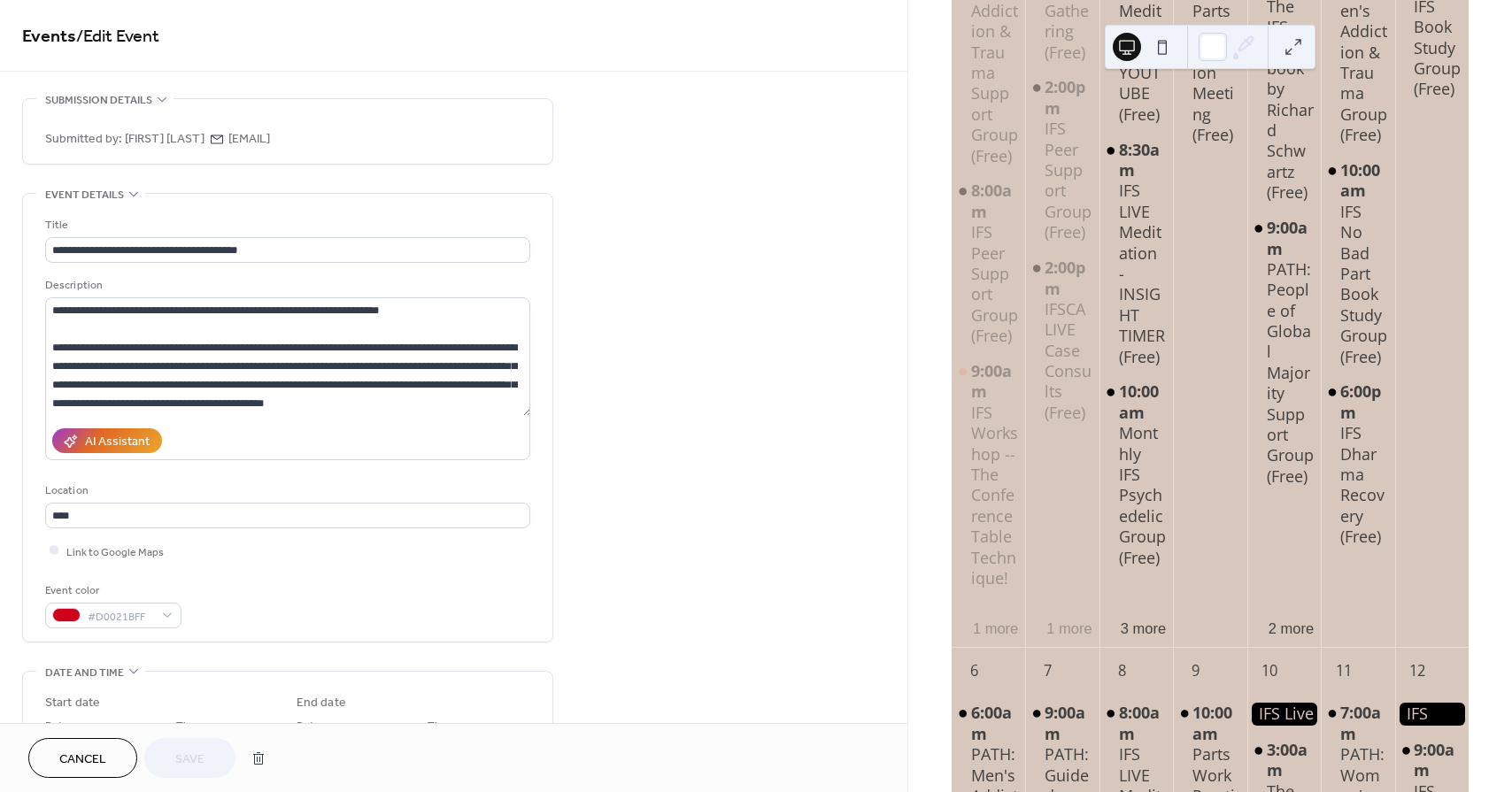 click on "**********" at bounding box center [453, 965] 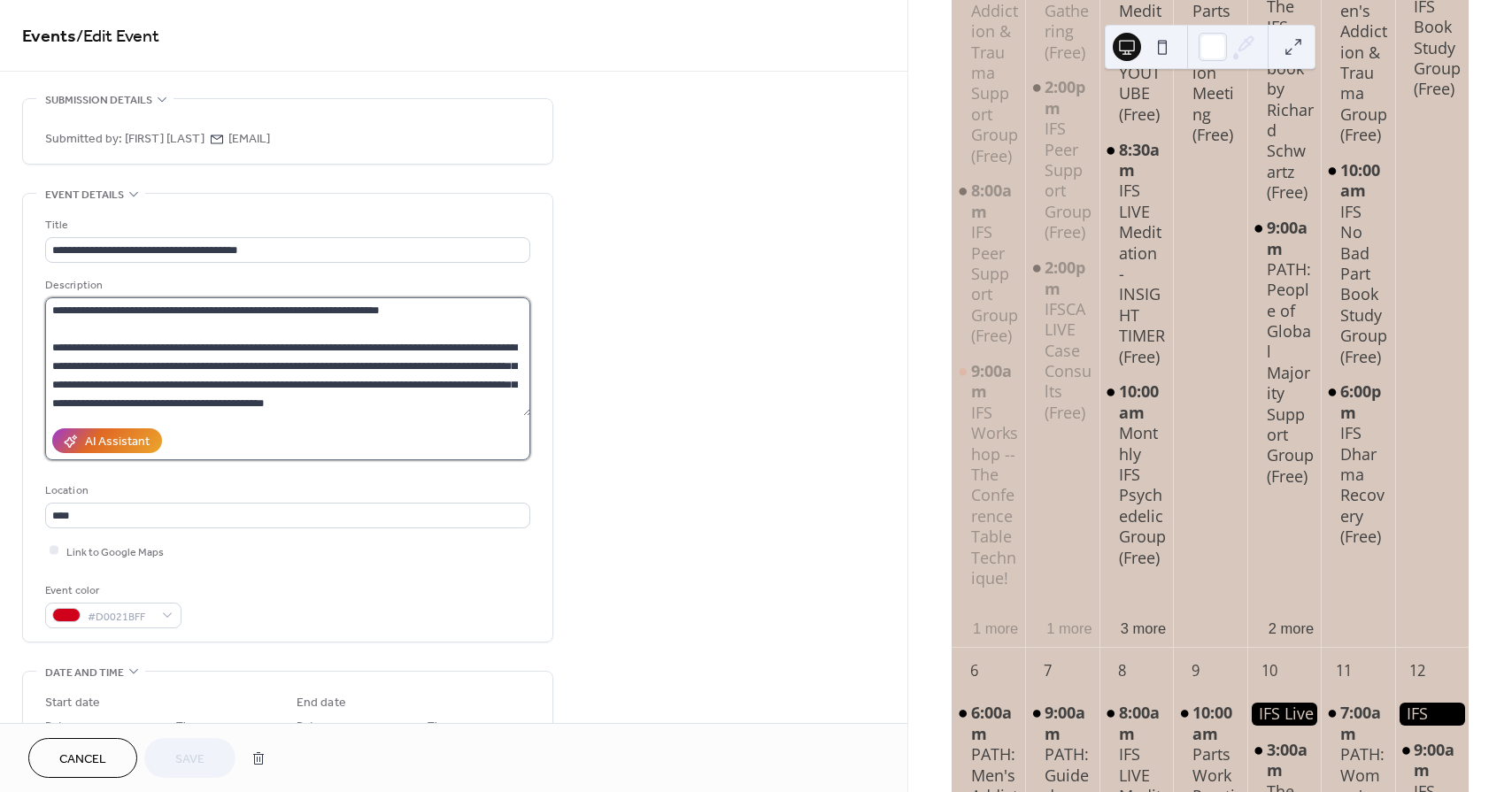 click on "**********" at bounding box center [288, 357] 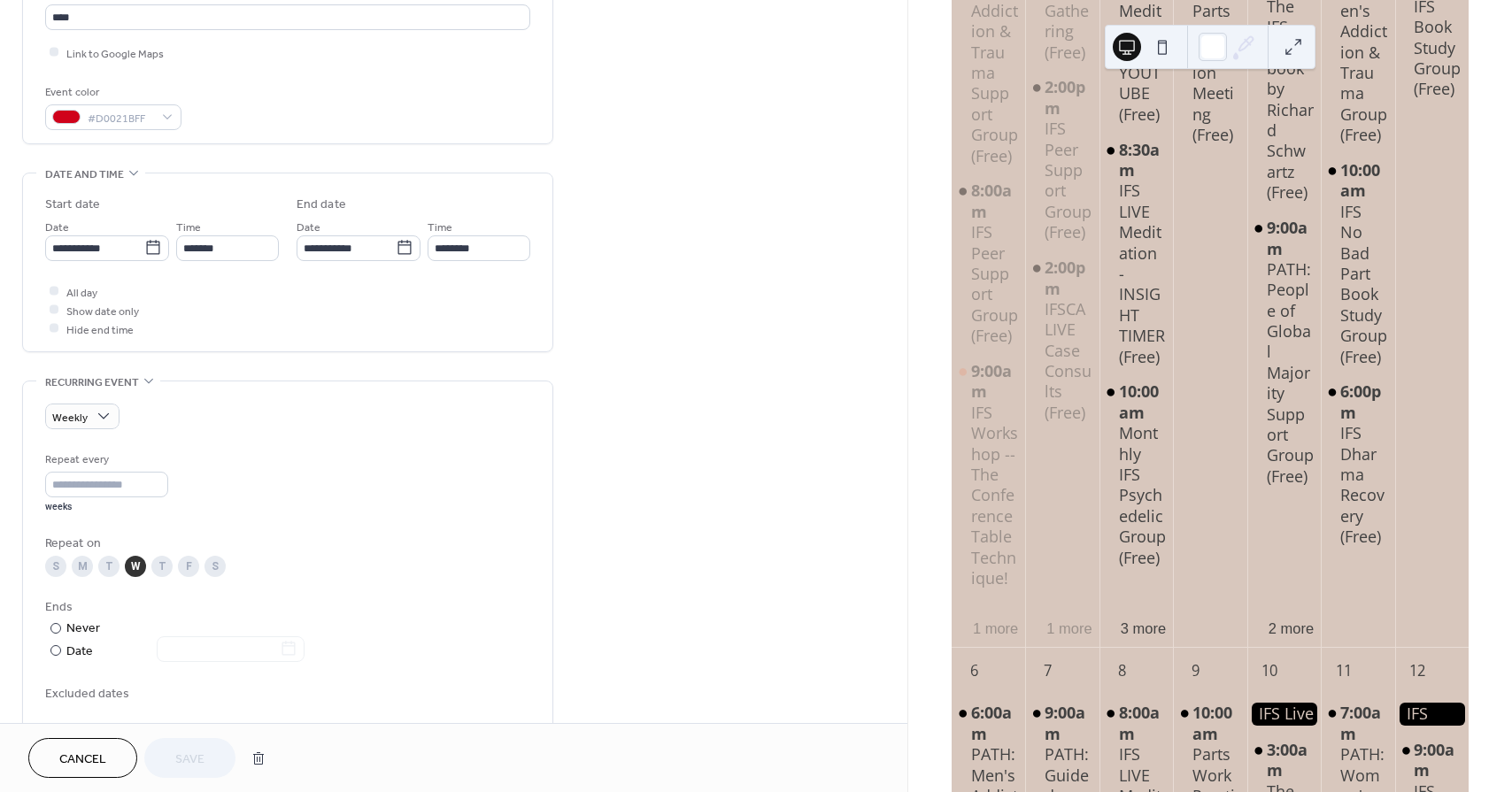 scroll, scrollTop: 496, scrollLeft: 0, axis: vertical 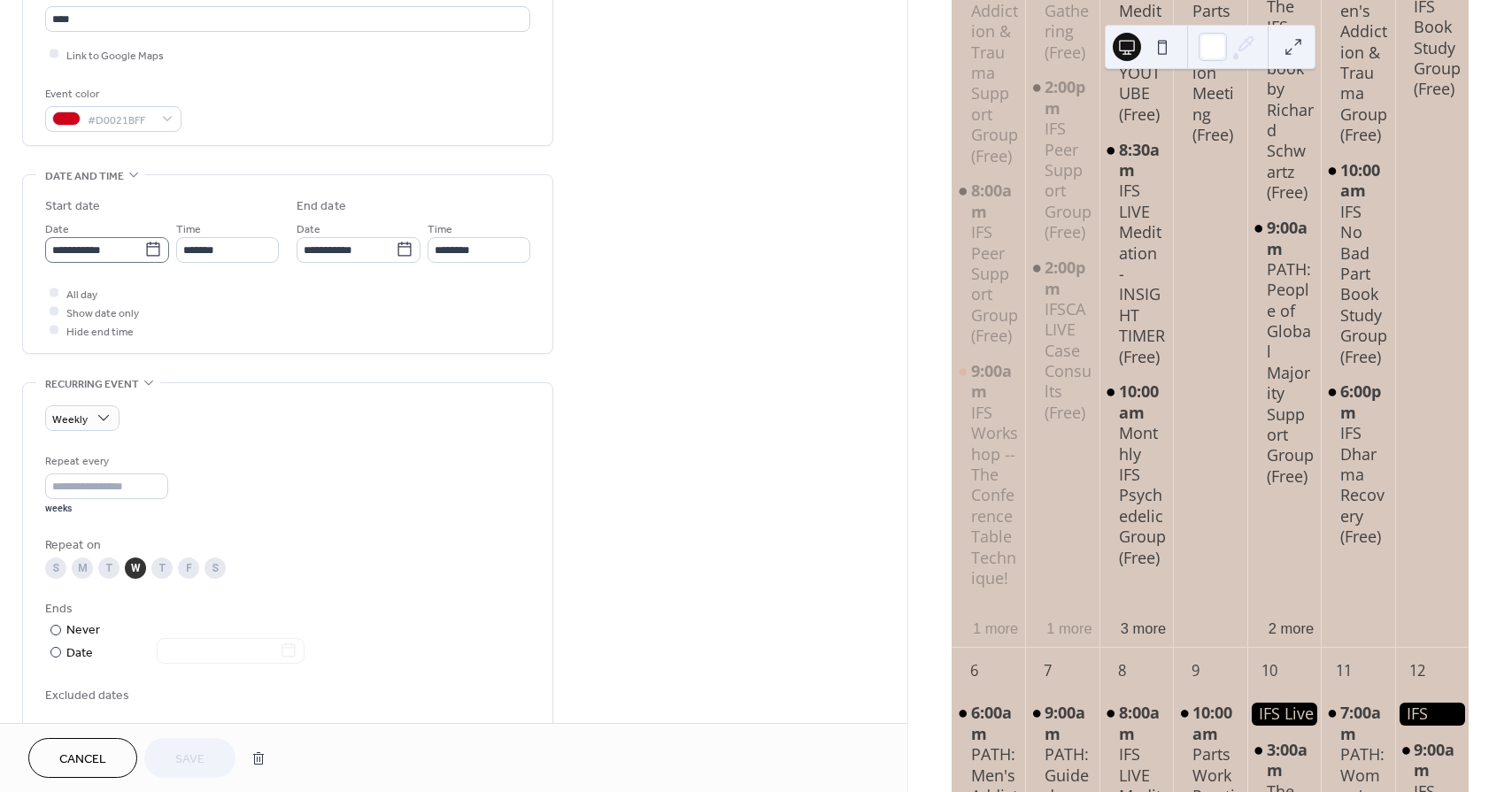 click 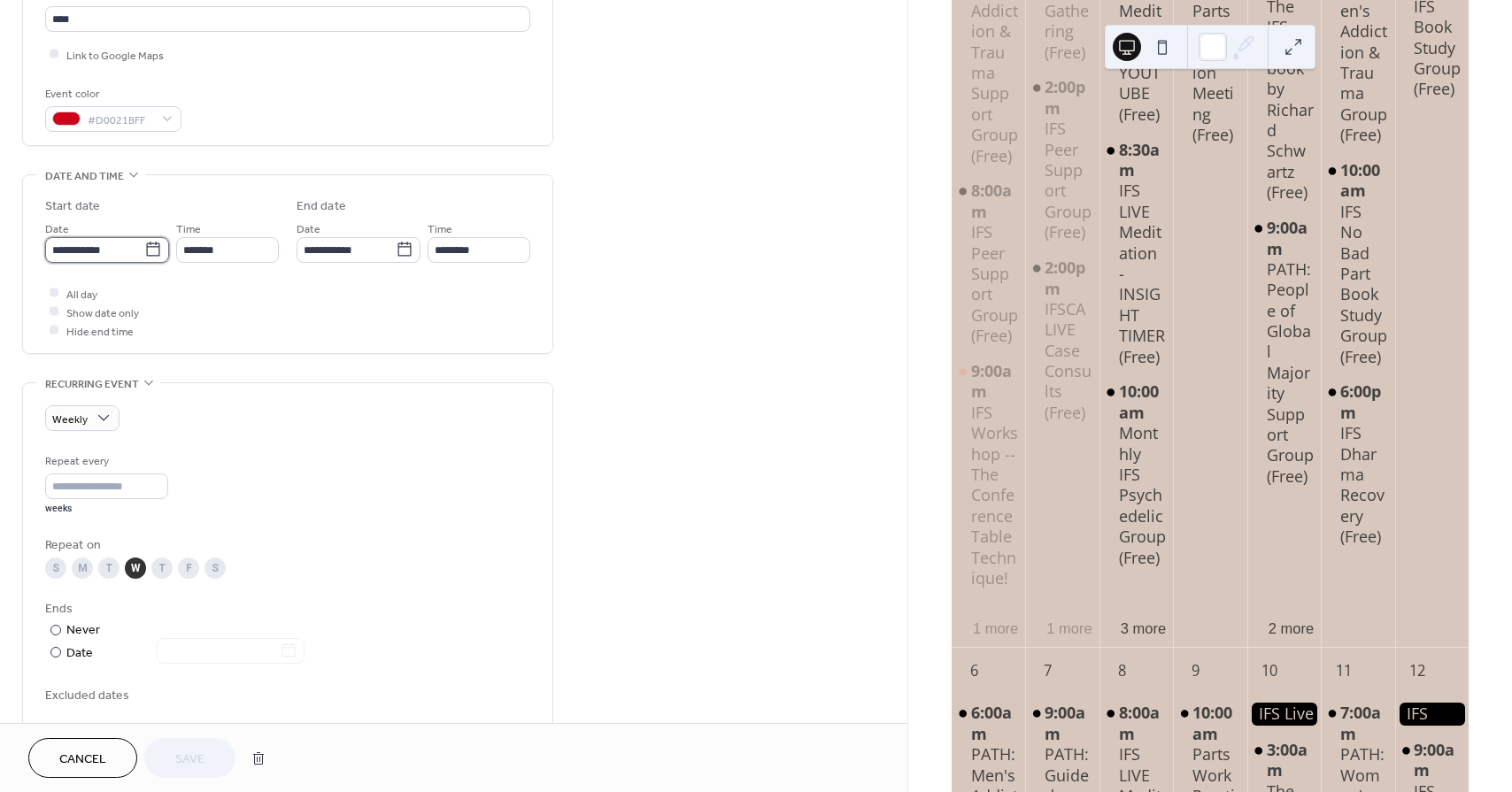 click on "**********" at bounding box center [95, 250] 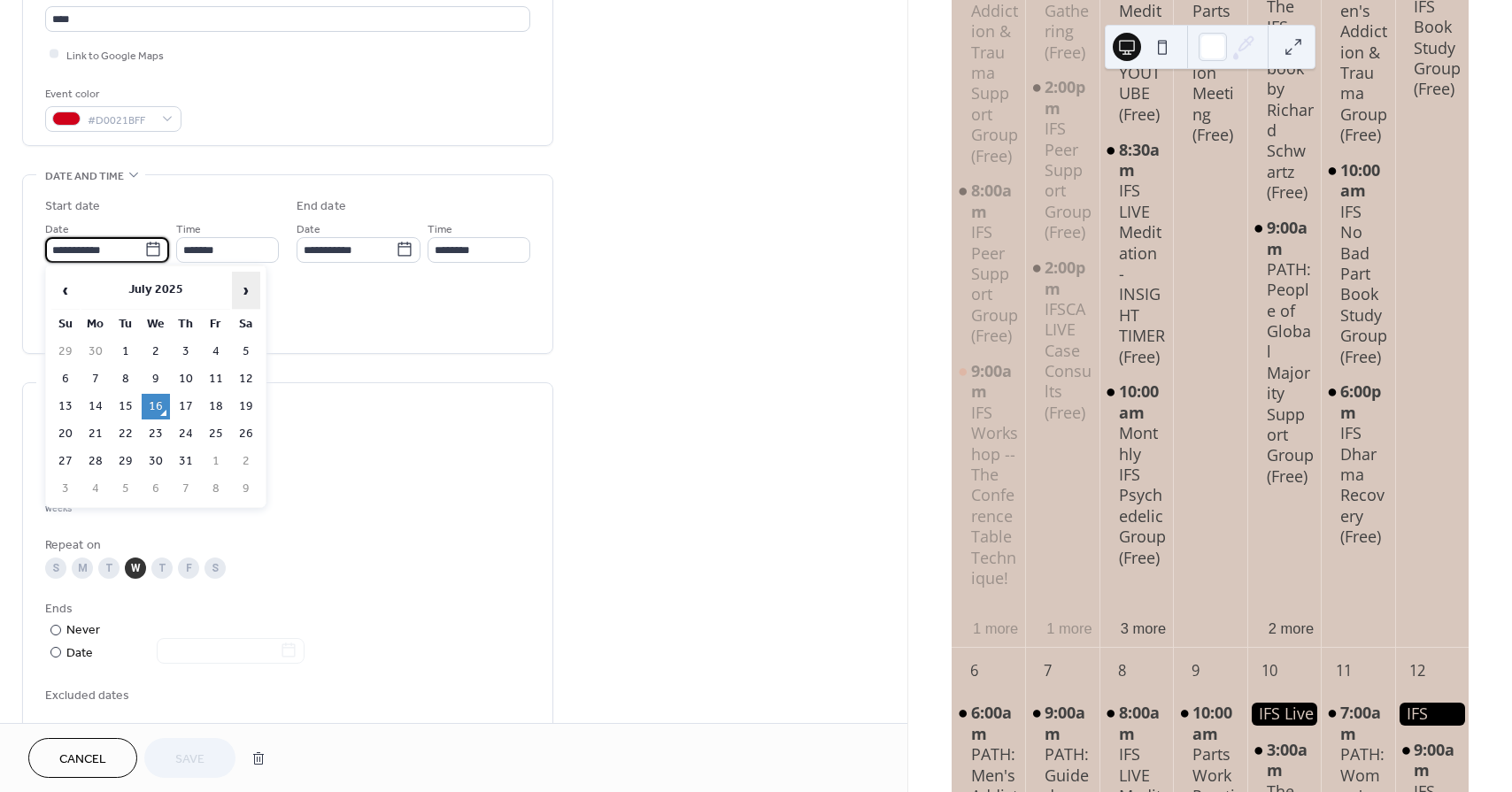 click on "›" at bounding box center [246, 290] 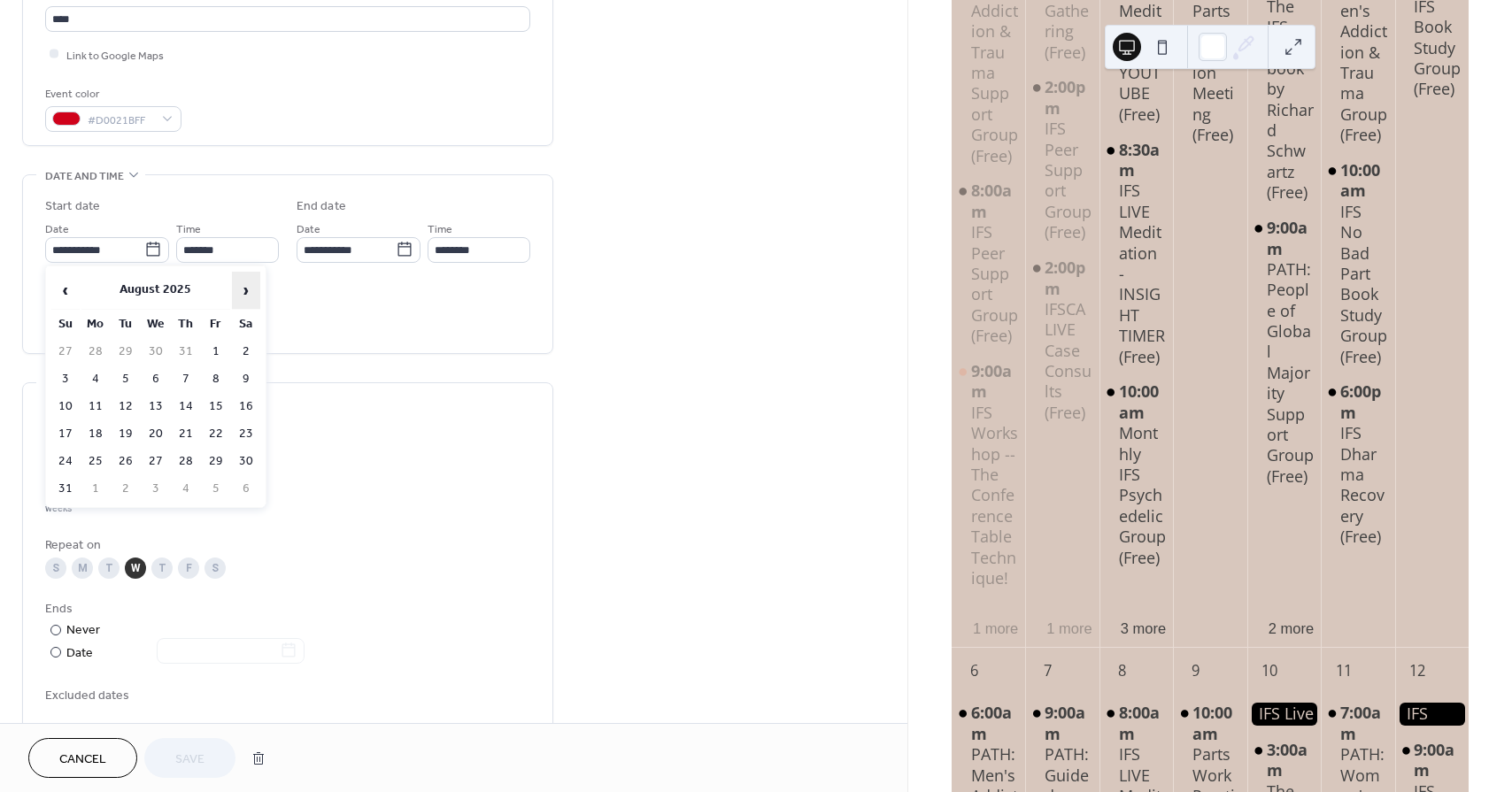 click on "›" at bounding box center (246, 290) 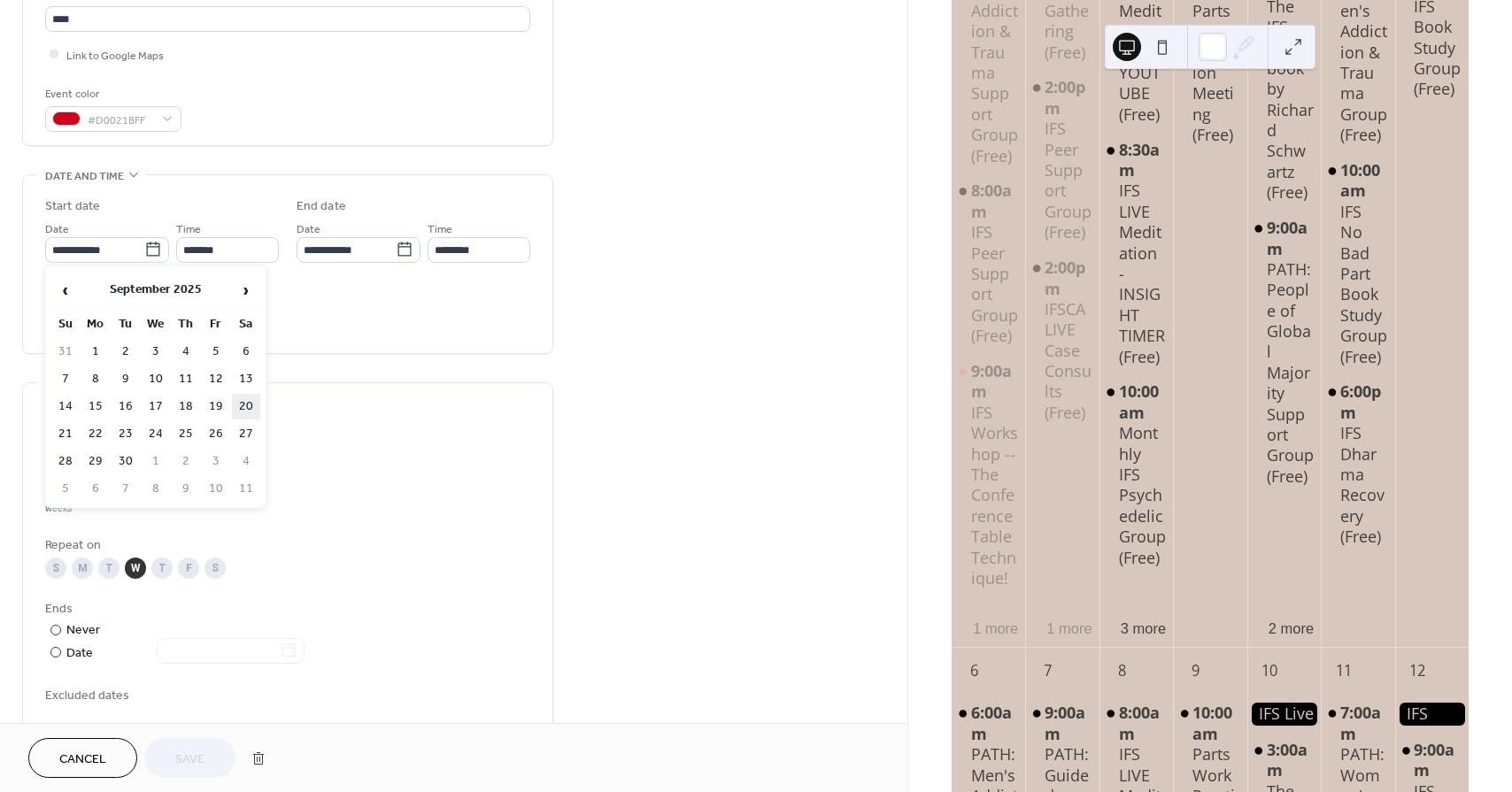 click on "20" at bounding box center [246, 406] 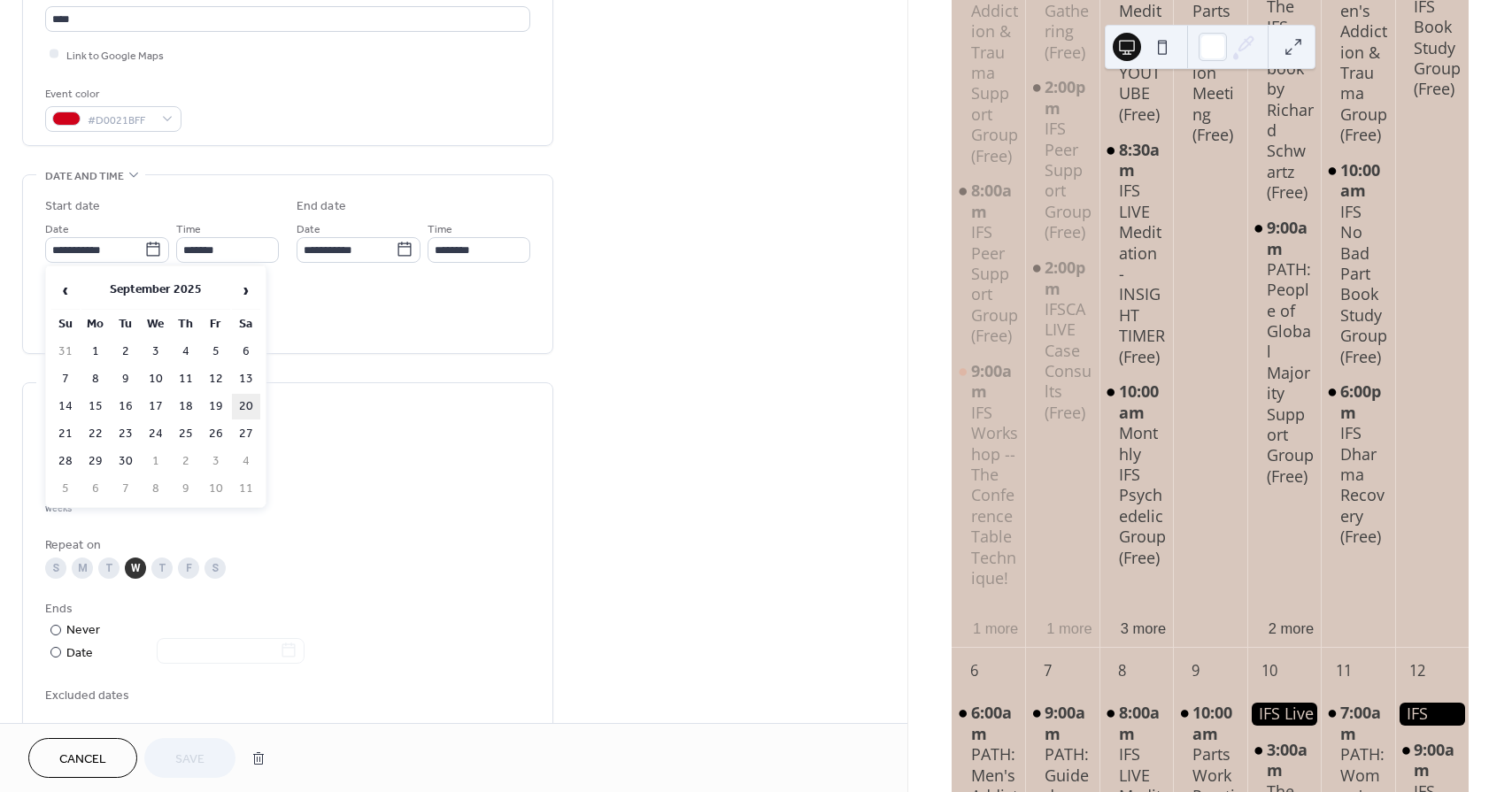 type on "**********" 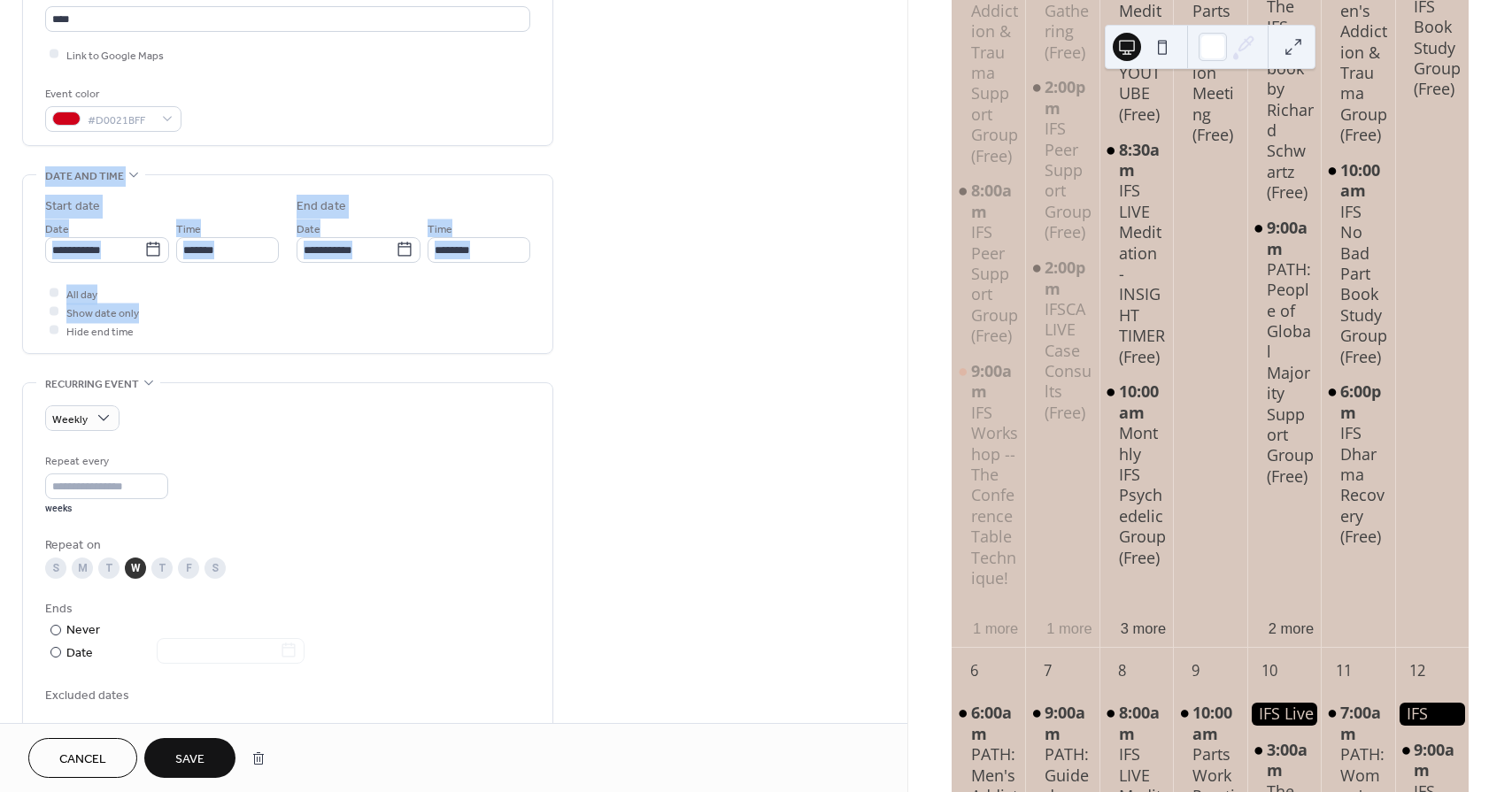 drag, startPoint x: 901, startPoint y: 307, endPoint x: 868, endPoint y: 173, distance: 138.00362 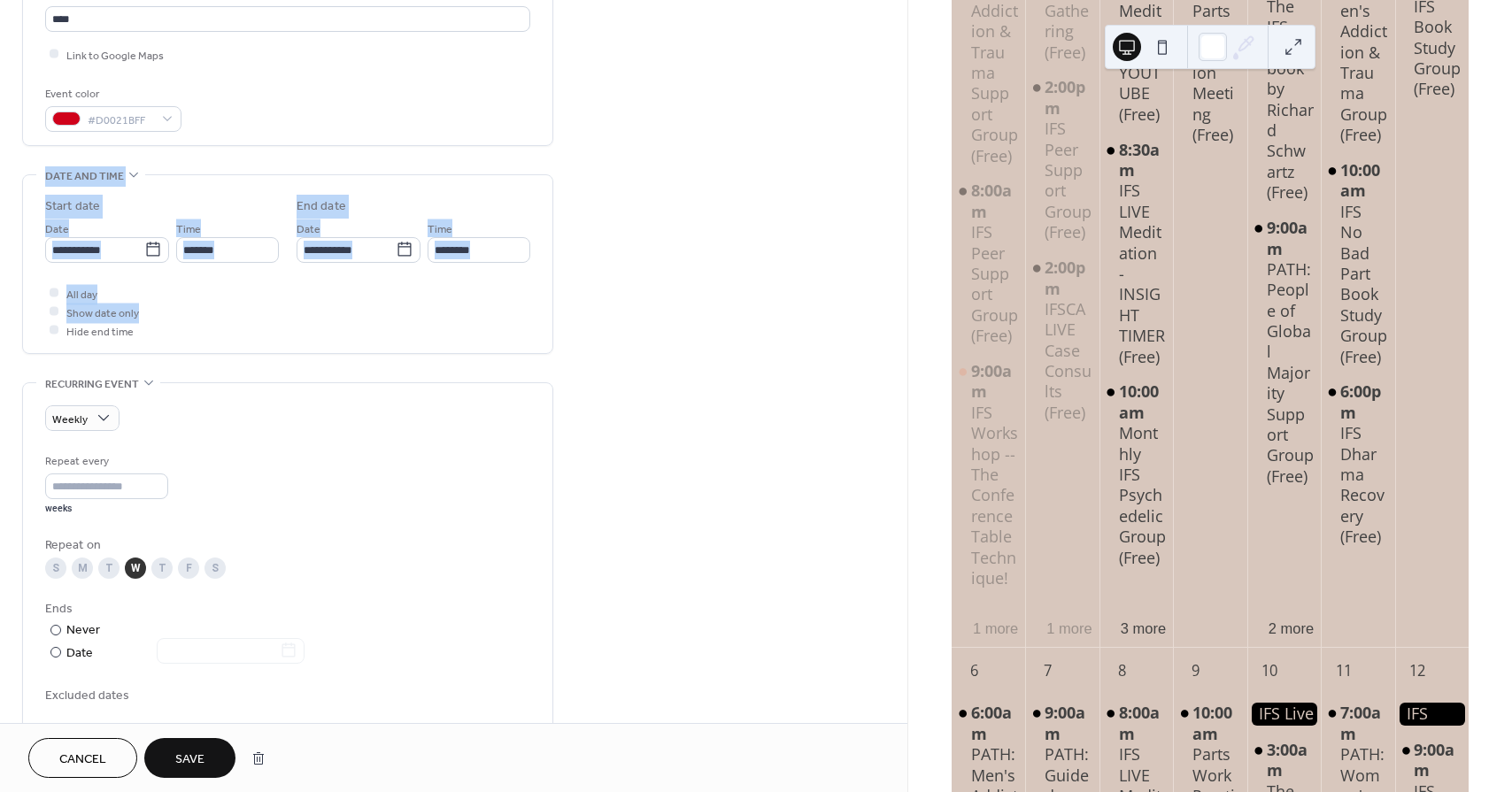 click on "**********" at bounding box center (453, 468) 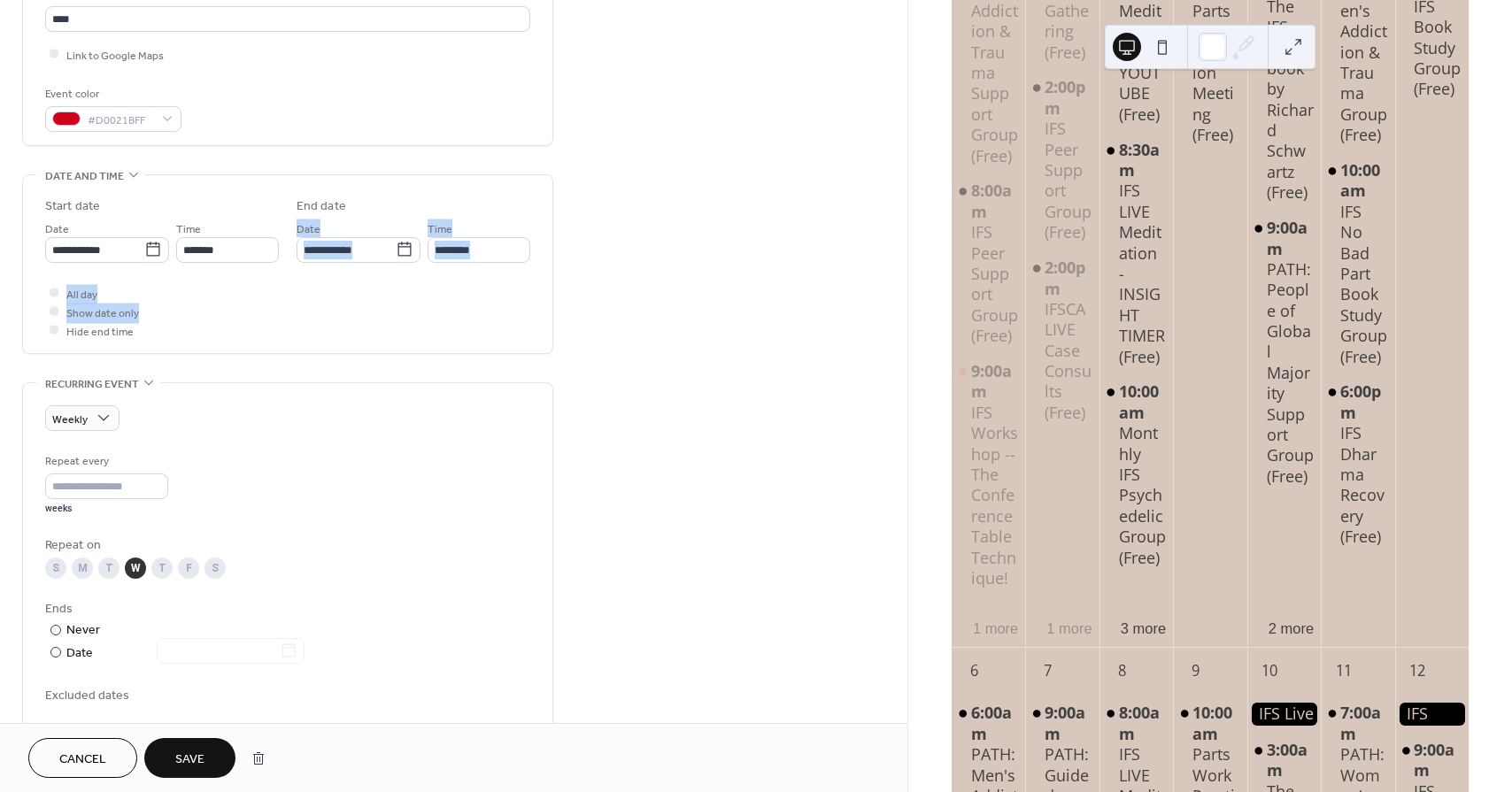 click on "**********" at bounding box center [453, 468] 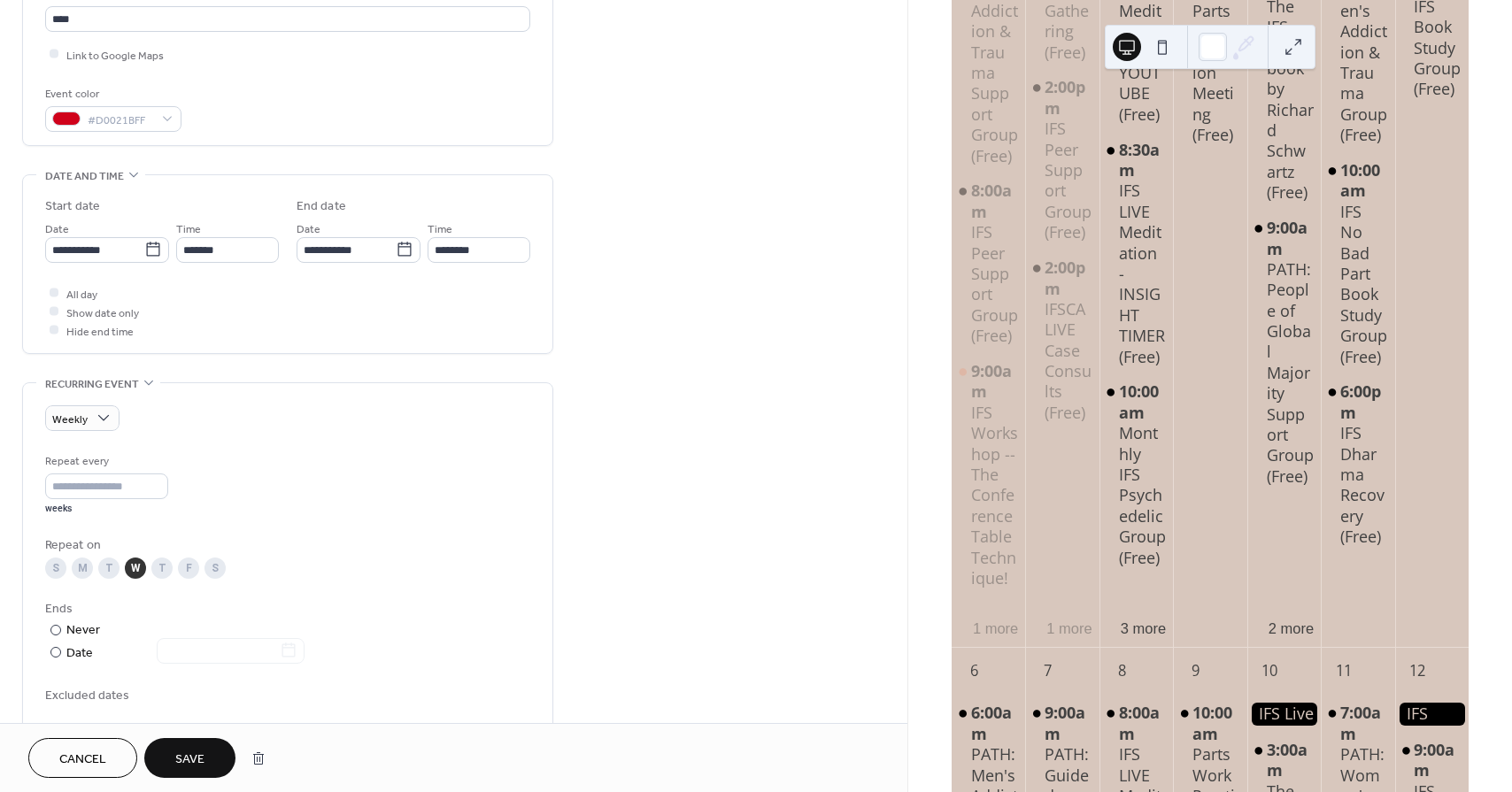 scroll, scrollTop: 498, scrollLeft: 0, axis: vertical 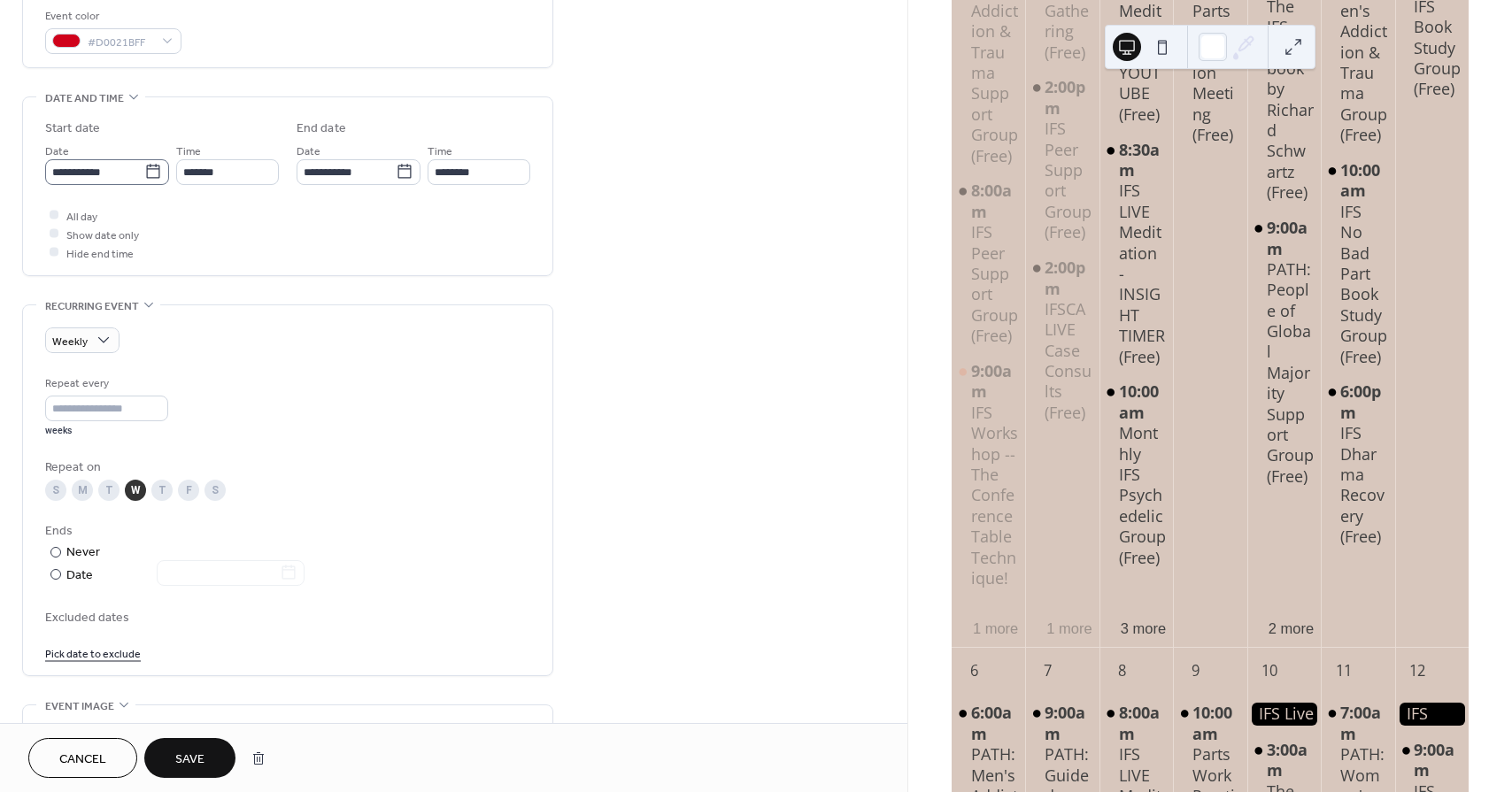 click 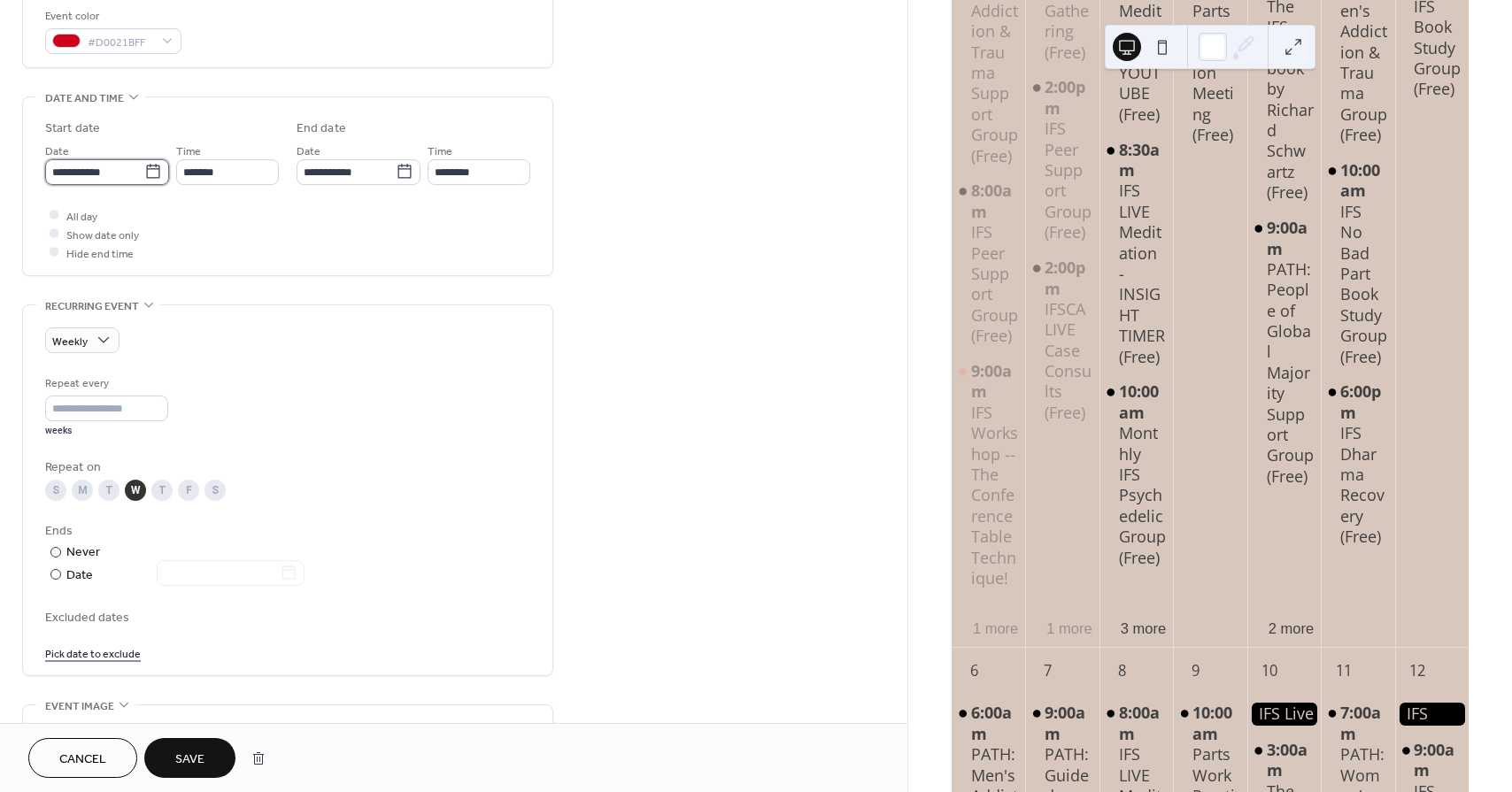 click on "**********" at bounding box center (95, 172) 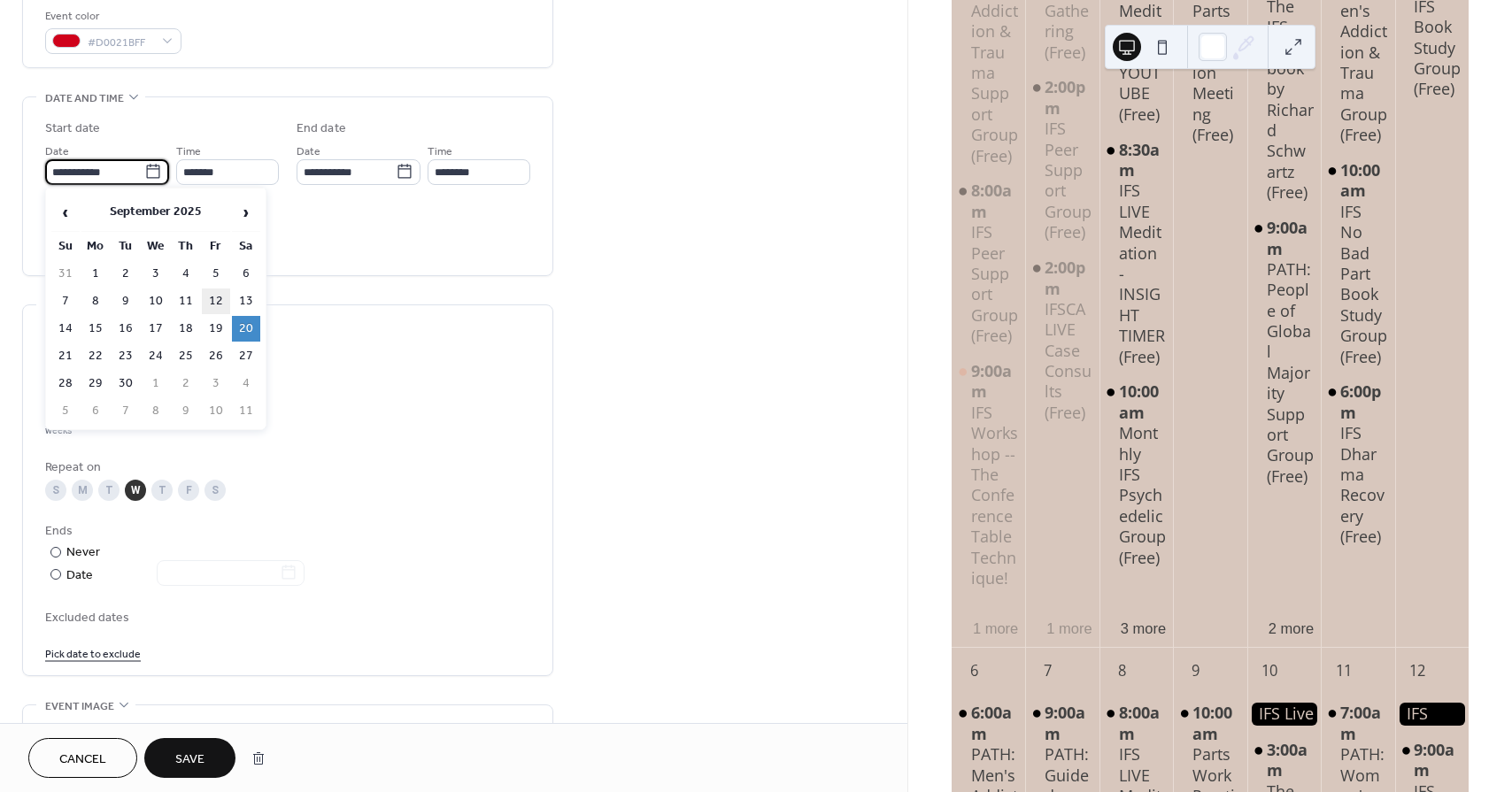 click on "12" at bounding box center [216, 301] 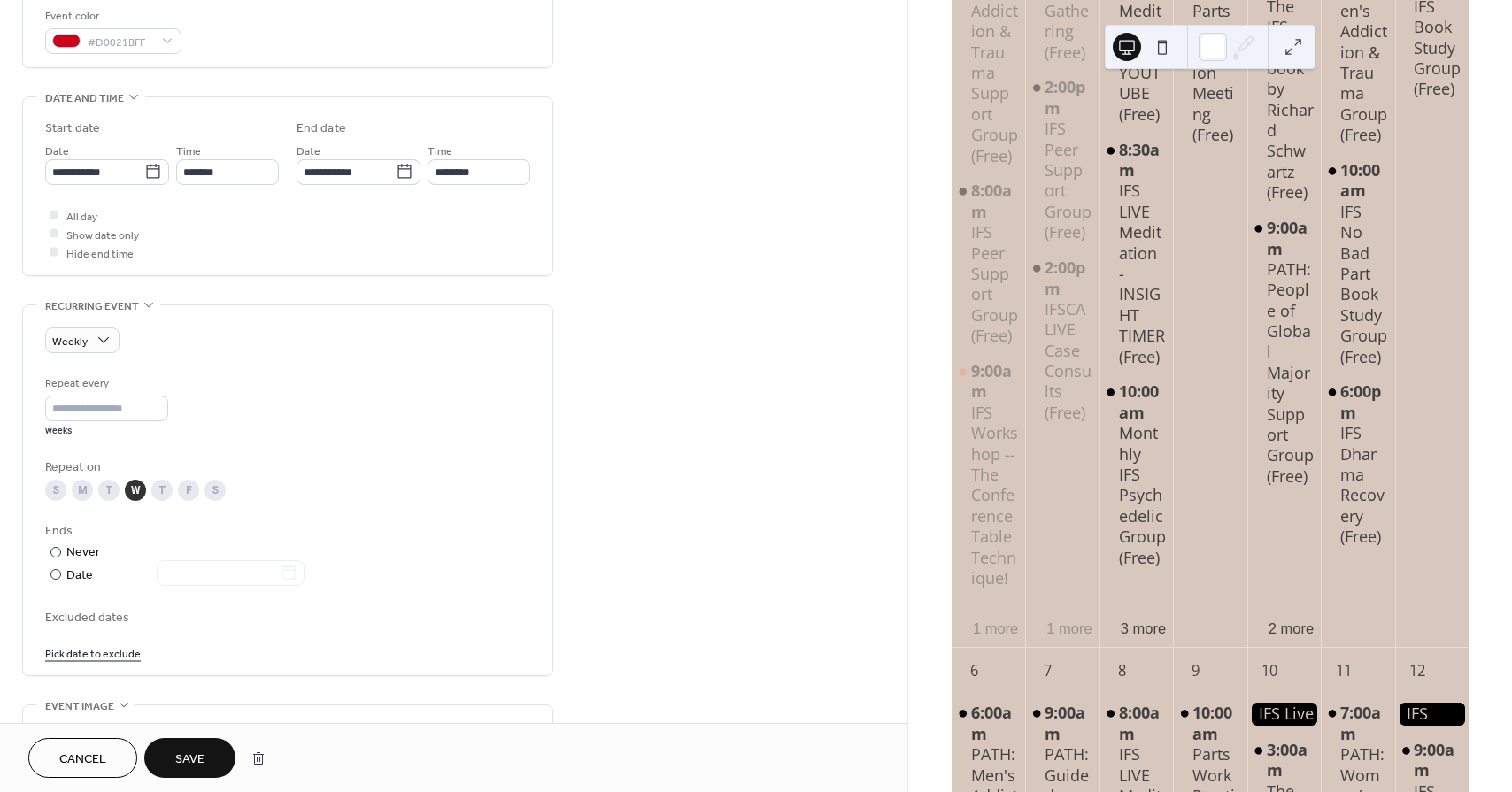 click on "Save" at bounding box center (189, 757) 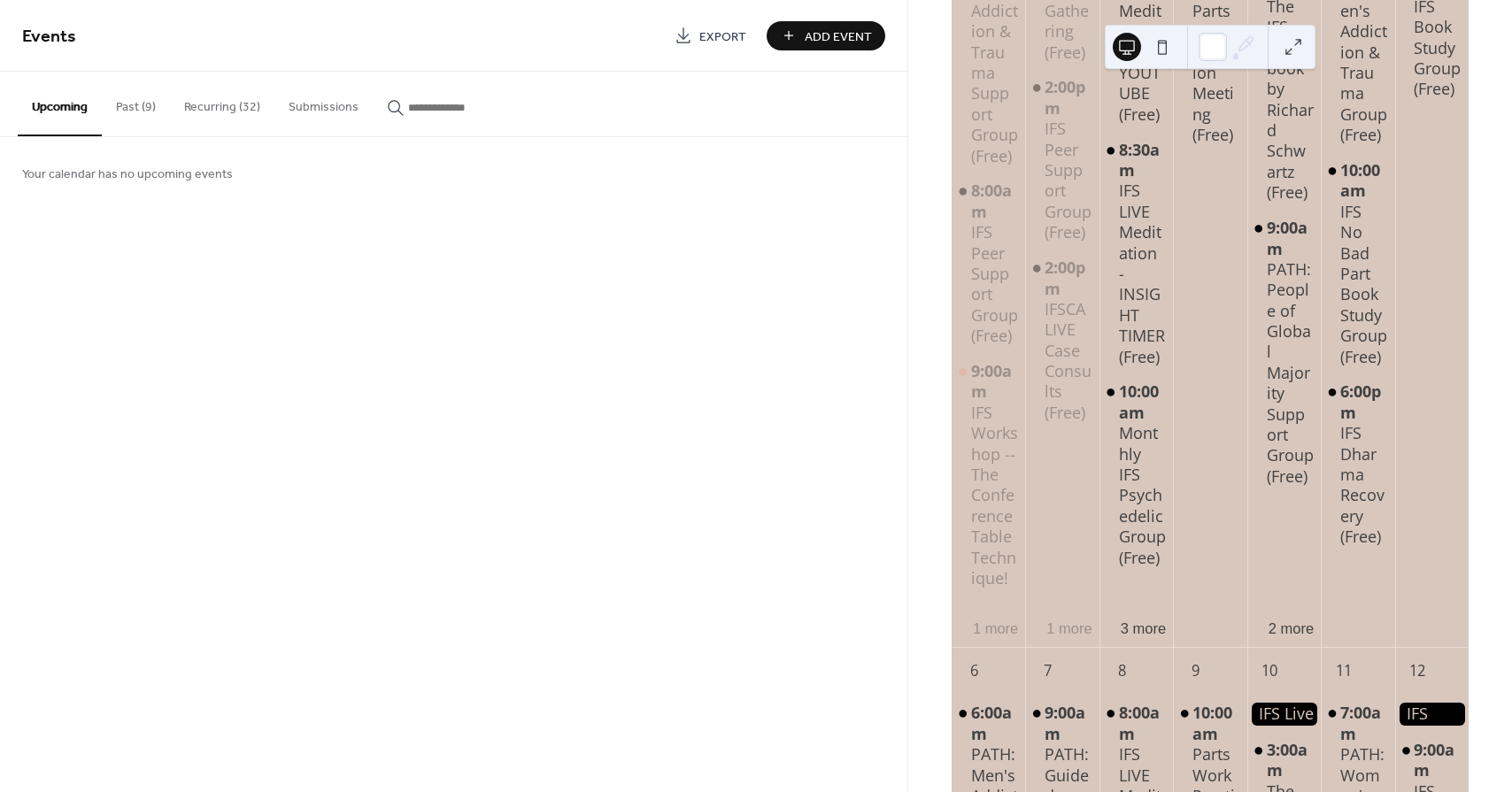drag, startPoint x: 1505, startPoint y: 142, endPoint x: 1531, endPoint y: 311, distance: 170.9883 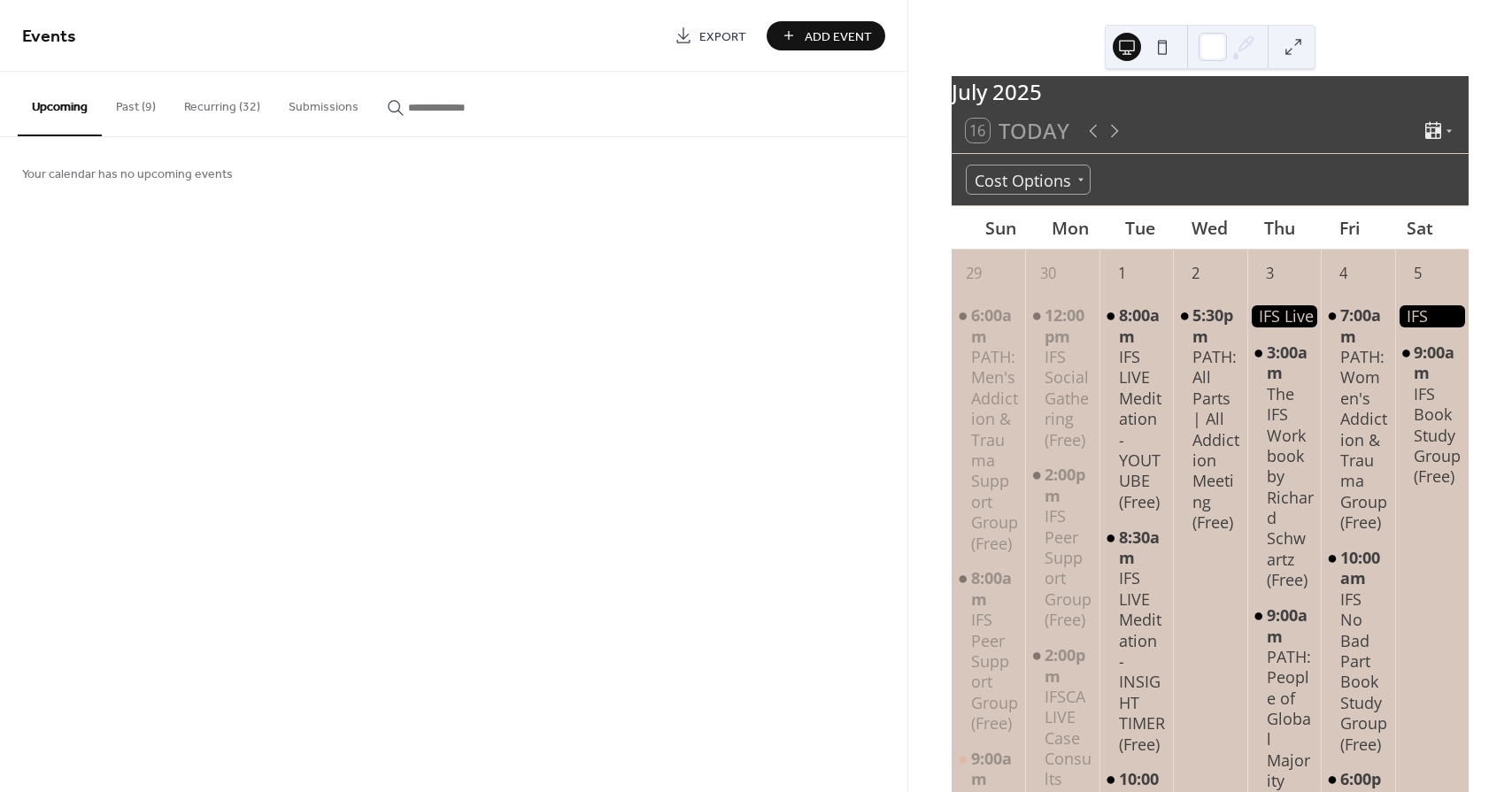 scroll, scrollTop: 0, scrollLeft: 0, axis: both 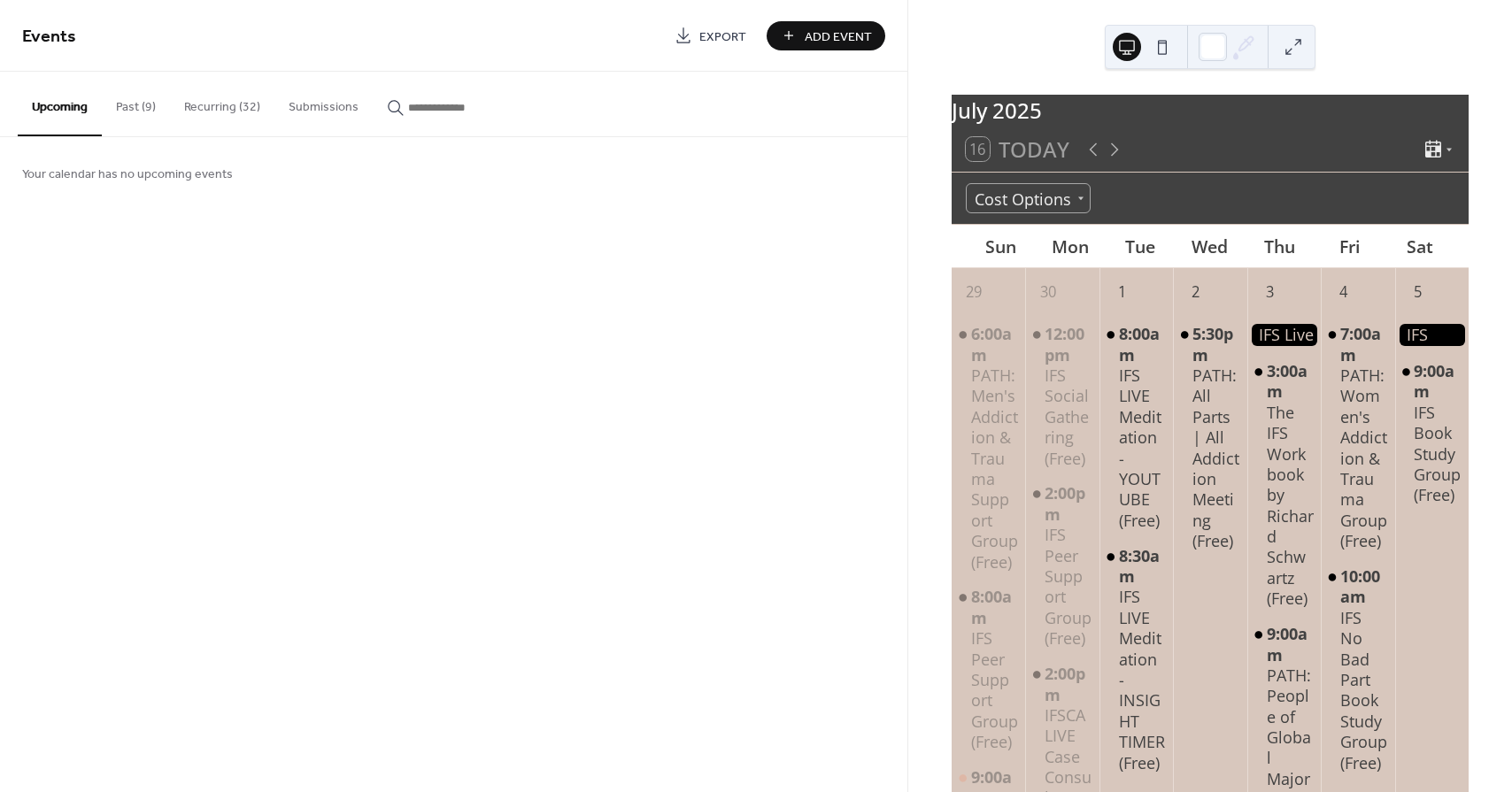 click at bounding box center [1293, 47] 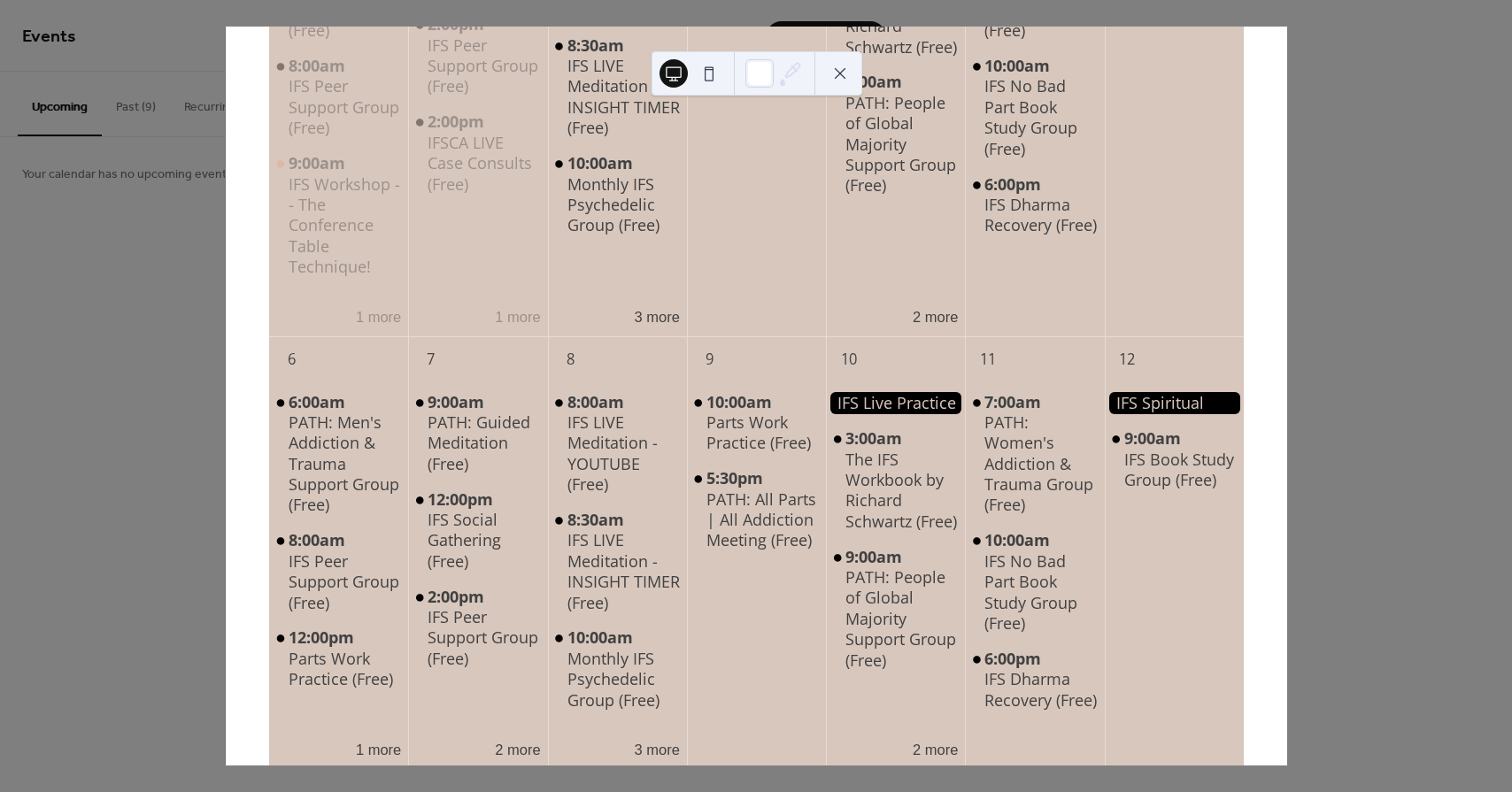 scroll, scrollTop: 0, scrollLeft: 0, axis: both 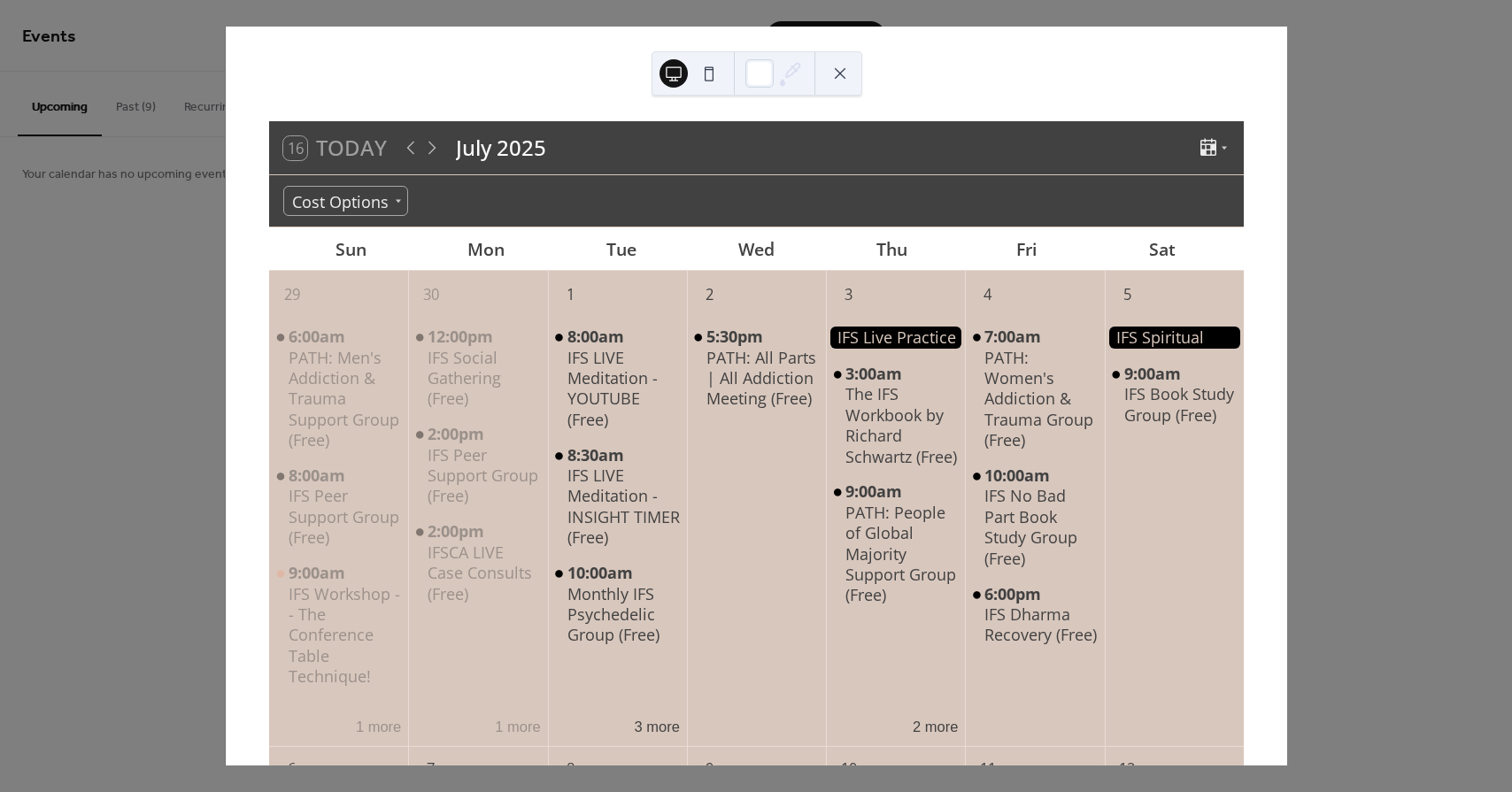 click at bounding box center (674, 73) 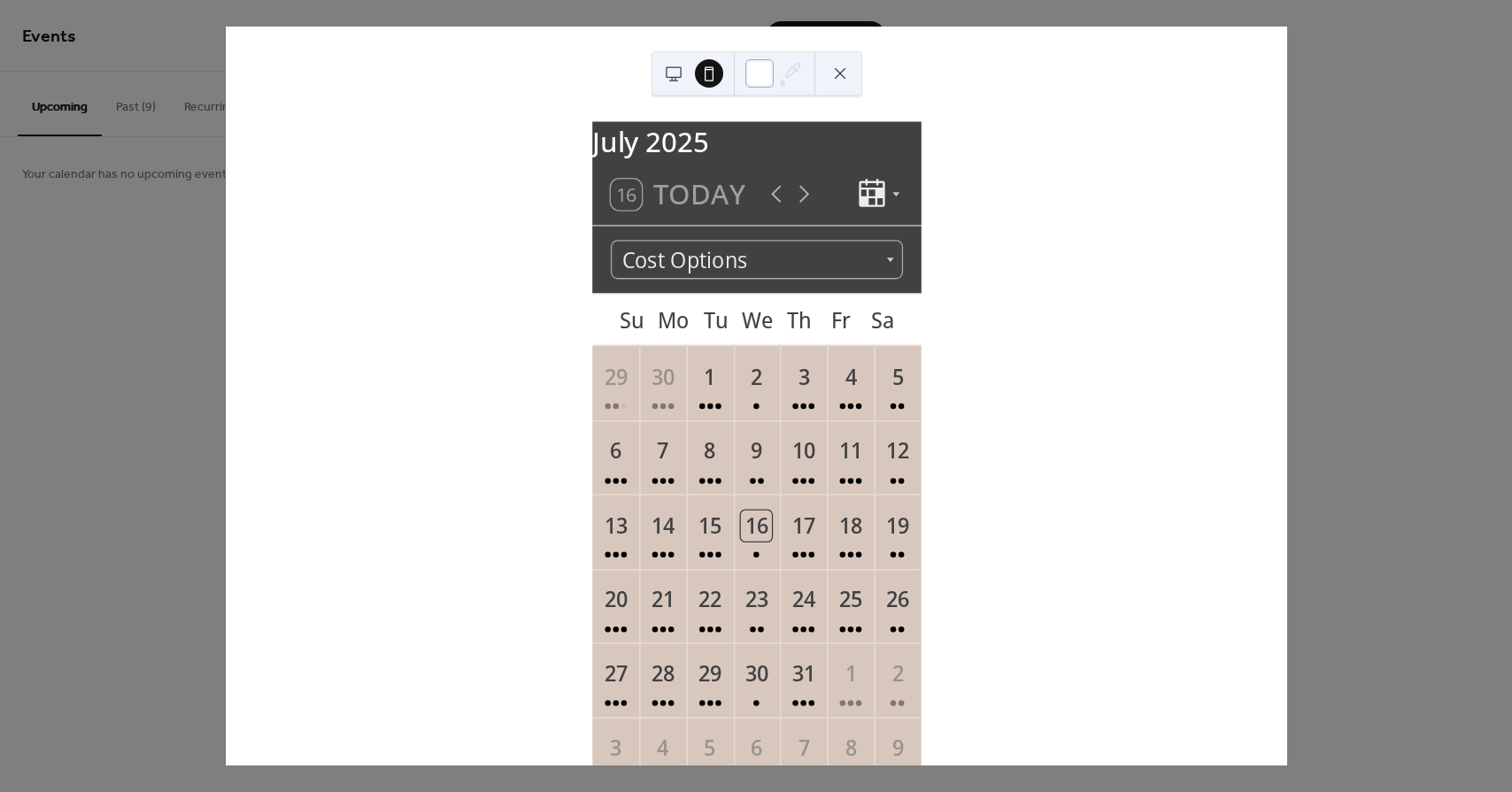 click at bounding box center [760, 73] 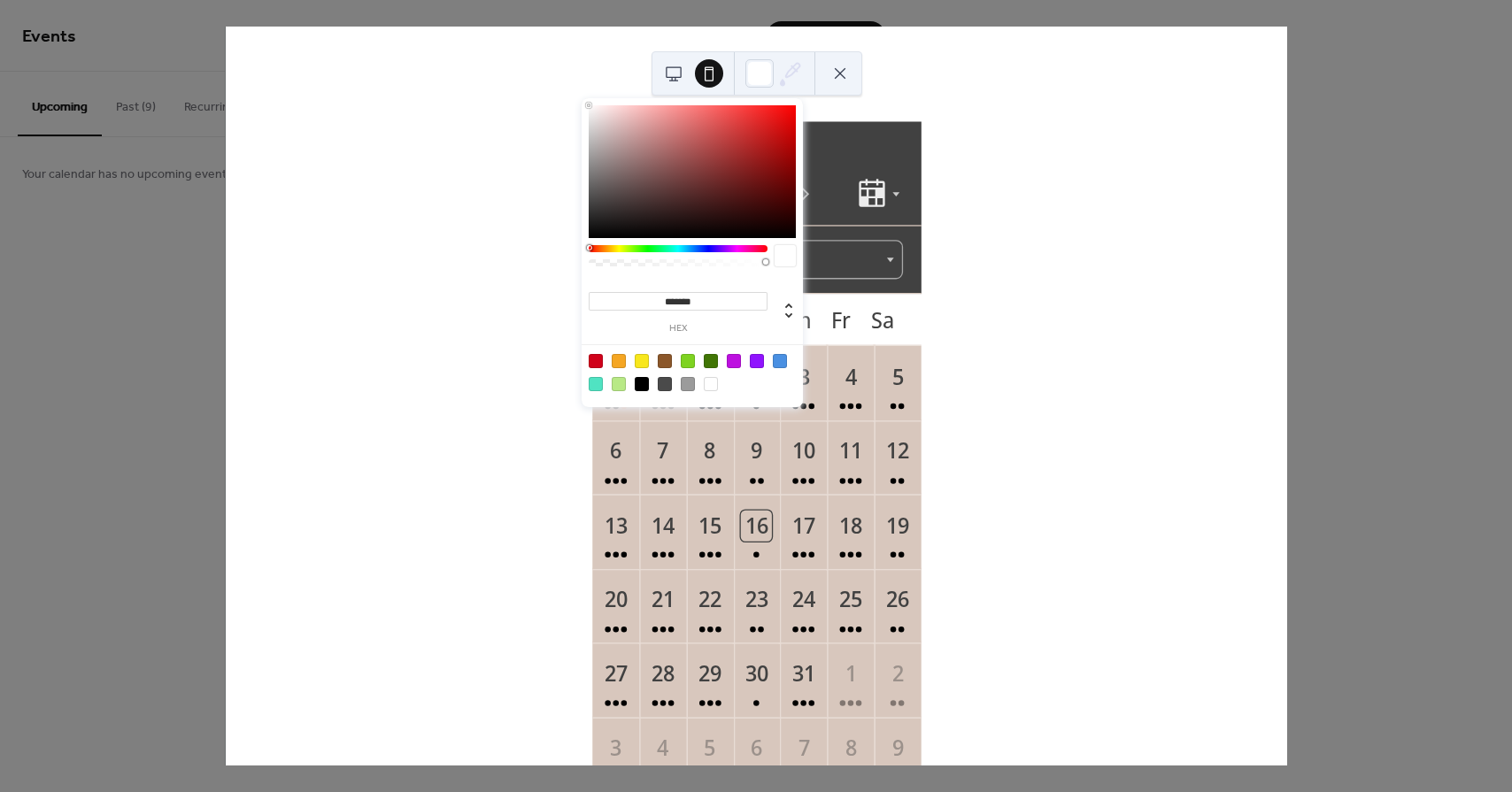 click at bounding box center (840, 73) 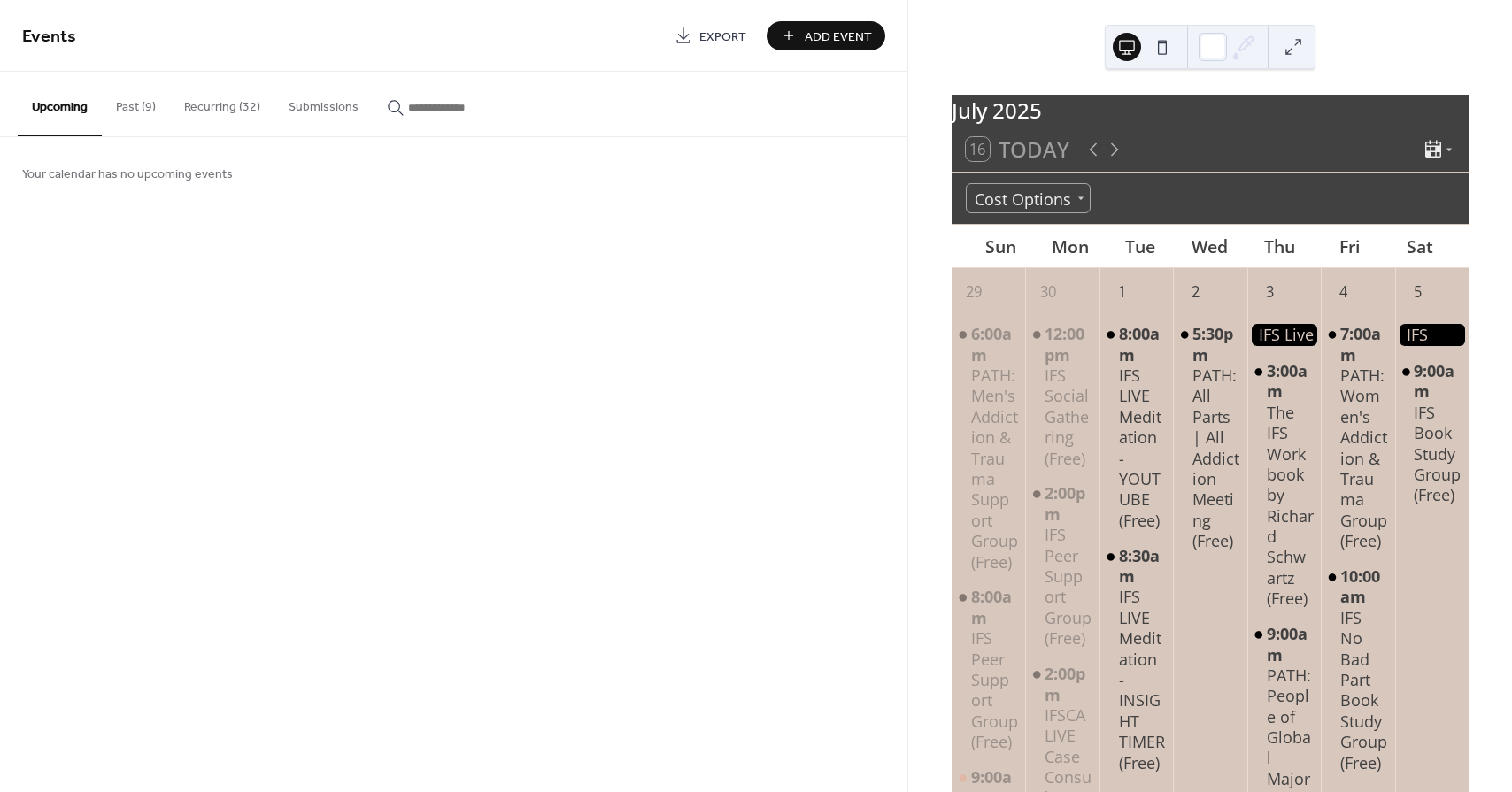 scroll, scrollTop: 0, scrollLeft: 0, axis: both 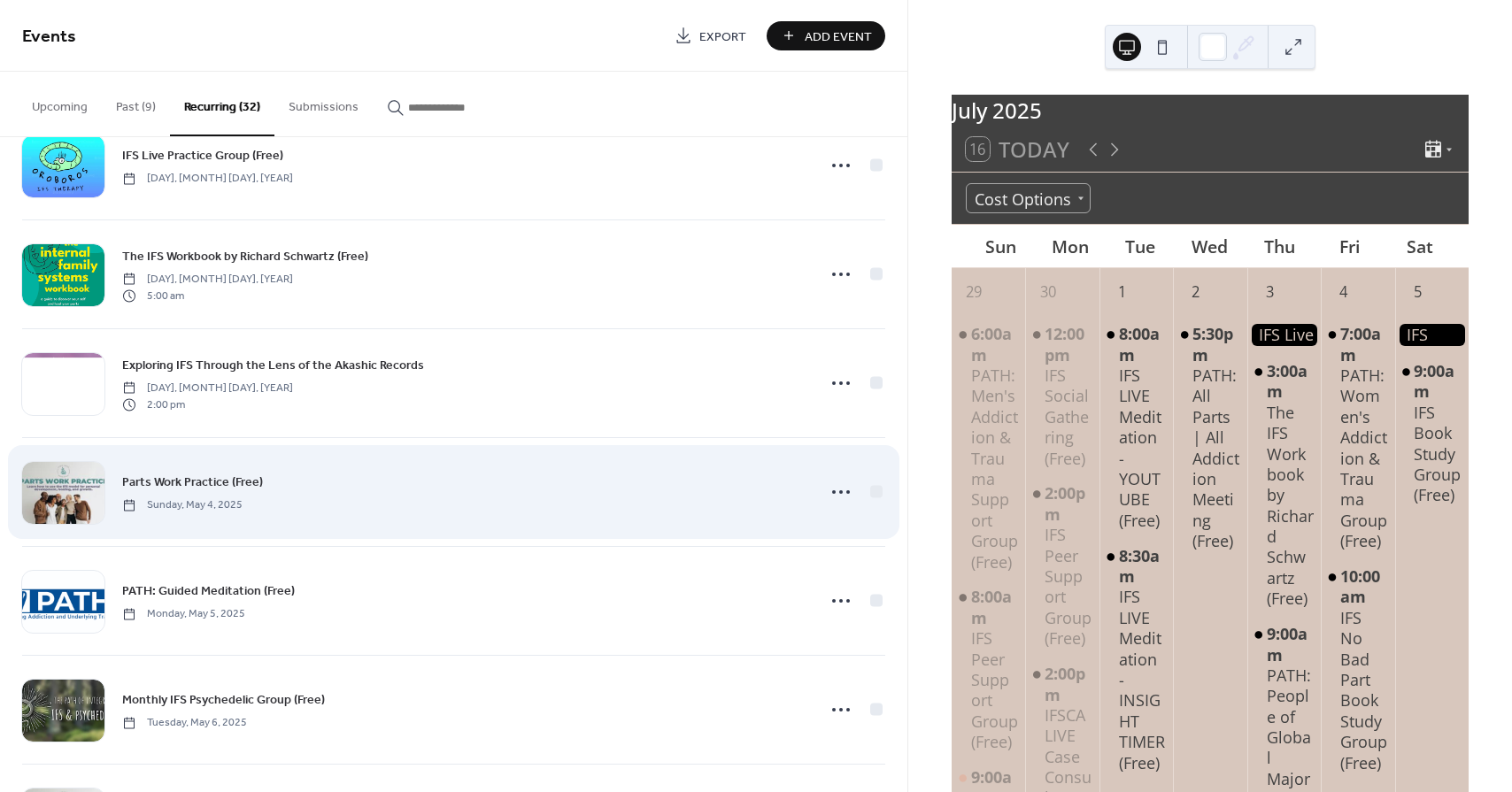 click on "Parts Work Practice (Free) Sunday, May 4, 2025" at bounding box center [463, 491] 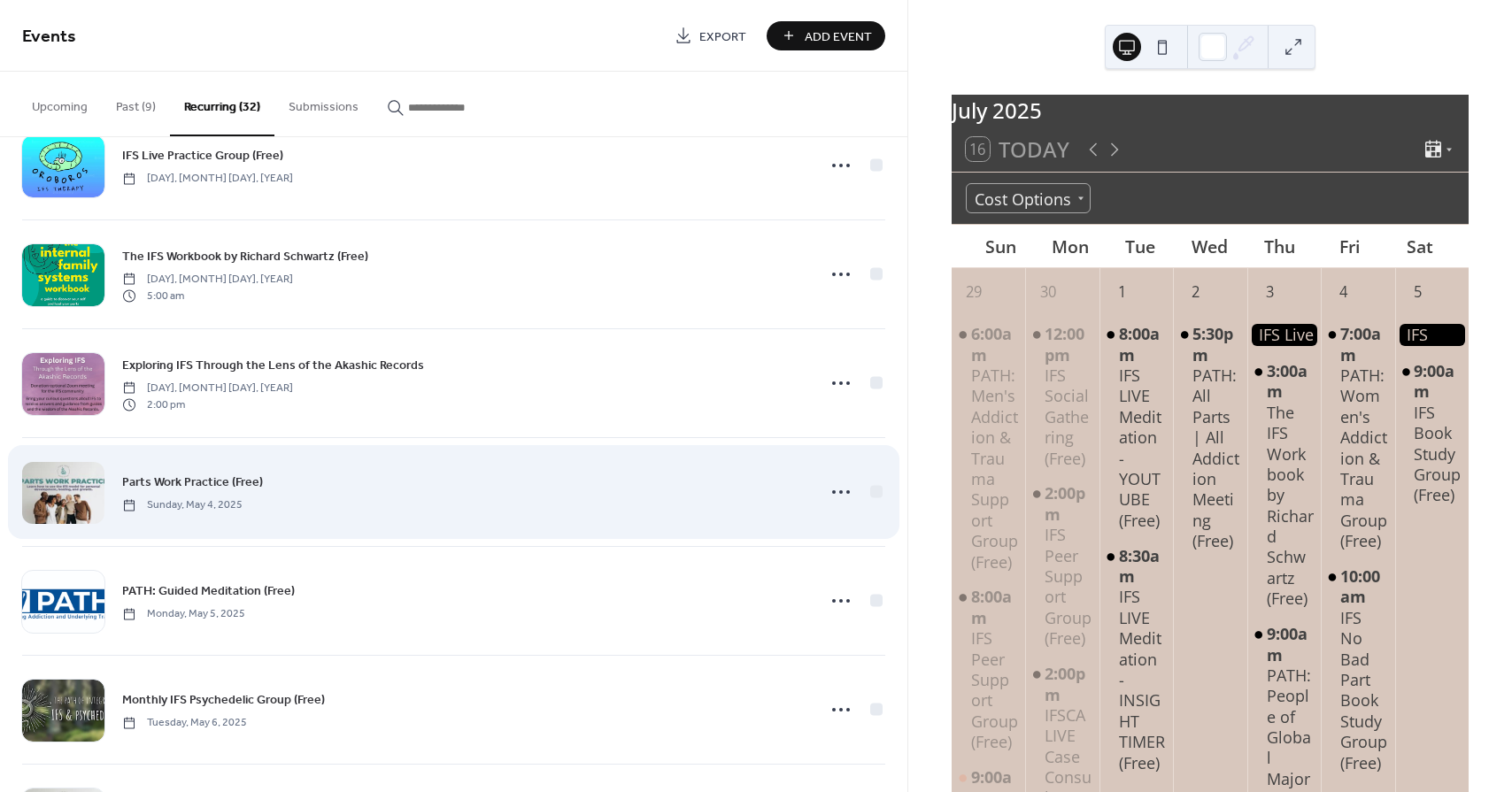 click at bounding box center (63, 493) 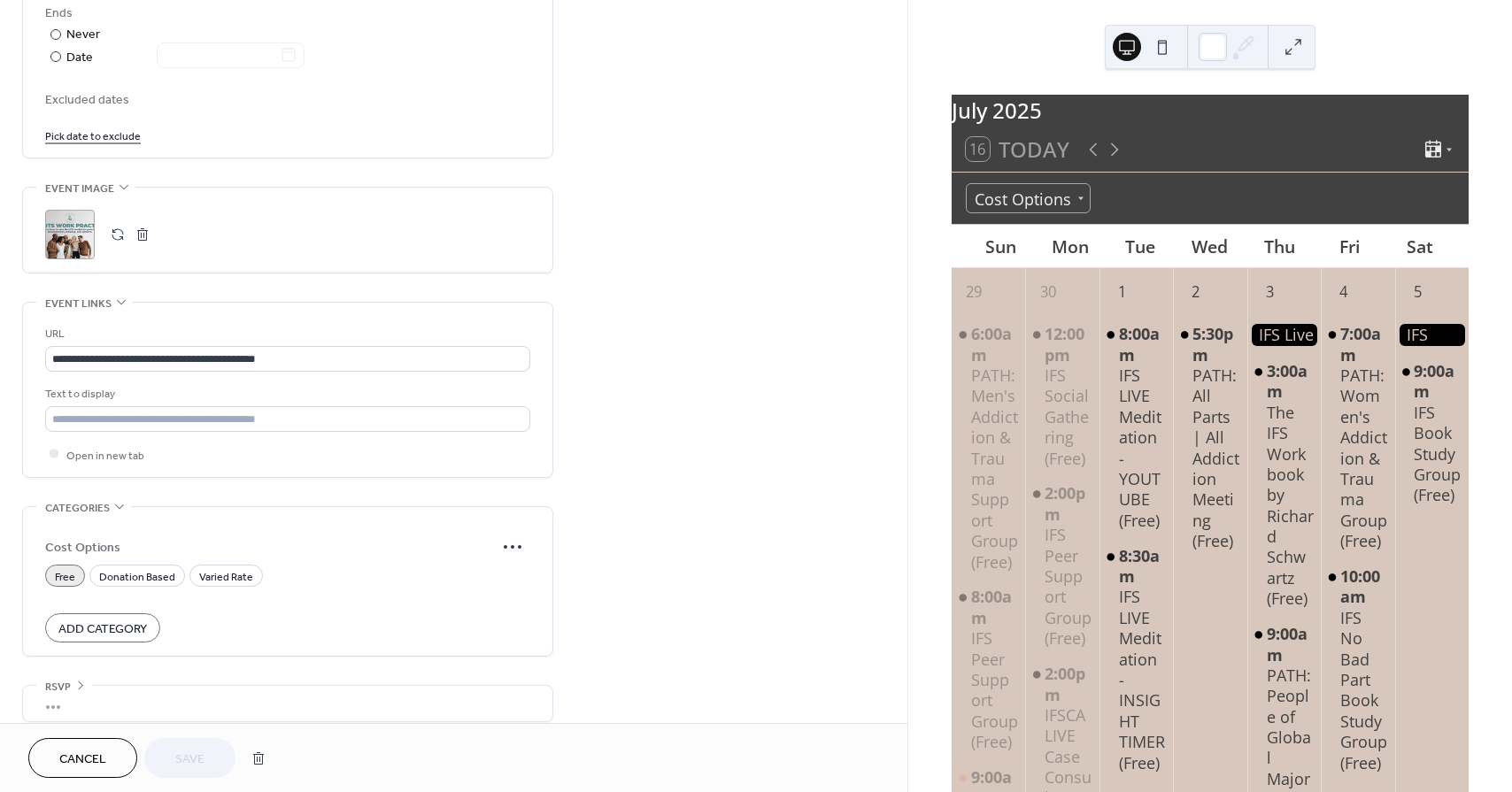 scroll, scrollTop: 1030, scrollLeft: 0, axis: vertical 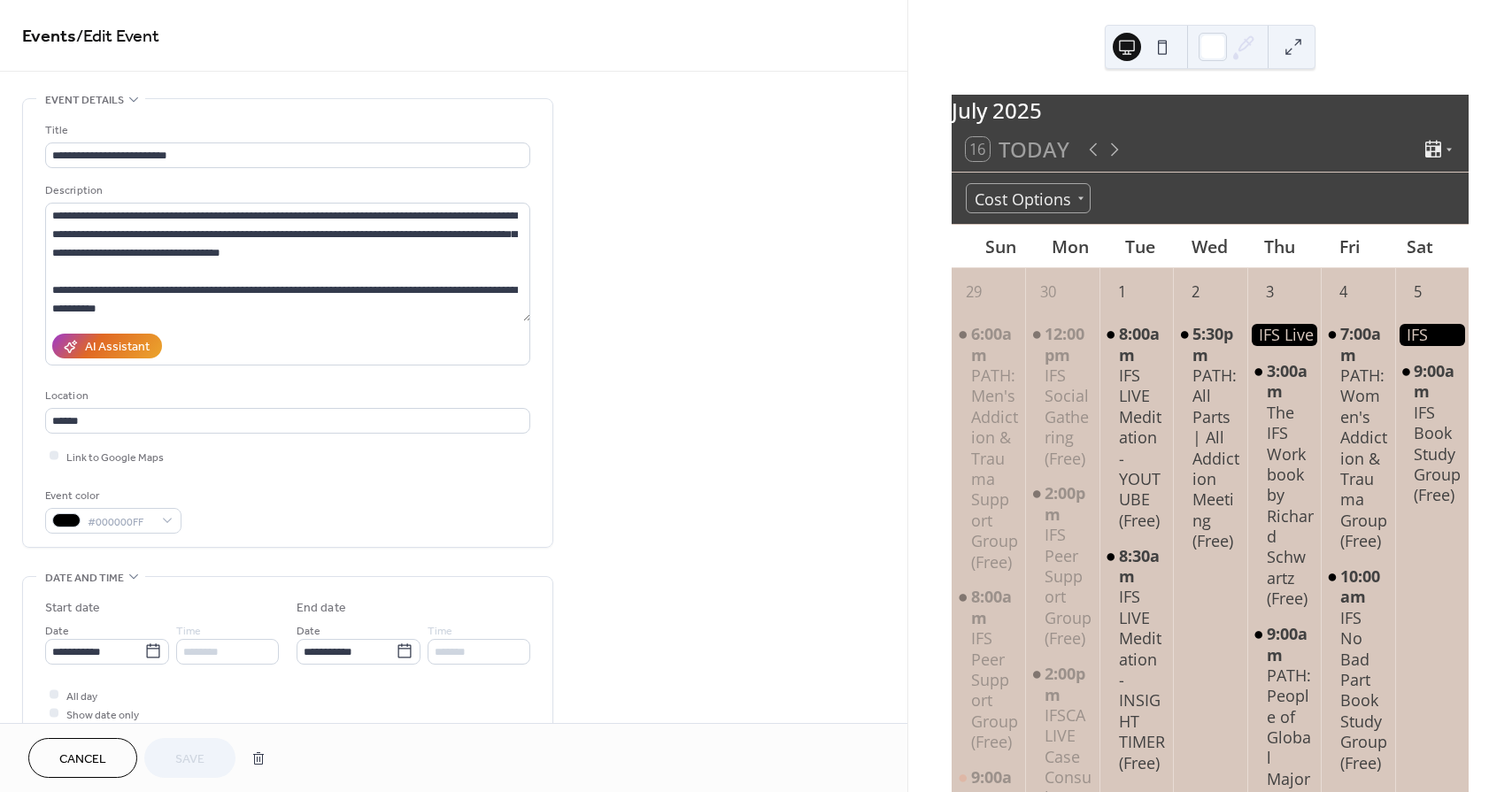 click on "********" at bounding box center [228, 651] 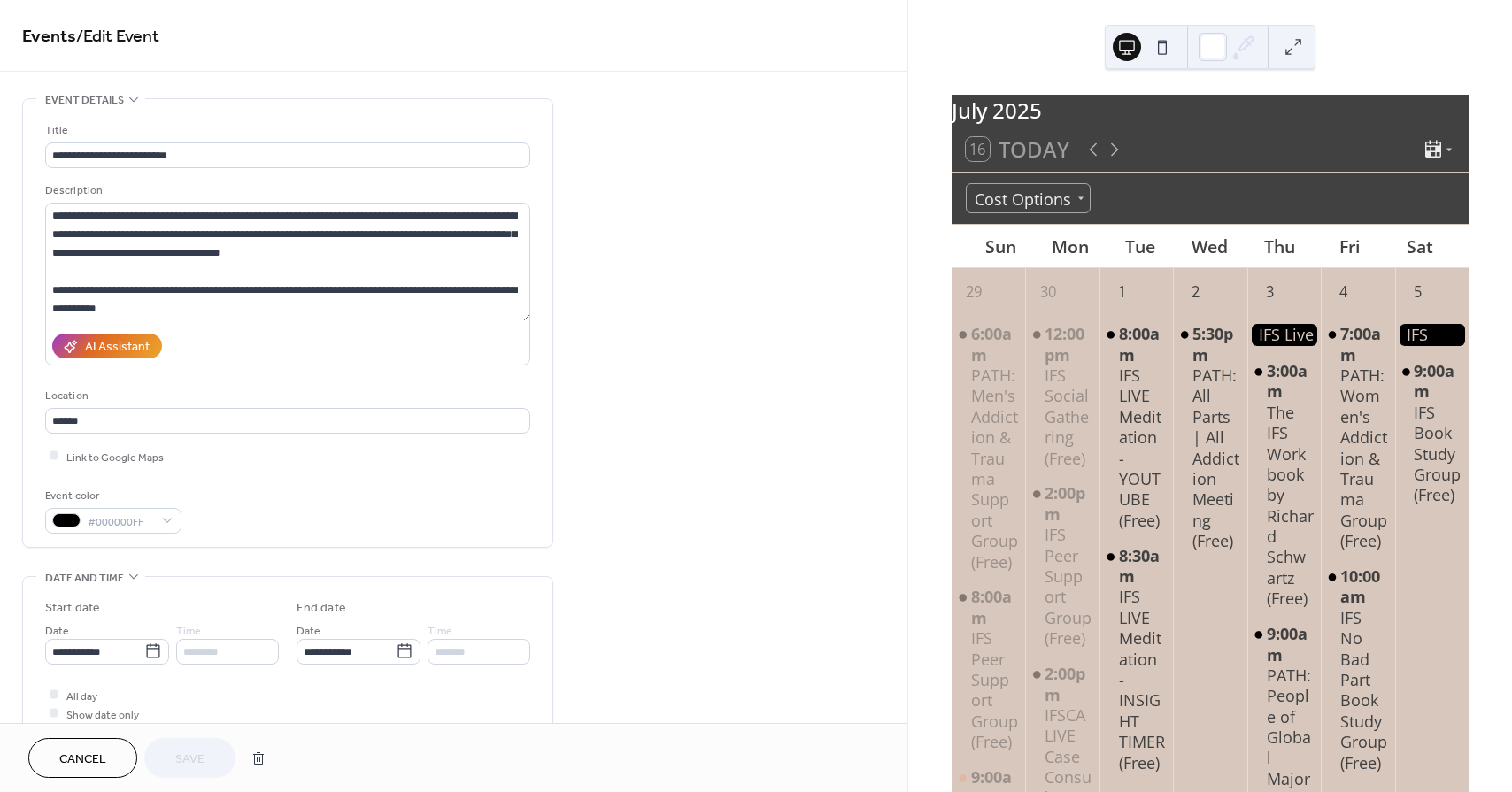 click at bounding box center (54, 695) 